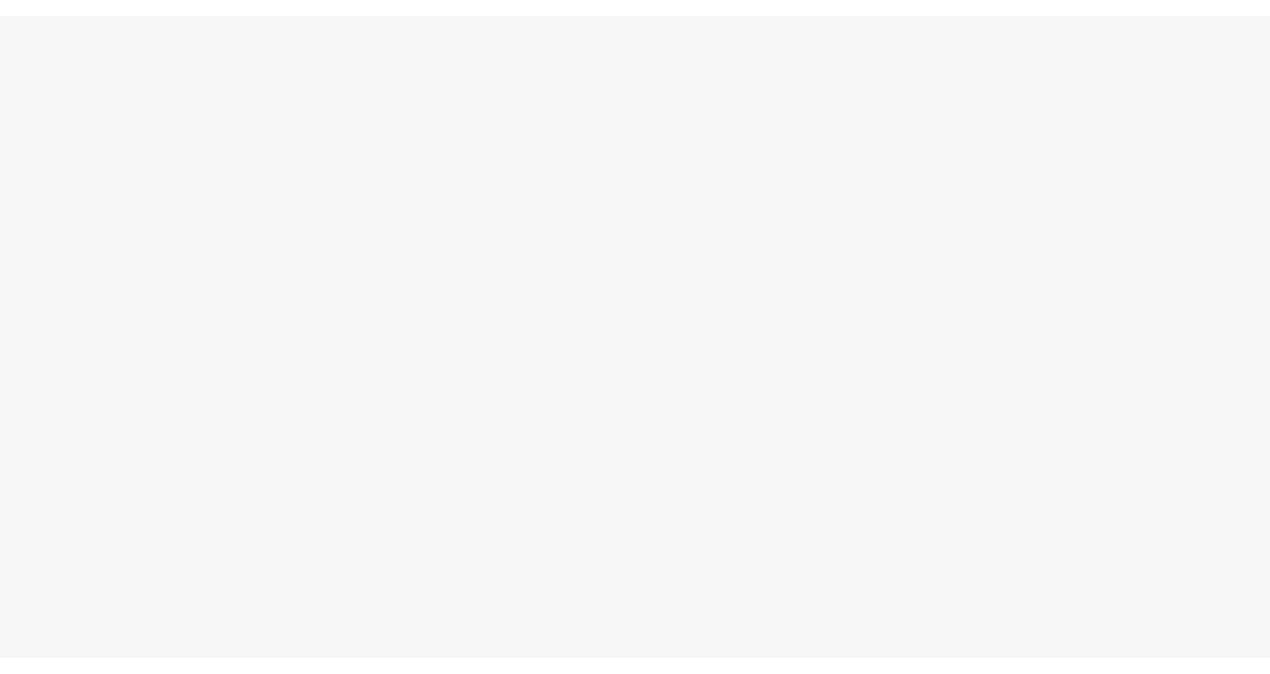 scroll, scrollTop: 0, scrollLeft: 0, axis: both 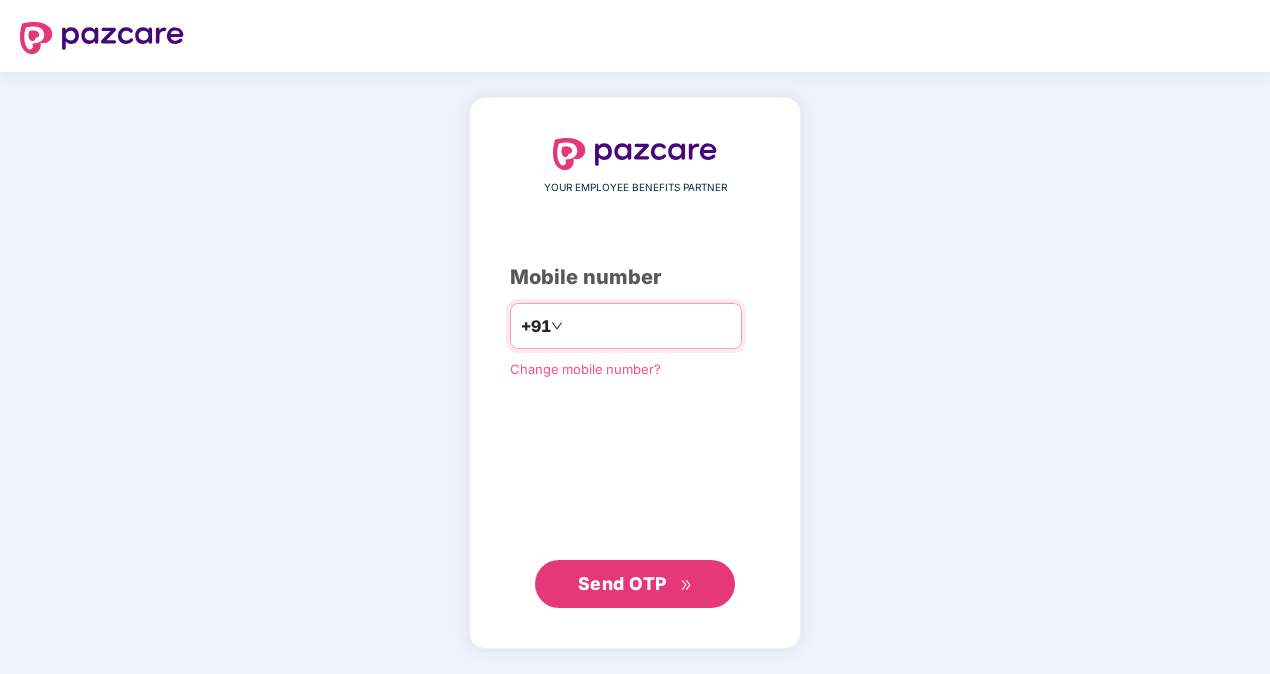 click at bounding box center (649, 326) 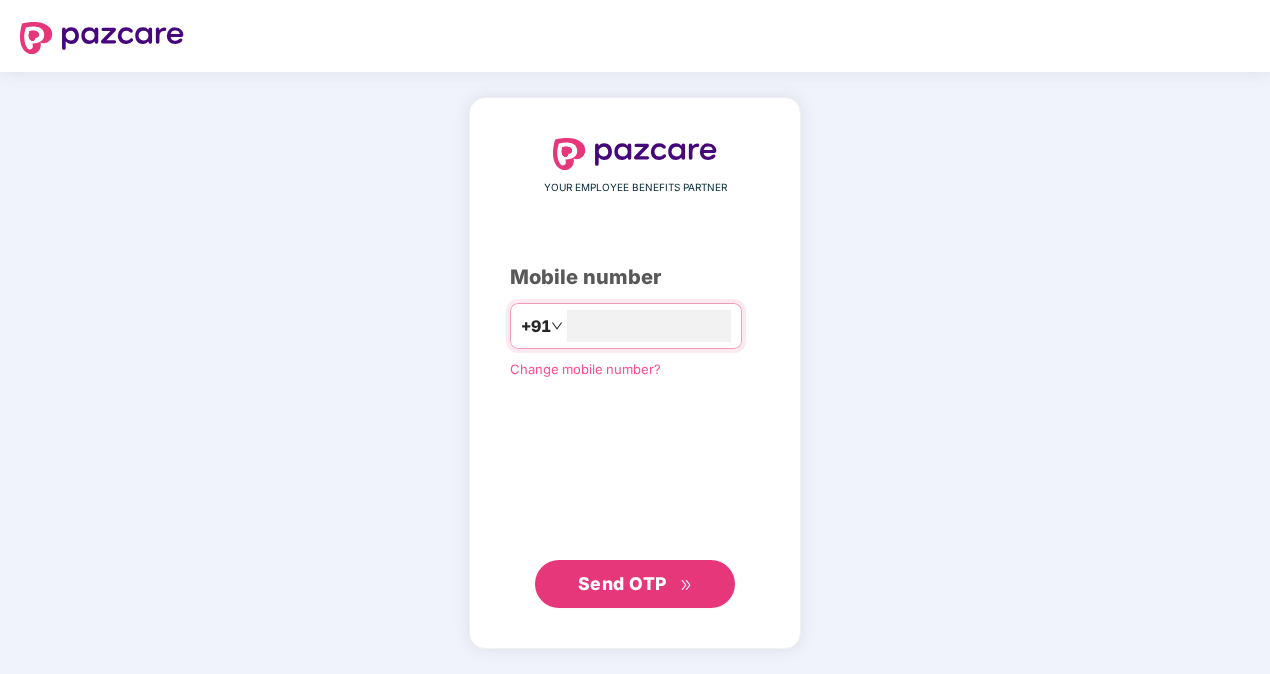 type on "**********" 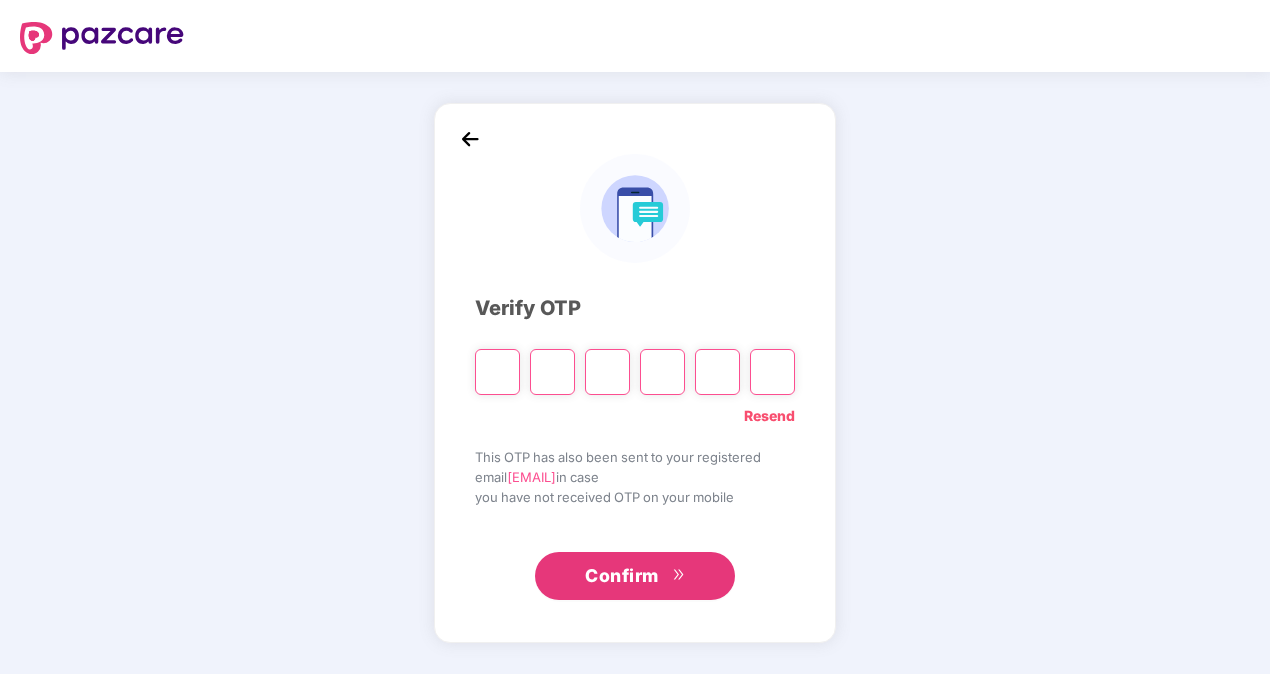 type on "*" 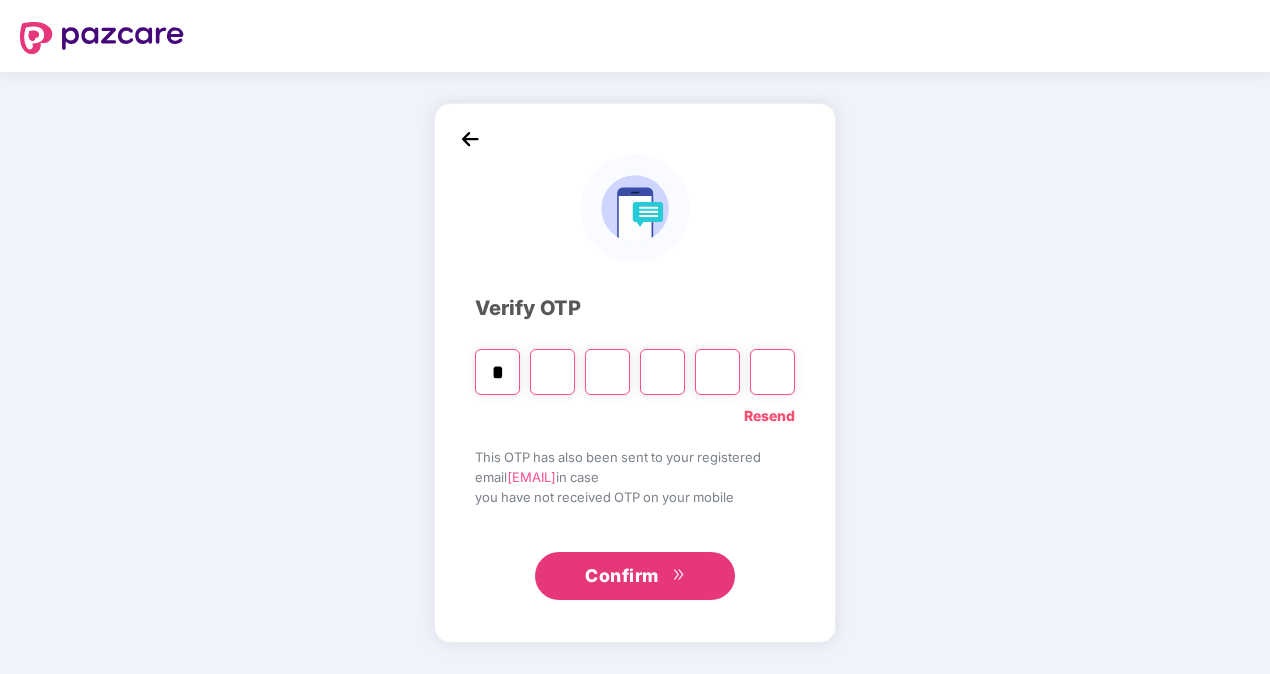type on "*" 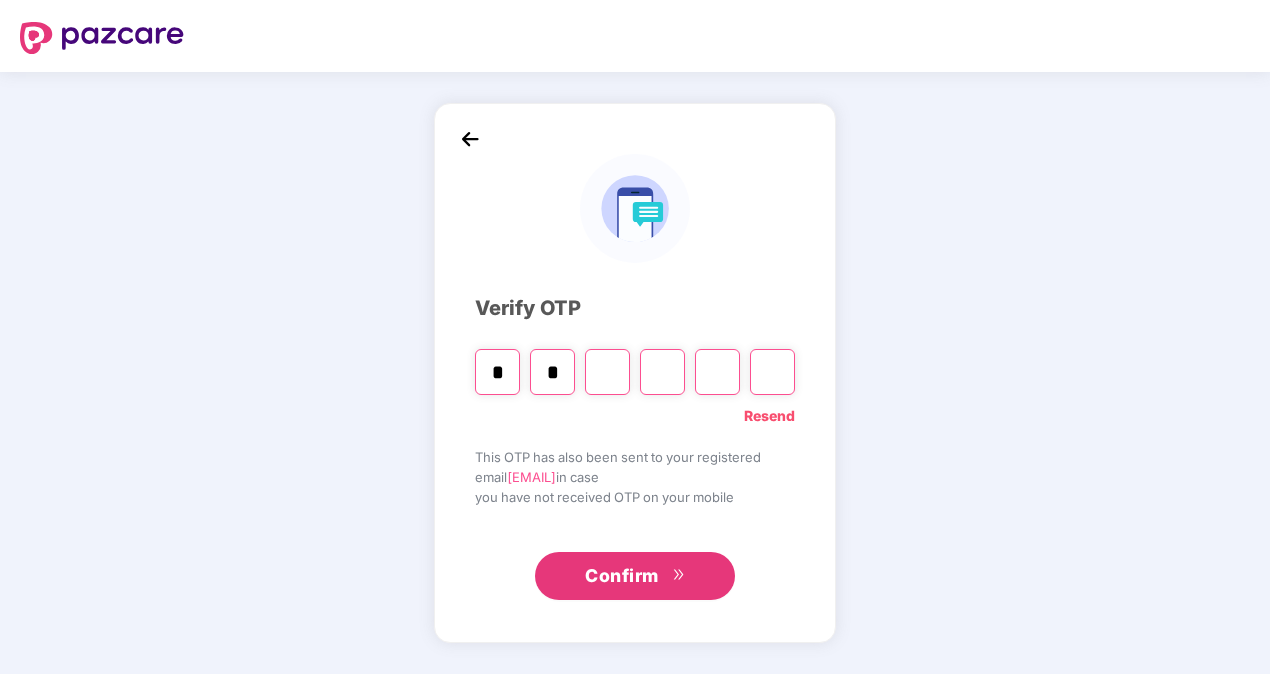 type on "*" 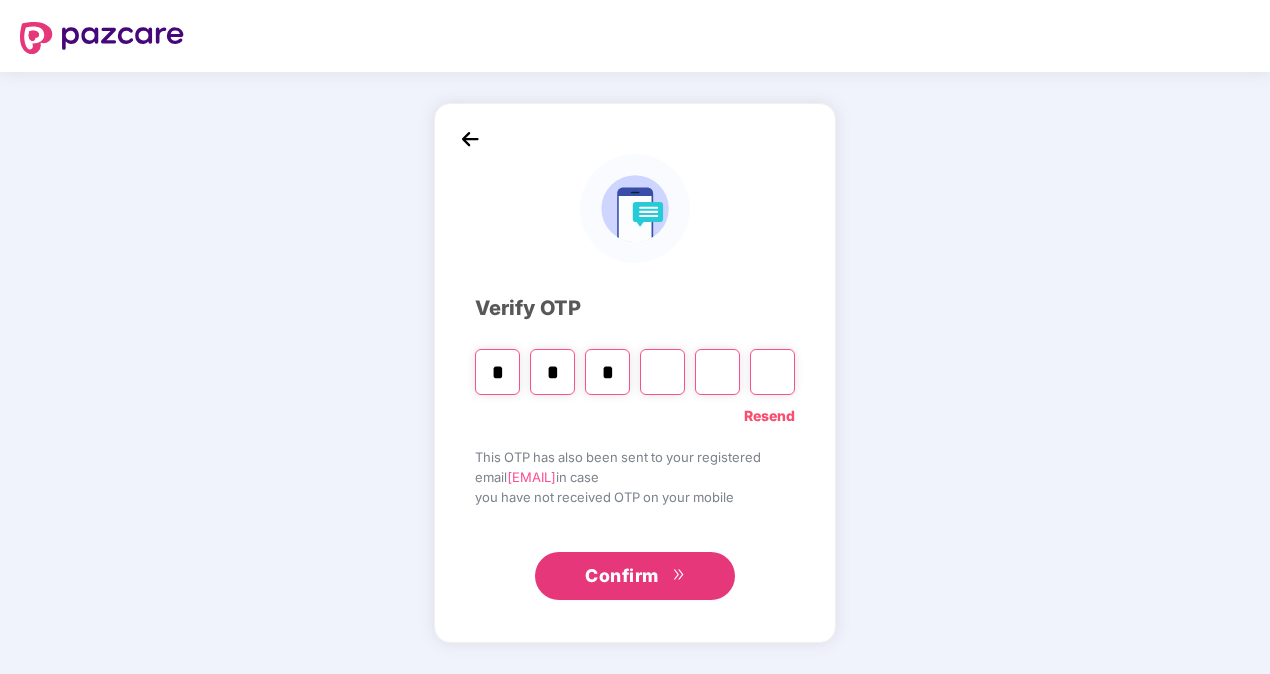 type on "*" 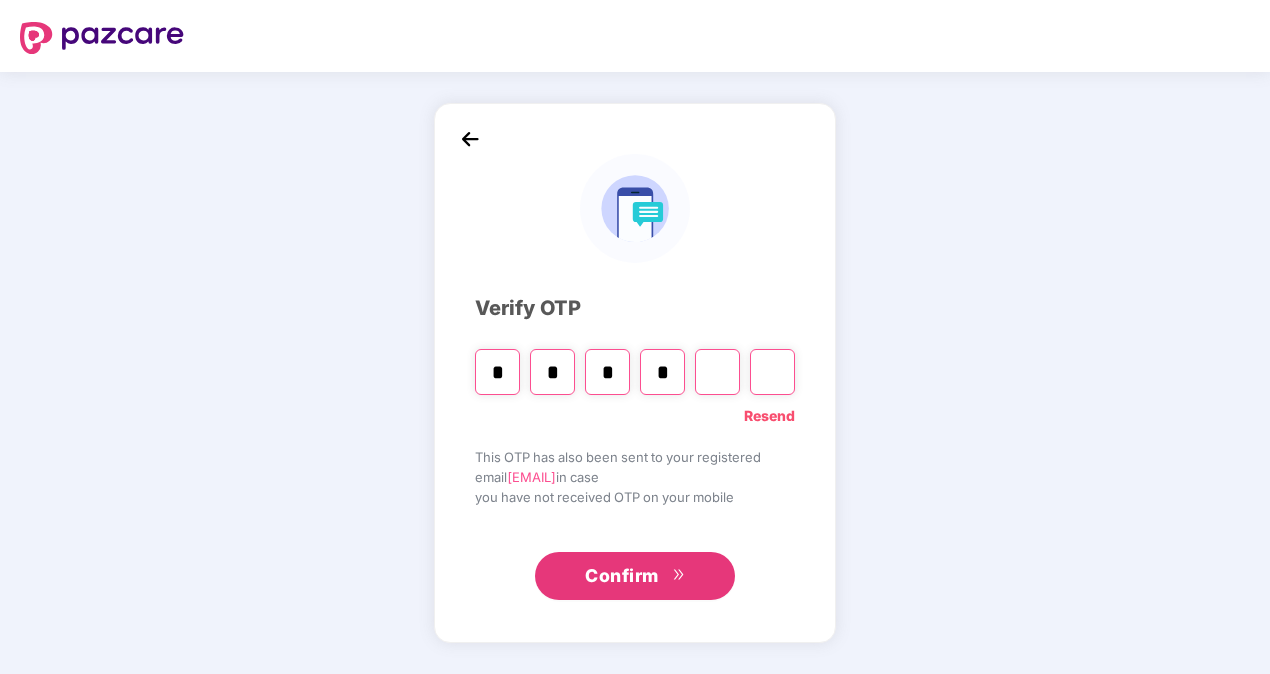type on "*" 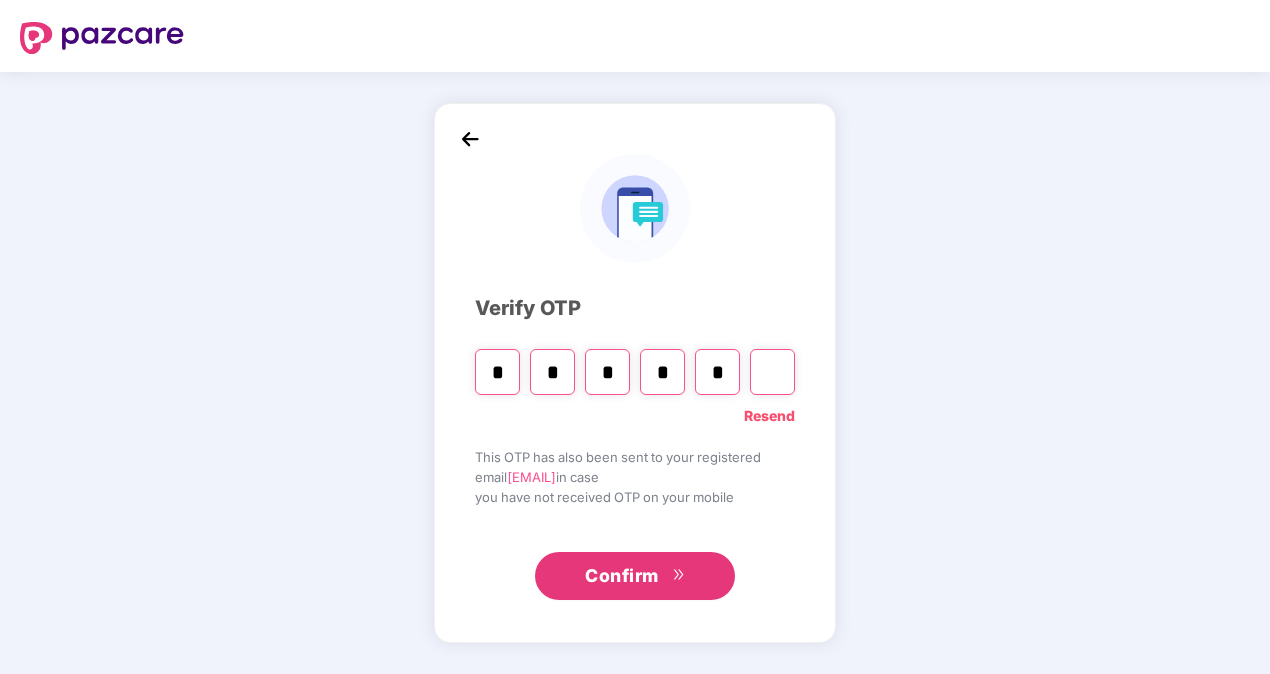 type on "*" 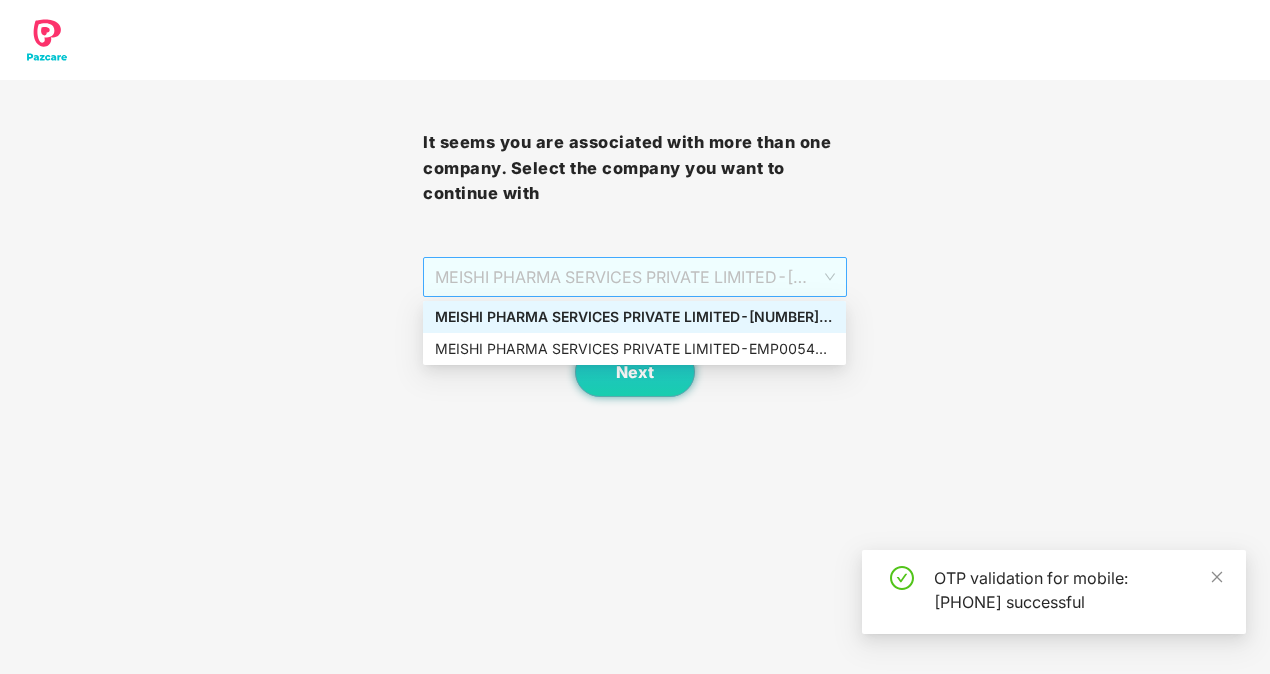 click on "MEISHI PHARMA SERVICES PRIVATE LIMITED  -  303000028  -  ADMIN" at bounding box center (634, 277) 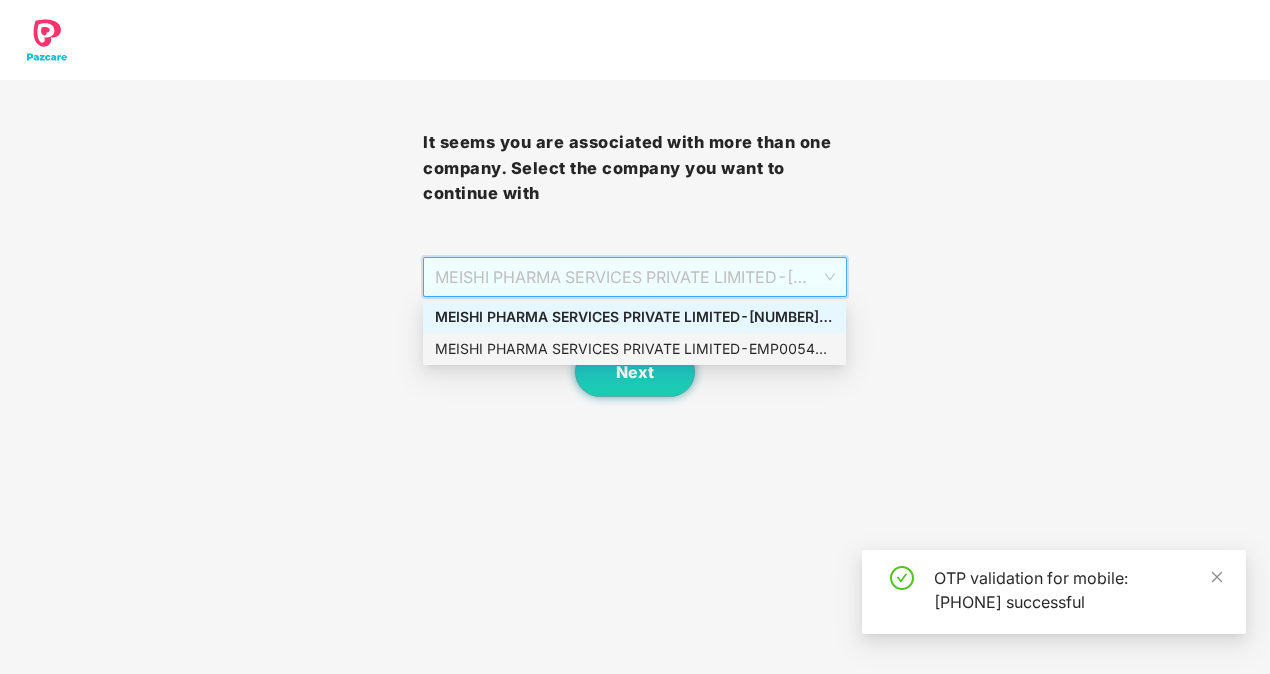 click on "MEISHI PHARMA SERVICES PRIVATE LIMITED  -  EMP0054  -  EMPLOYEE" at bounding box center [634, 349] 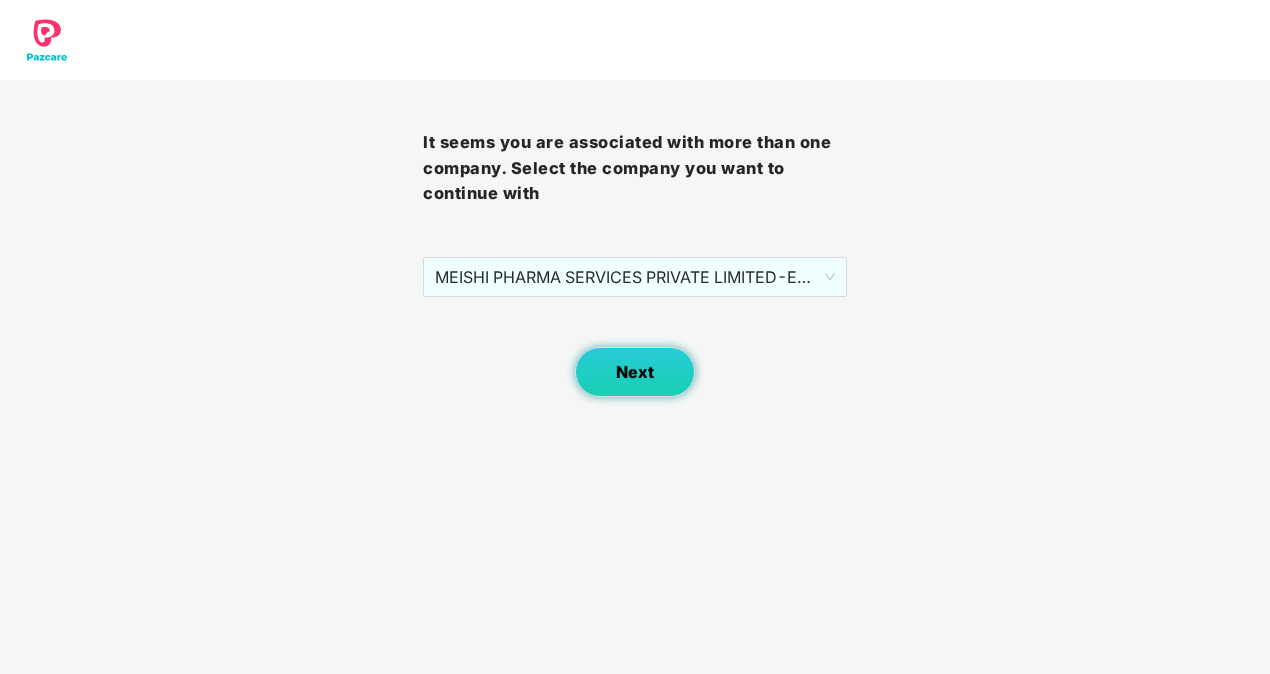 click on "Next" at bounding box center (635, 372) 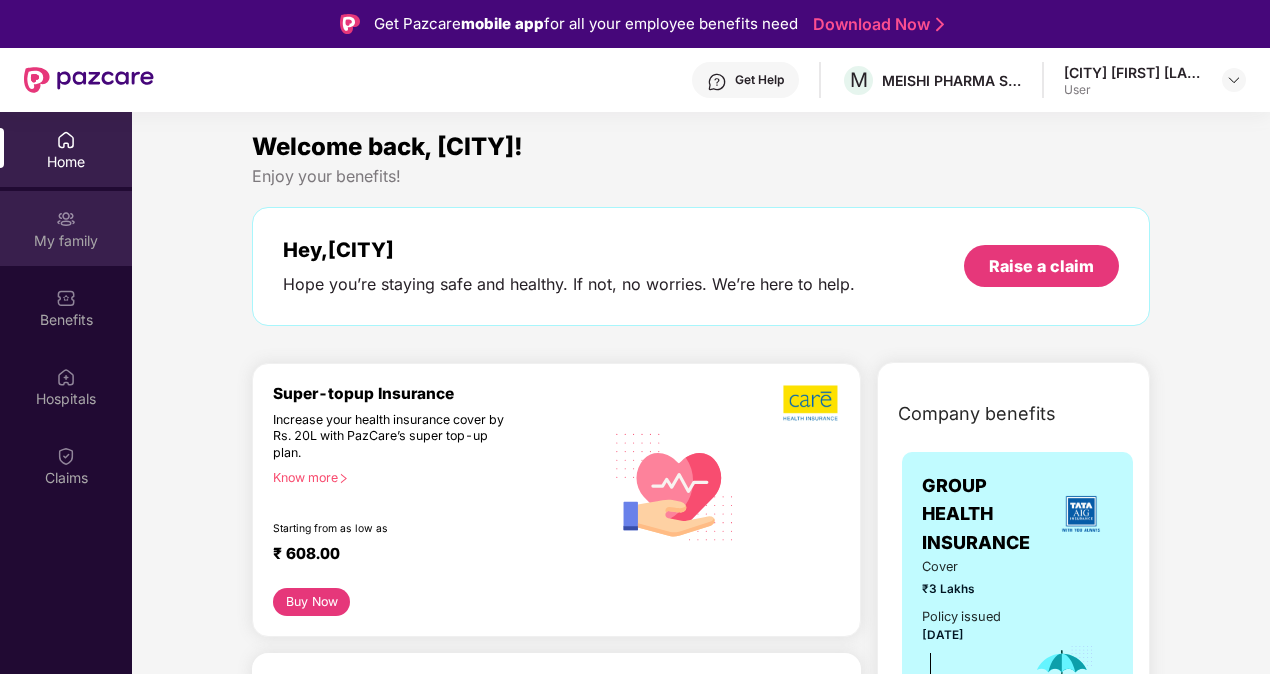 click on "My family" at bounding box center [66, 241] 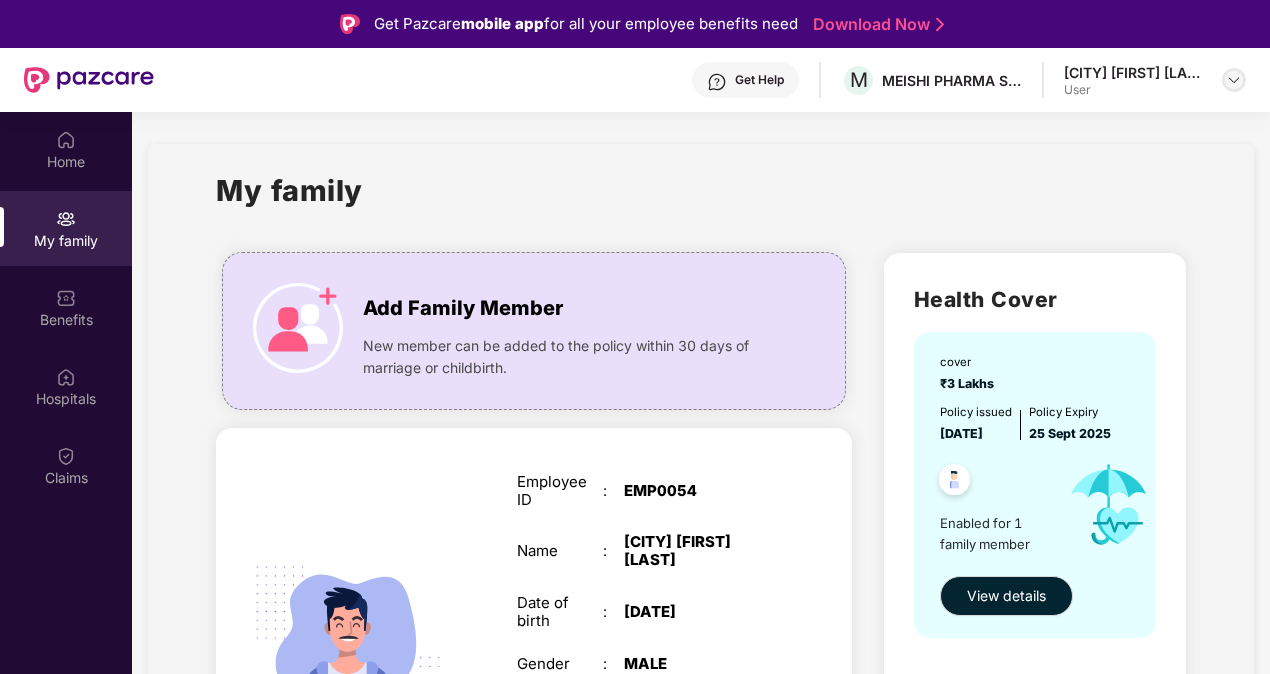 click at bounding box center [1234, 80] 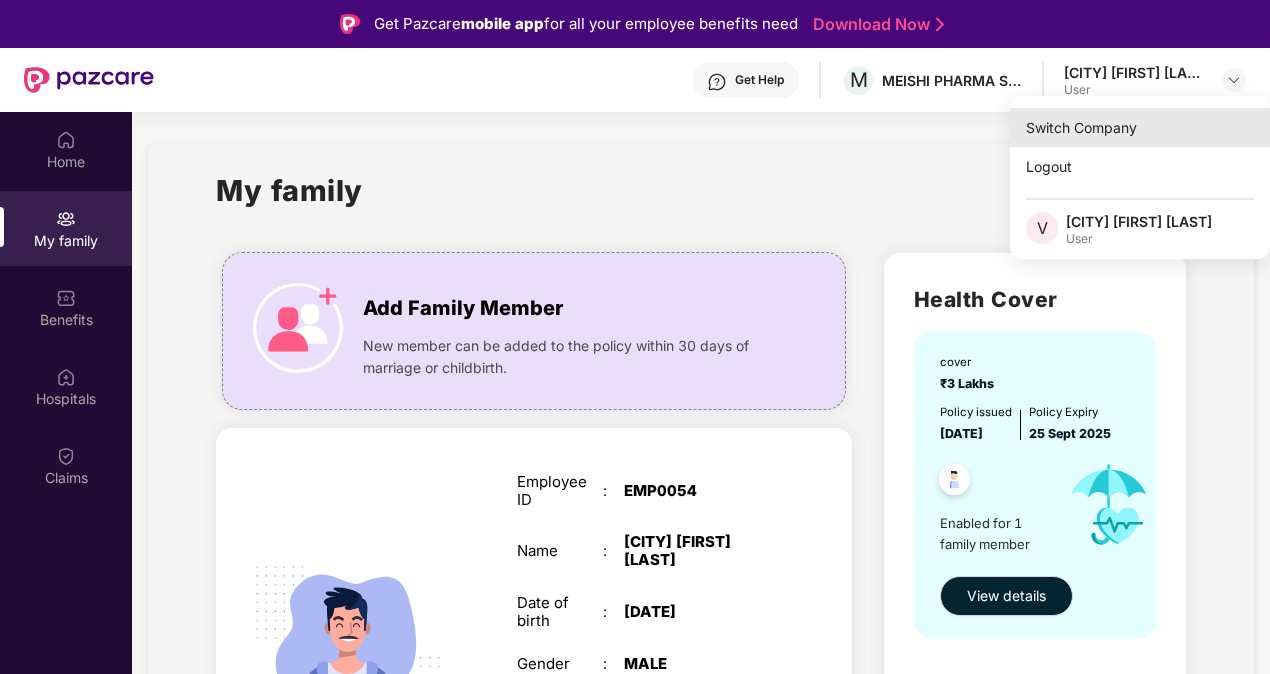 click on "Switch Company" at bounding box center (1140, 127) 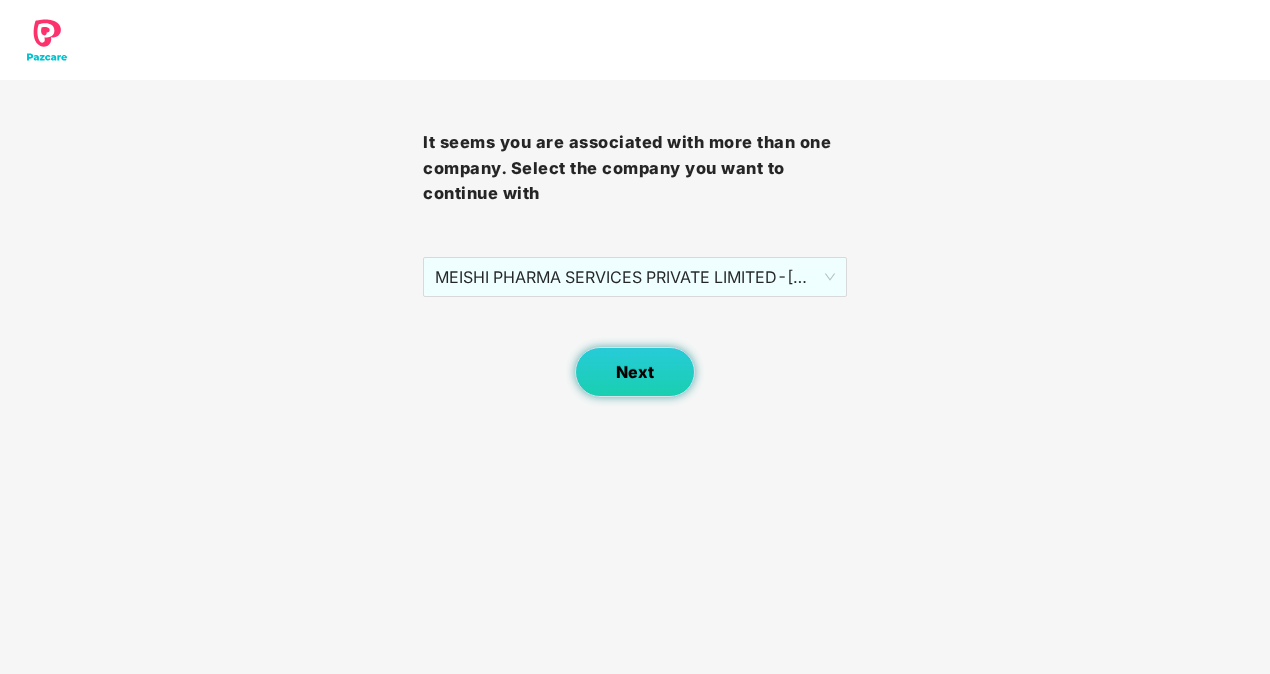 click on "Next" at bounding box center [635, 372] 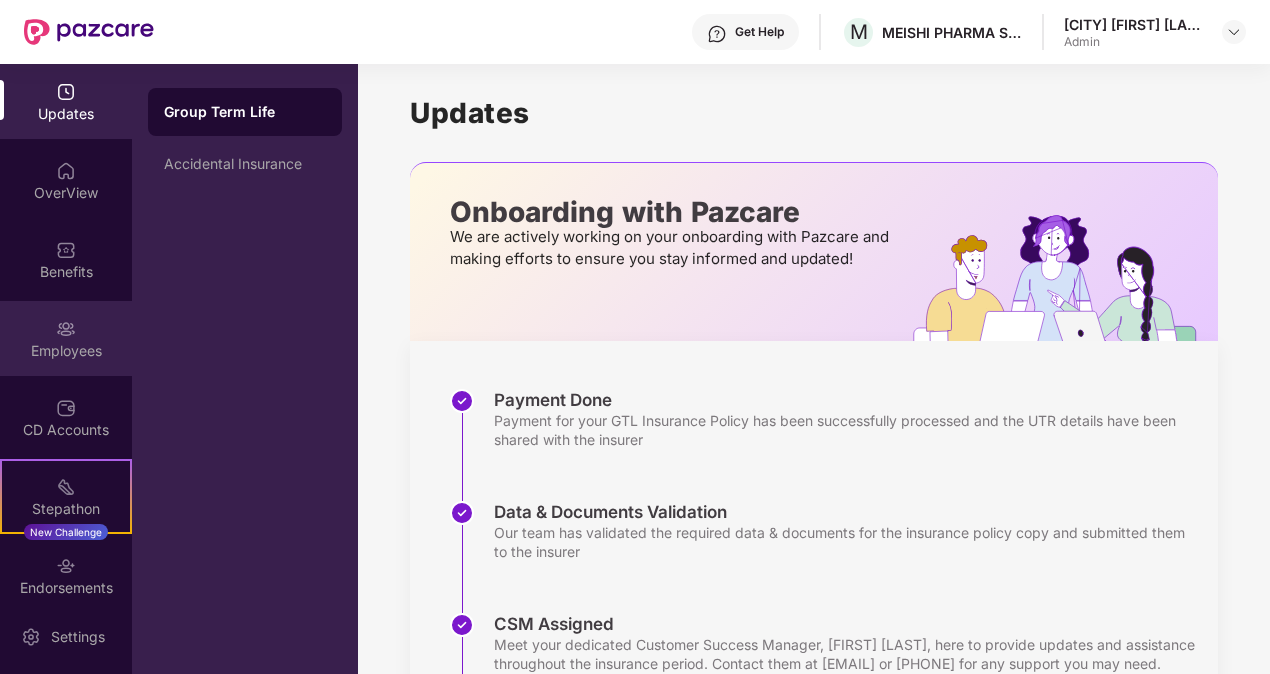 click on "Employees" at bounding box center (66, 351) 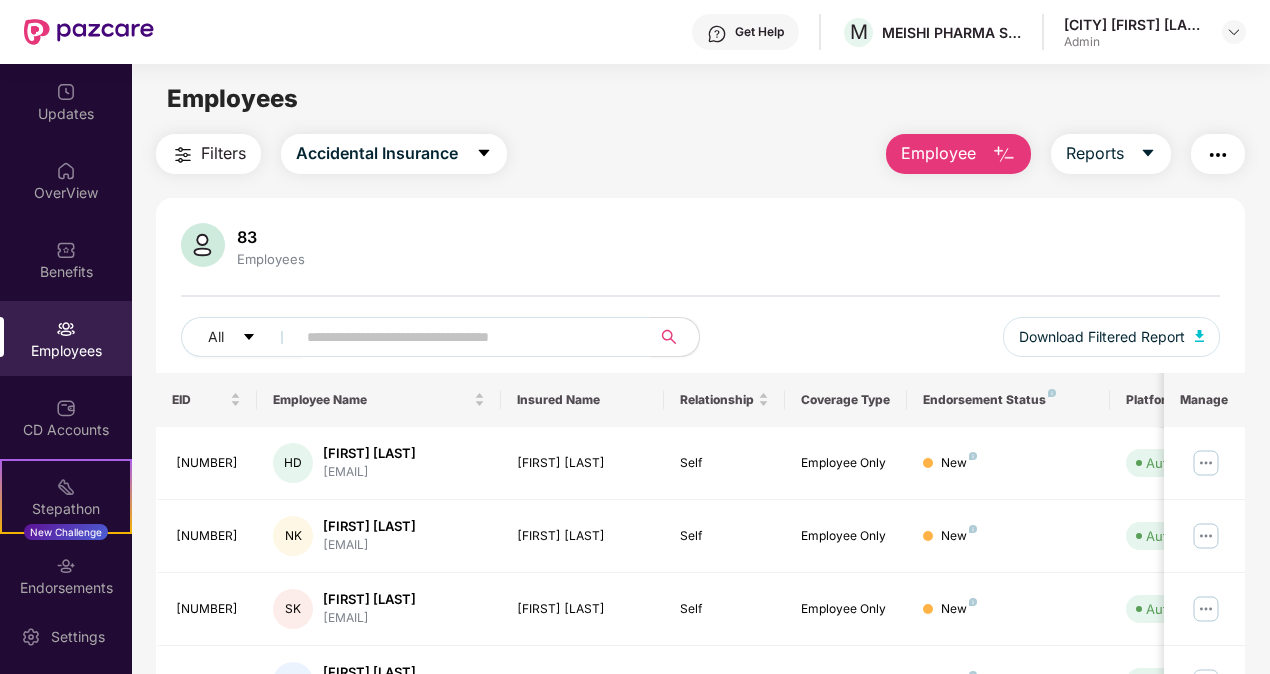 click on "Employee" at bounding box center (938, 153) 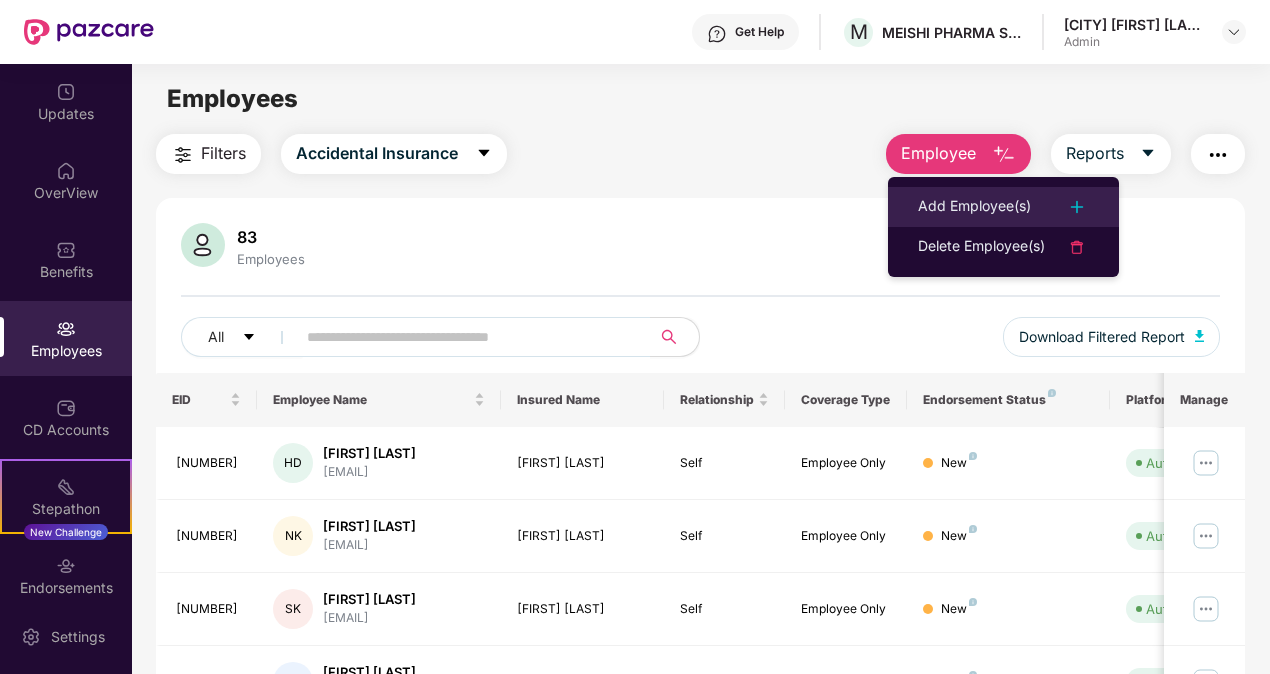 click on "Add Employee(s)" at bounding box center (974, 207) 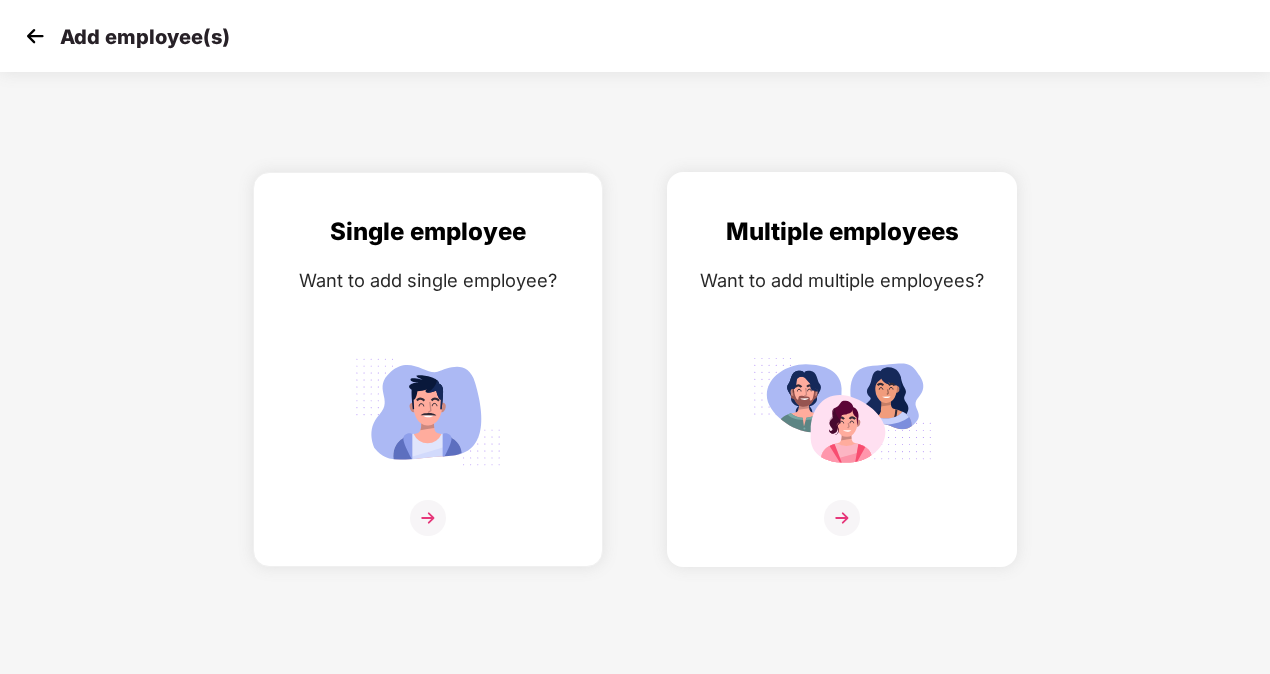 click at bounding box center [842, 411] 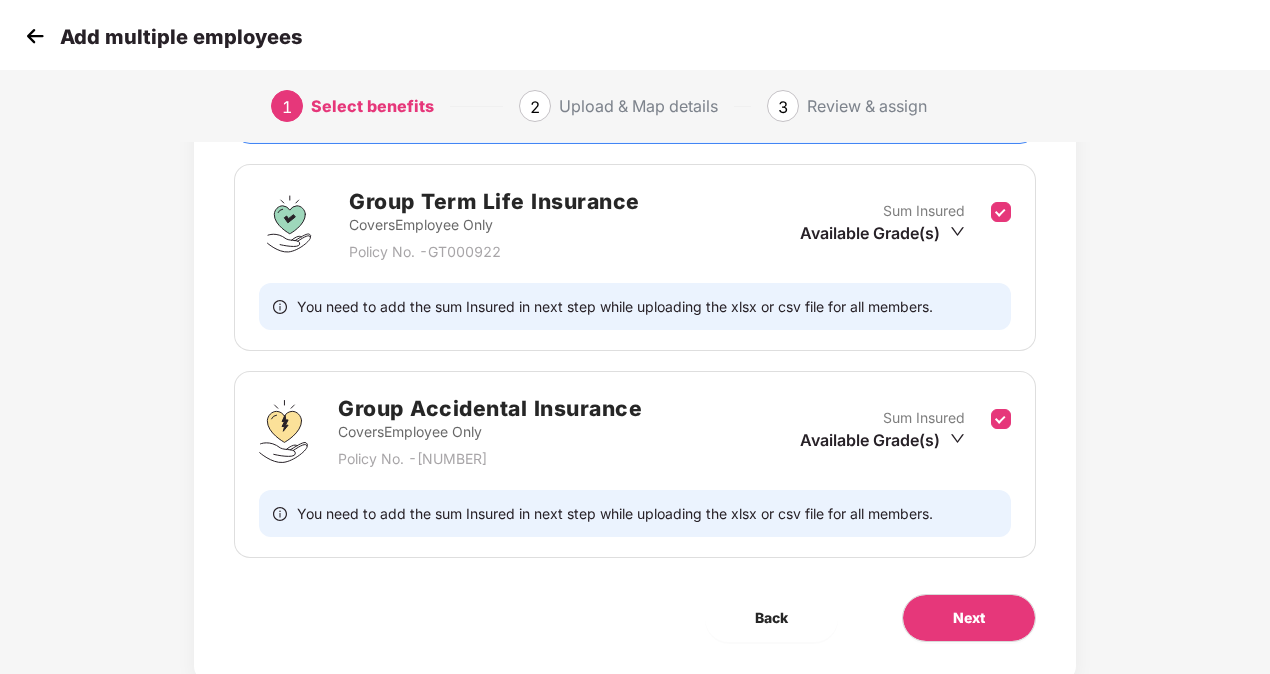 scroll, scrollTop: 337, scrollLeft: 0, axis: vertical 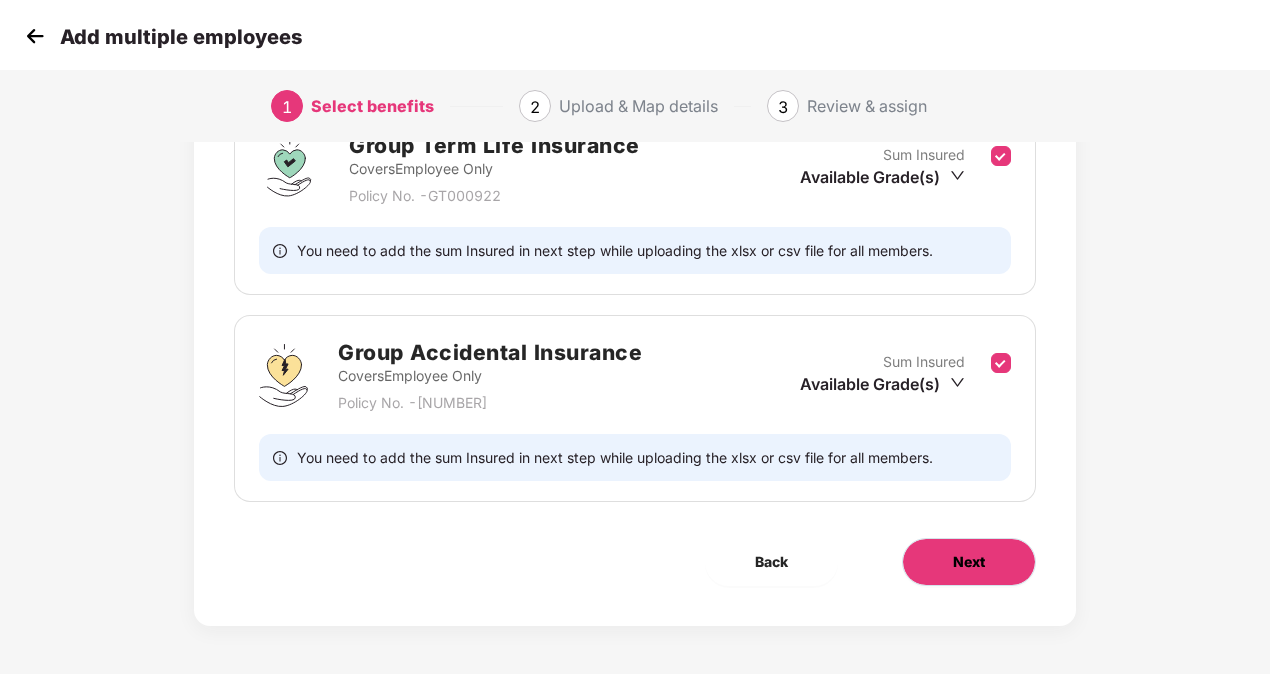 click on "Next" at bounding box center [969, 562] 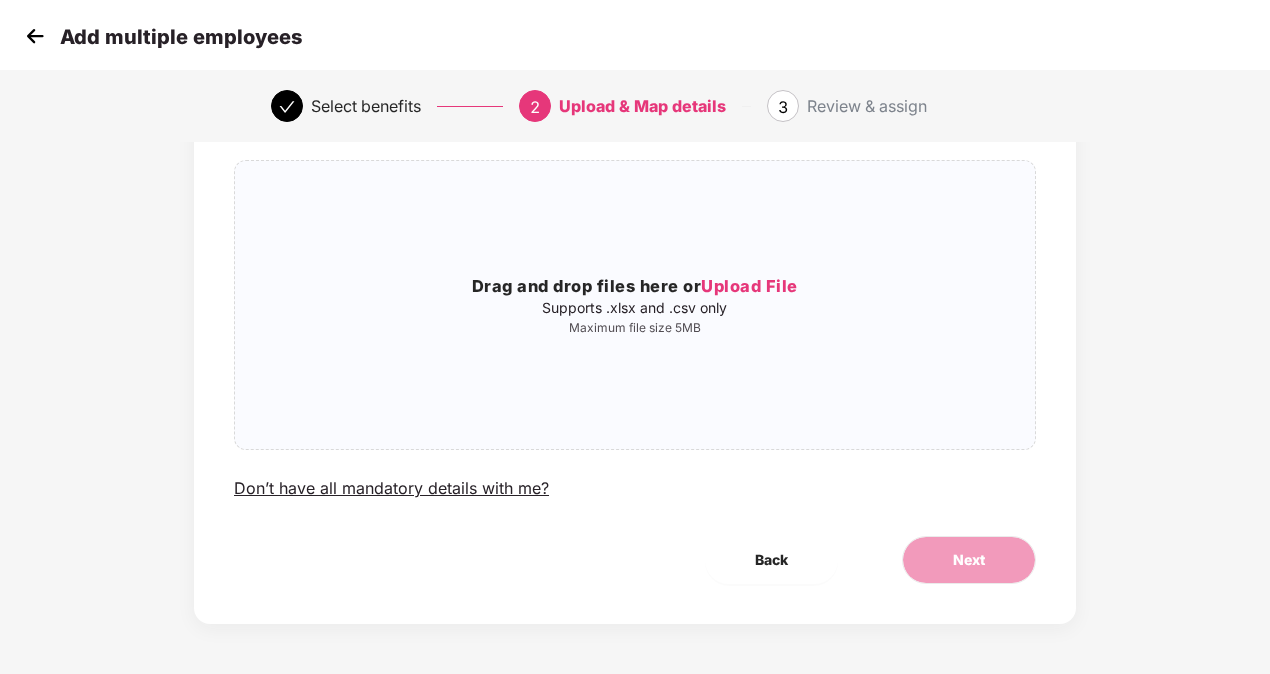 scroll, scrollTop: 0, scrollLeft: 0, axis: both 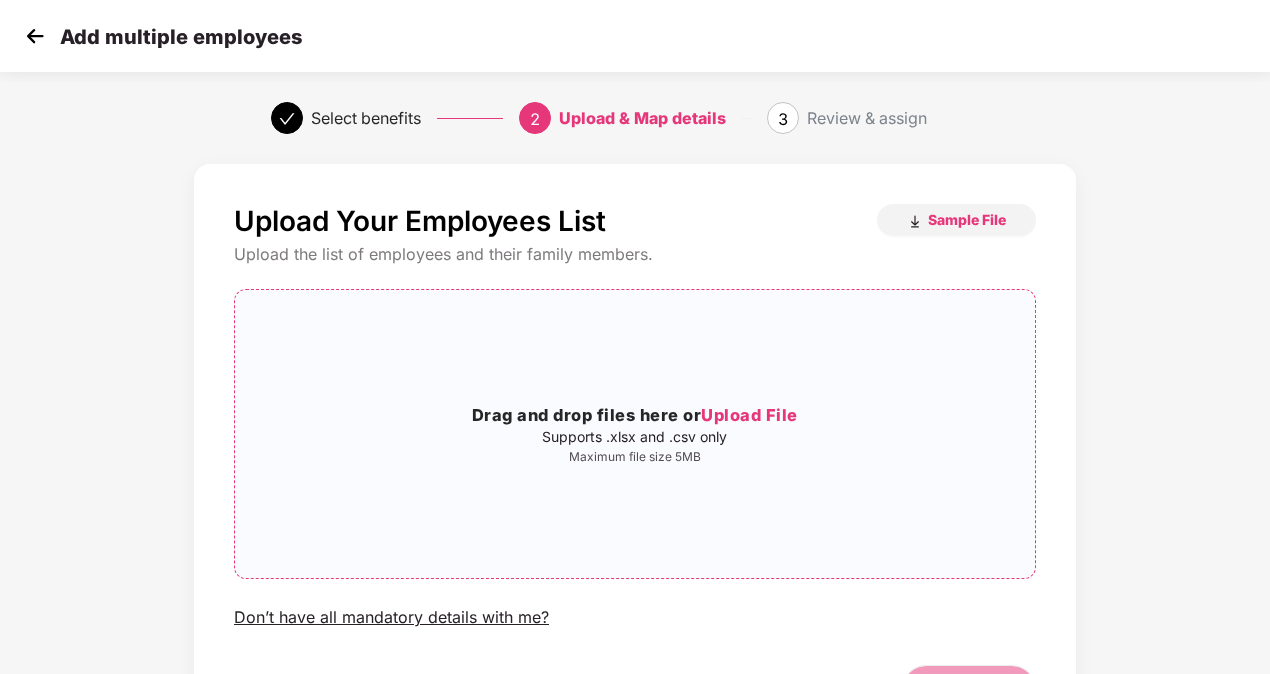 click on "Upload File" at bounding box center (749, 415) 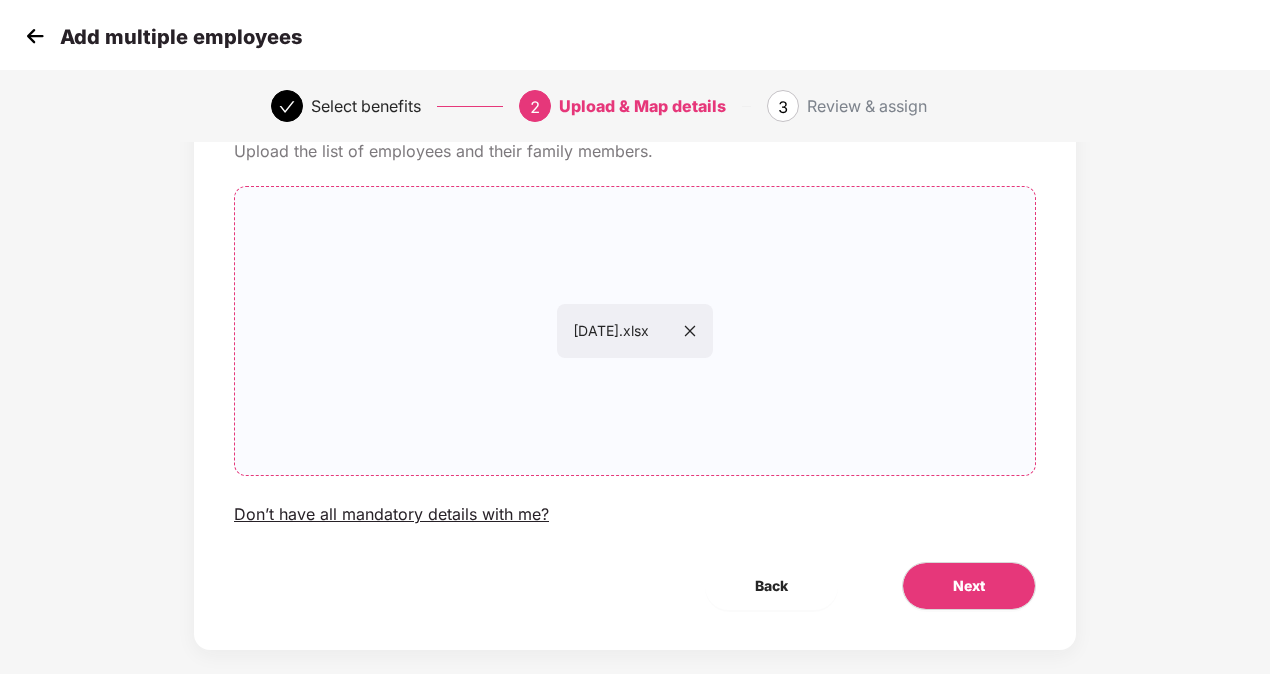 scroll, scrollTop: 129, scrollLeft: 0, axis: vertical 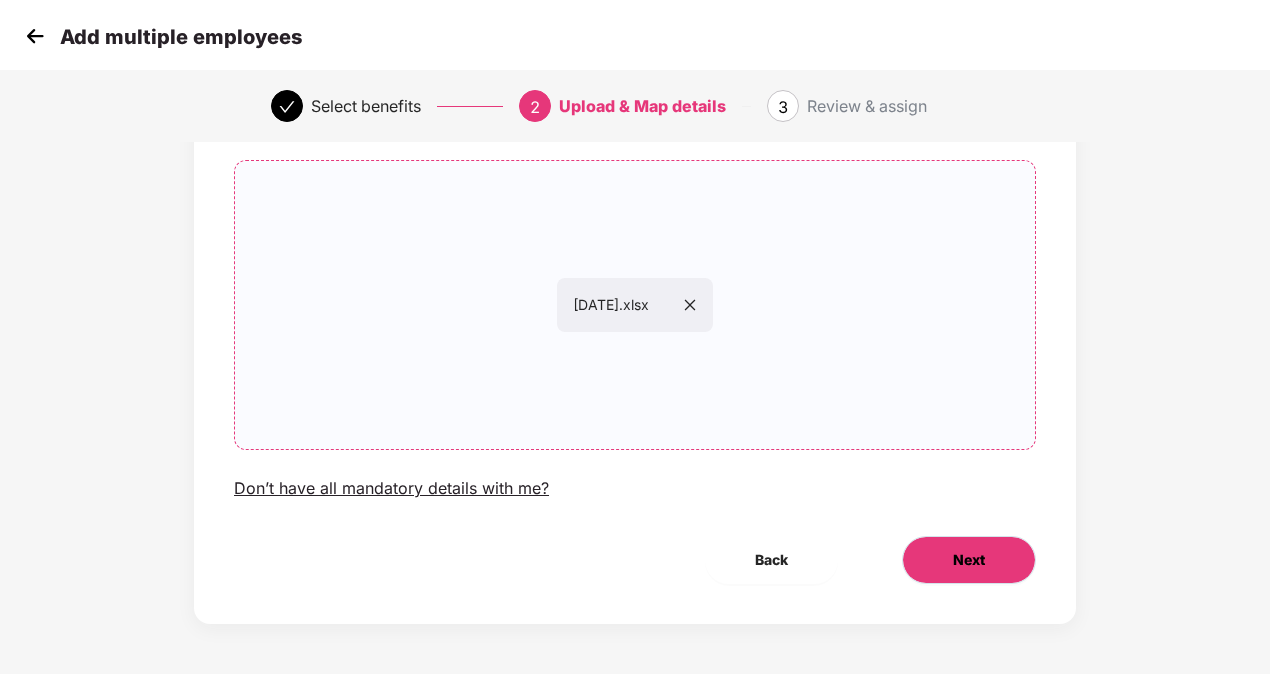 click on "Next" at bounding box center [969, 560] 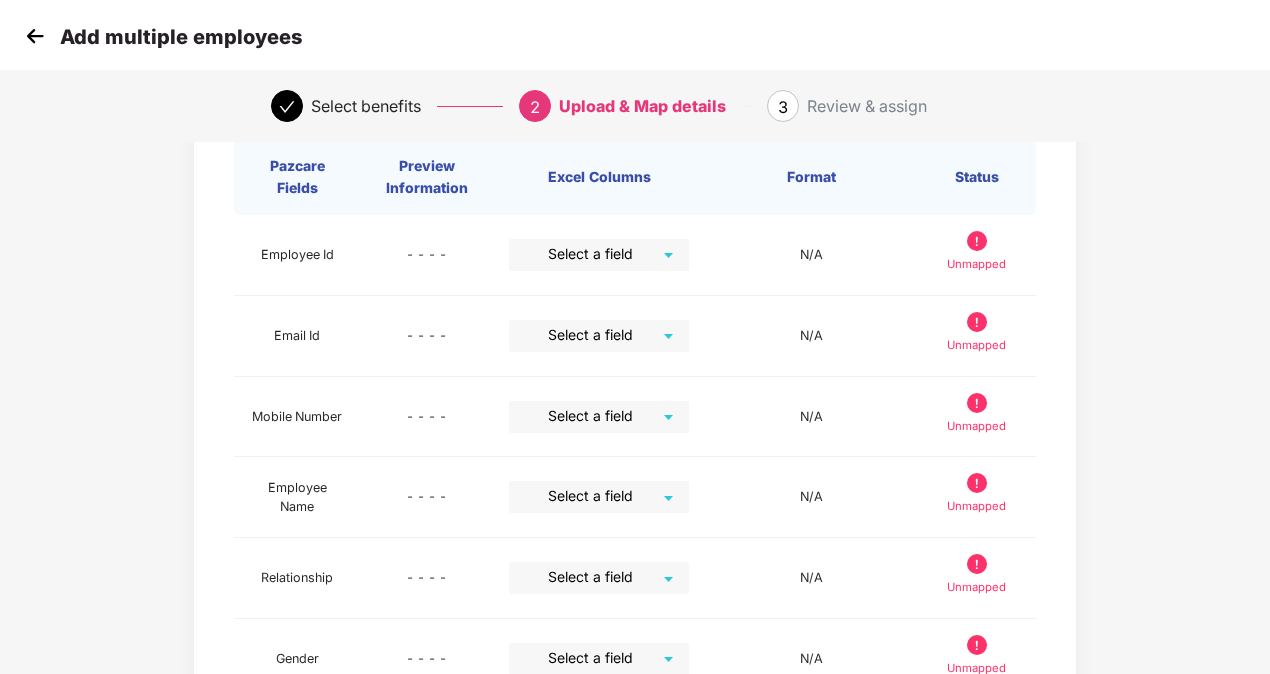 scroll, scrollTop: 0, scrollLeft: 0, axis: both 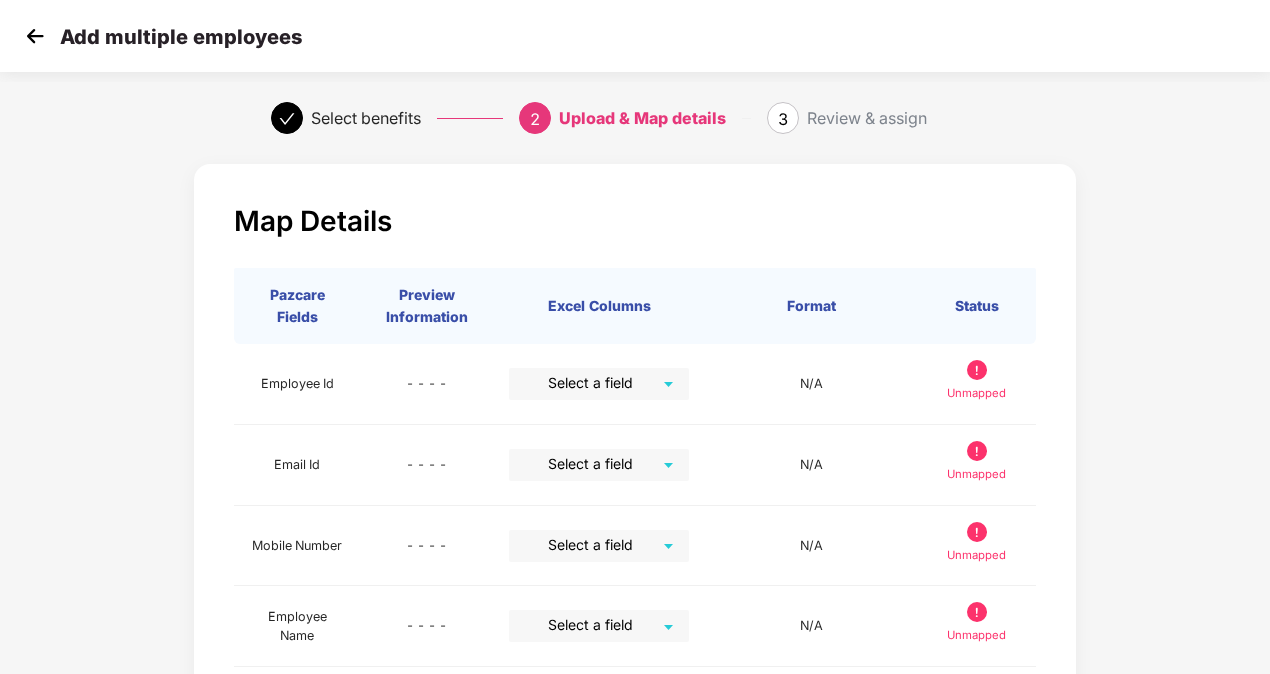 click at bounding box center (35, 36) 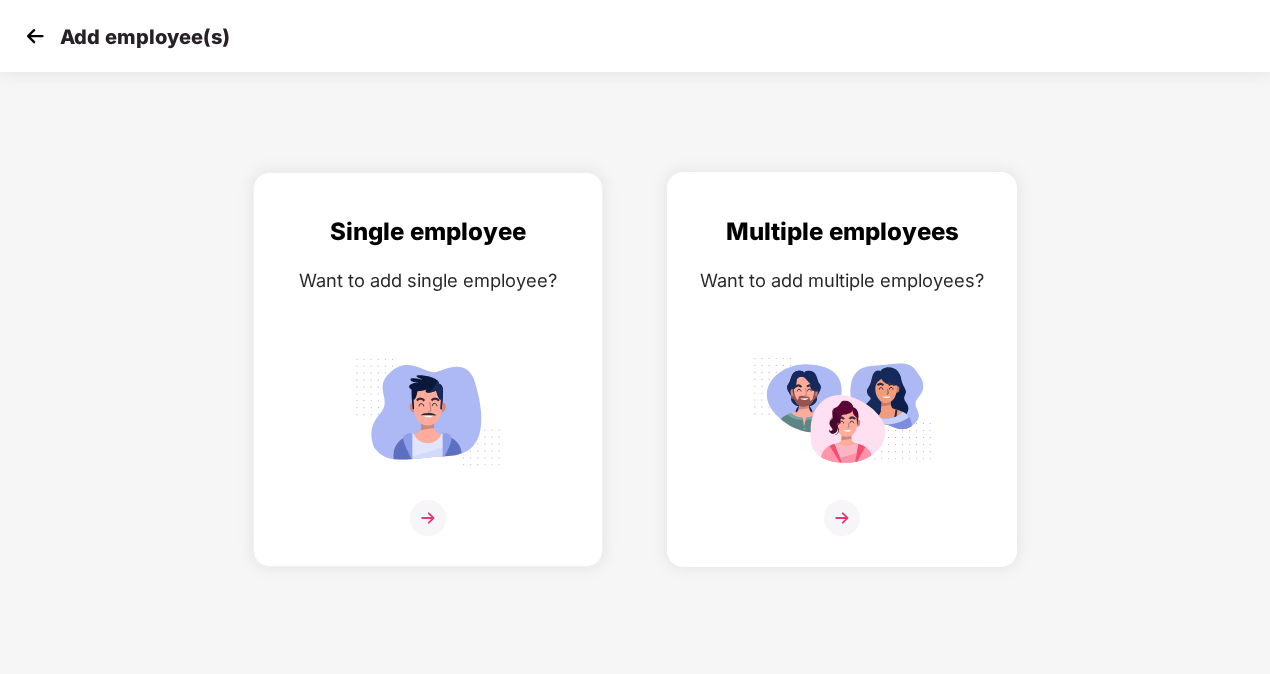 click at bounding box center (842, 411) 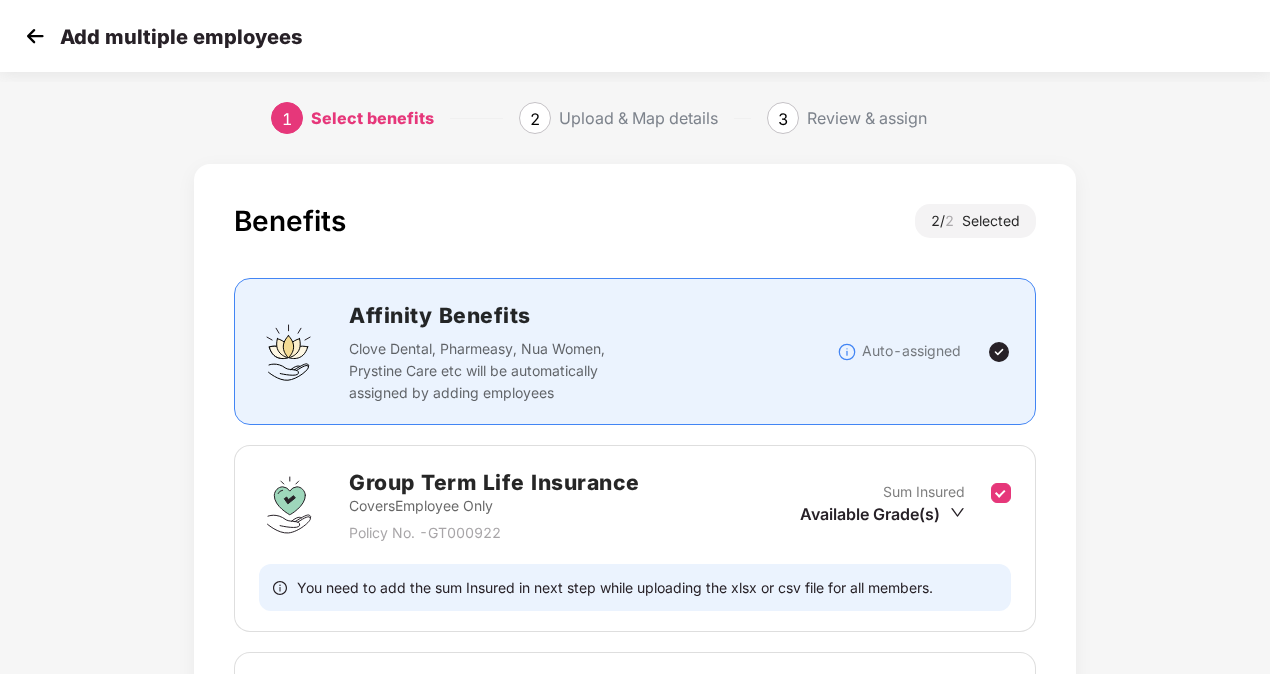 click on "Affinity Benefits Clove Dental, Pharmeasy, Nua Women, Prystine Care etc will be automatically assigned by adding employees" at bounding box center (593, 351) 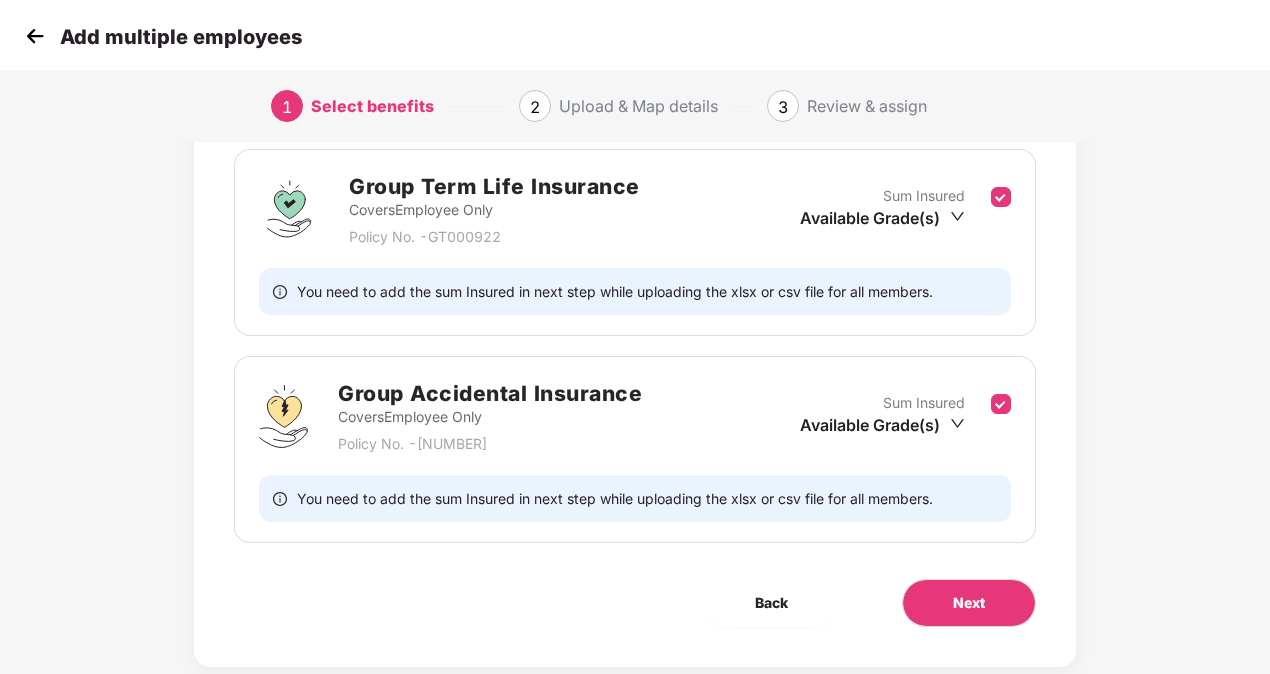 scroll, scrollTop: 337, scrollLeft: 0, axis: vertical 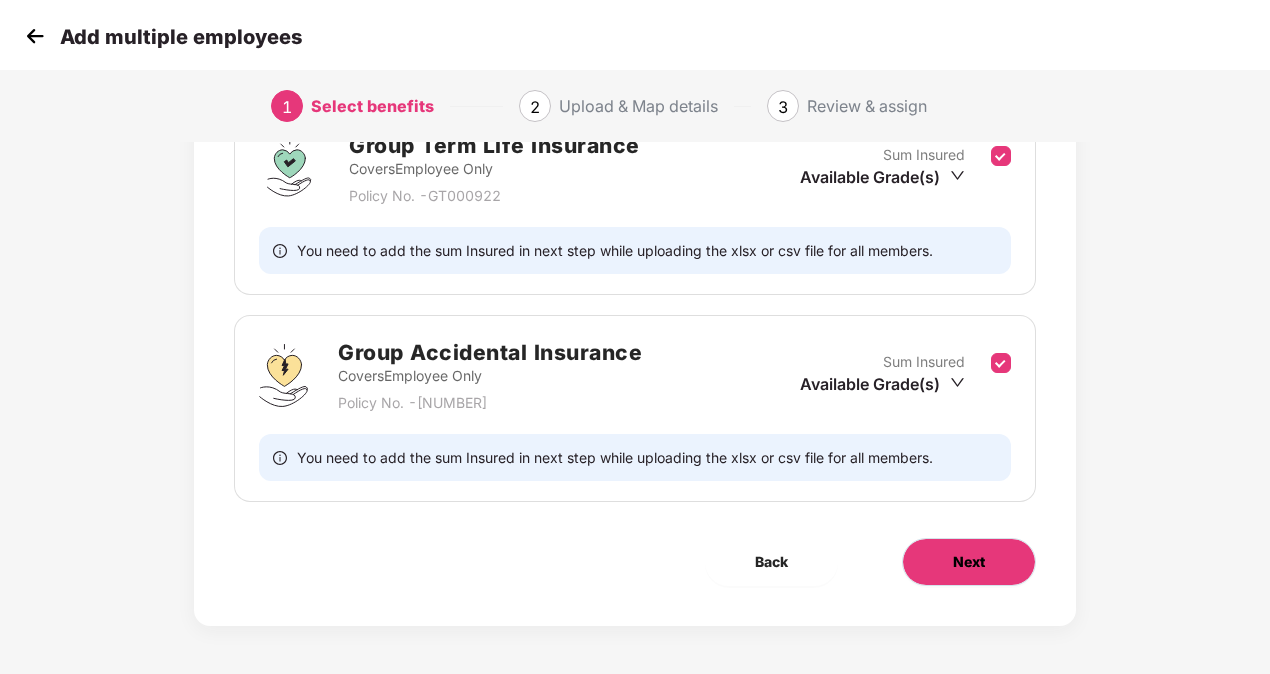 click on "Next" at bounding box center (969, 562) 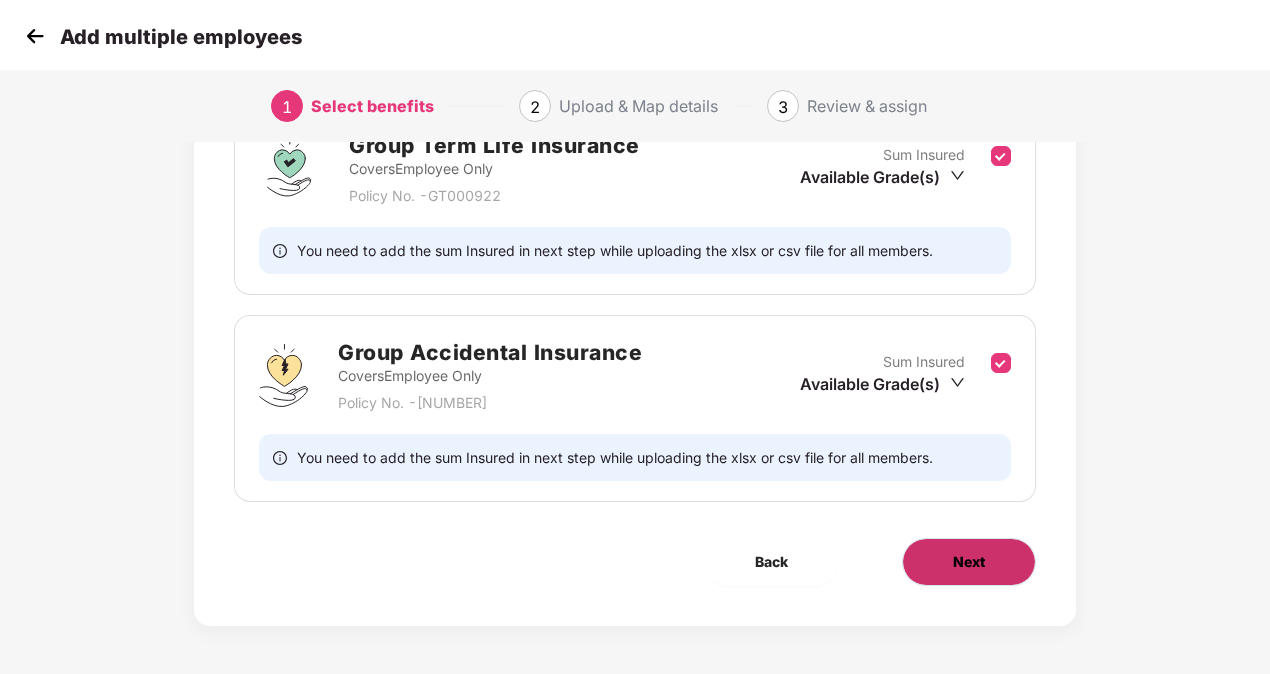 scroll, scrollTop: 0, scrollLeft: 0, axis: both 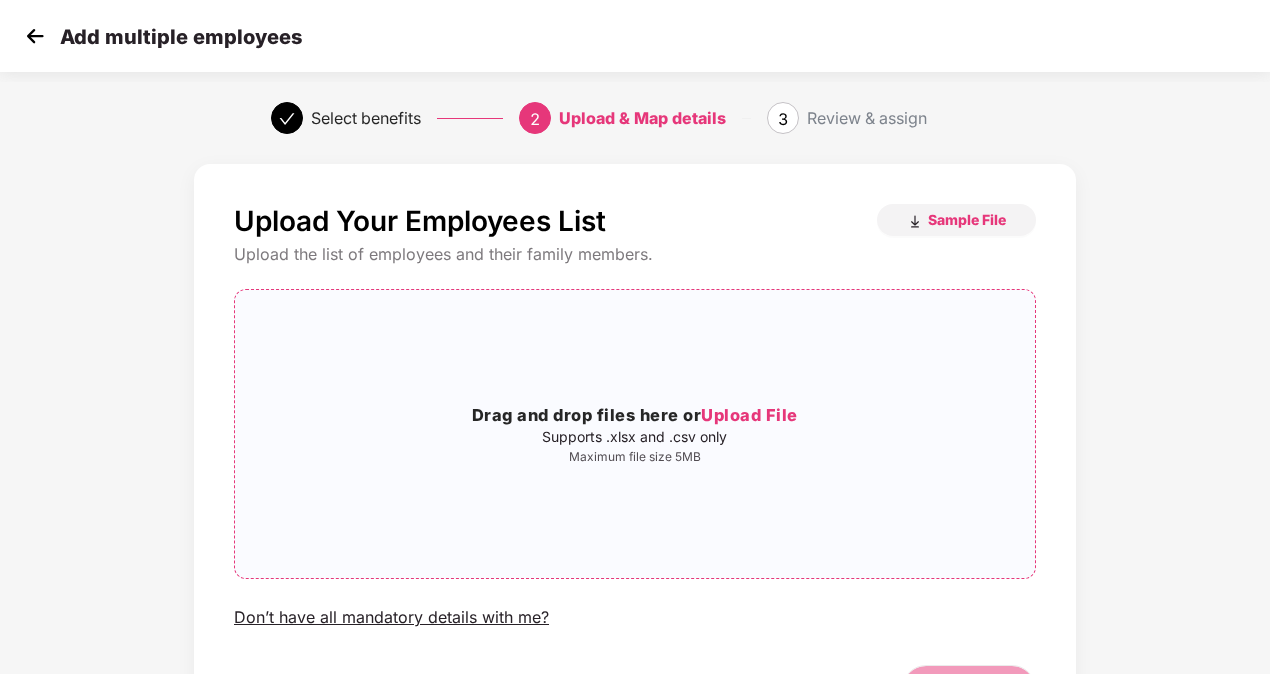 click on "Upload File" at bounding box center (749, 415) 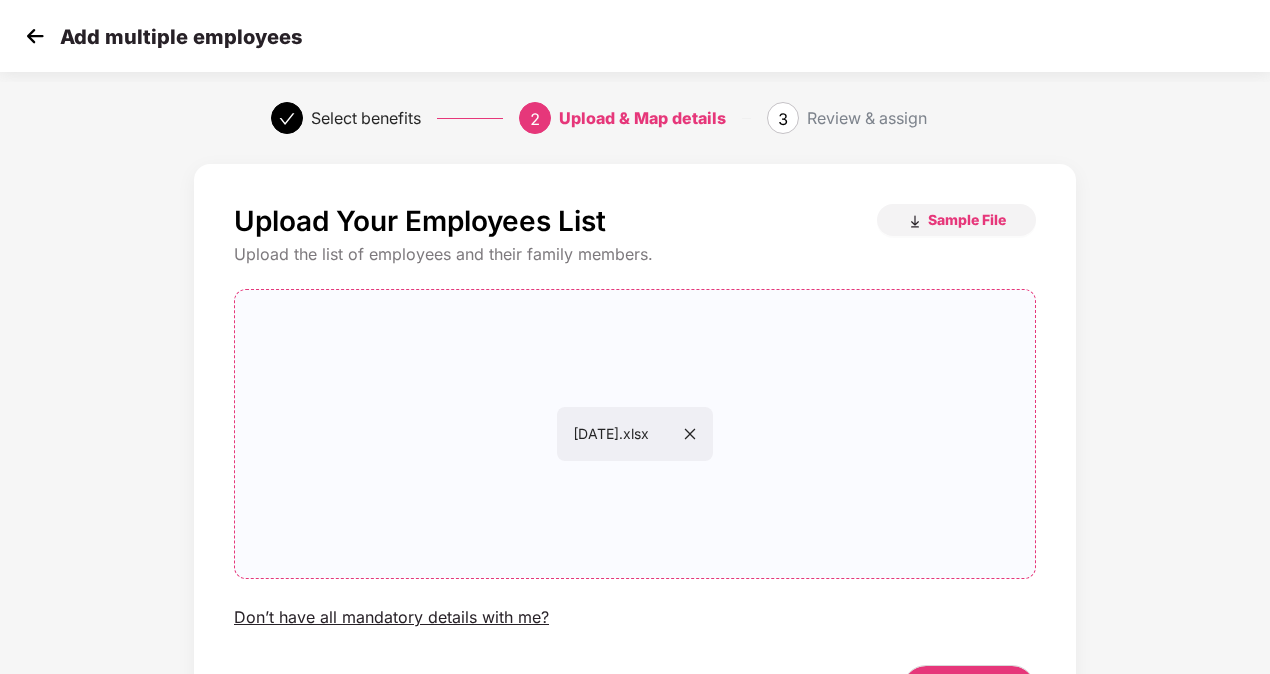 scroll, scrollTop: 129, scrollLeft: 0, axis: vertical 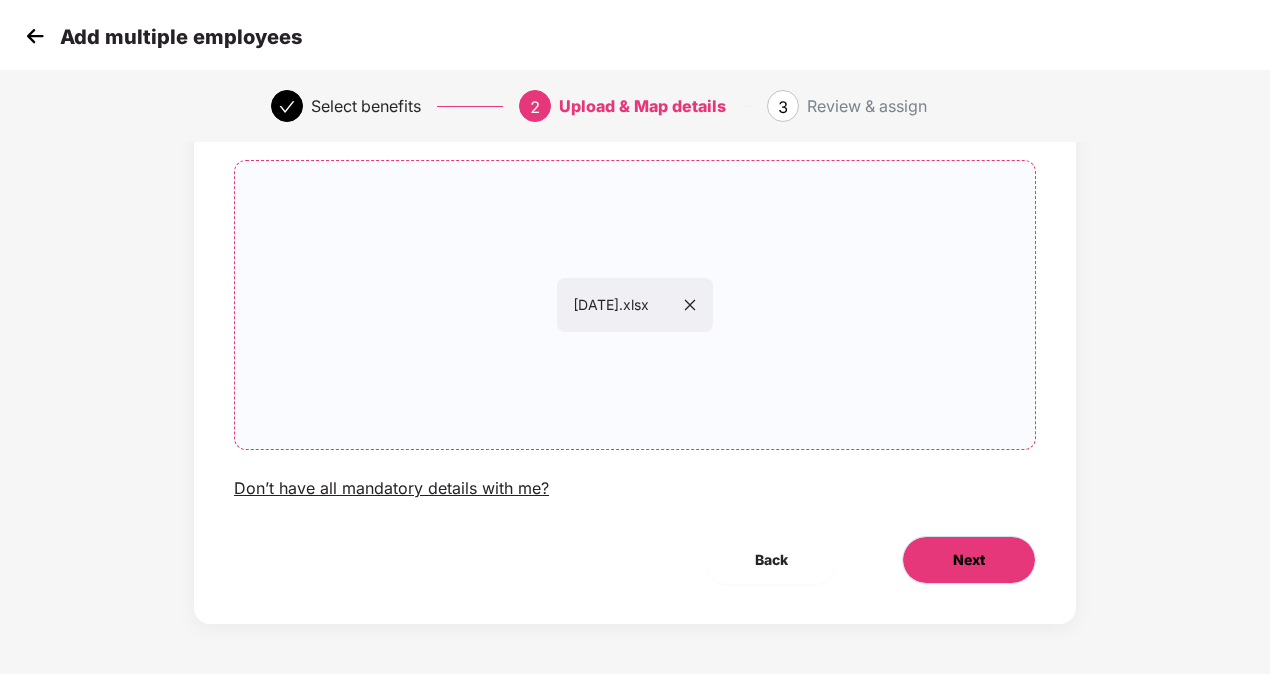 click on "Next" at bounding box center [969, 560] 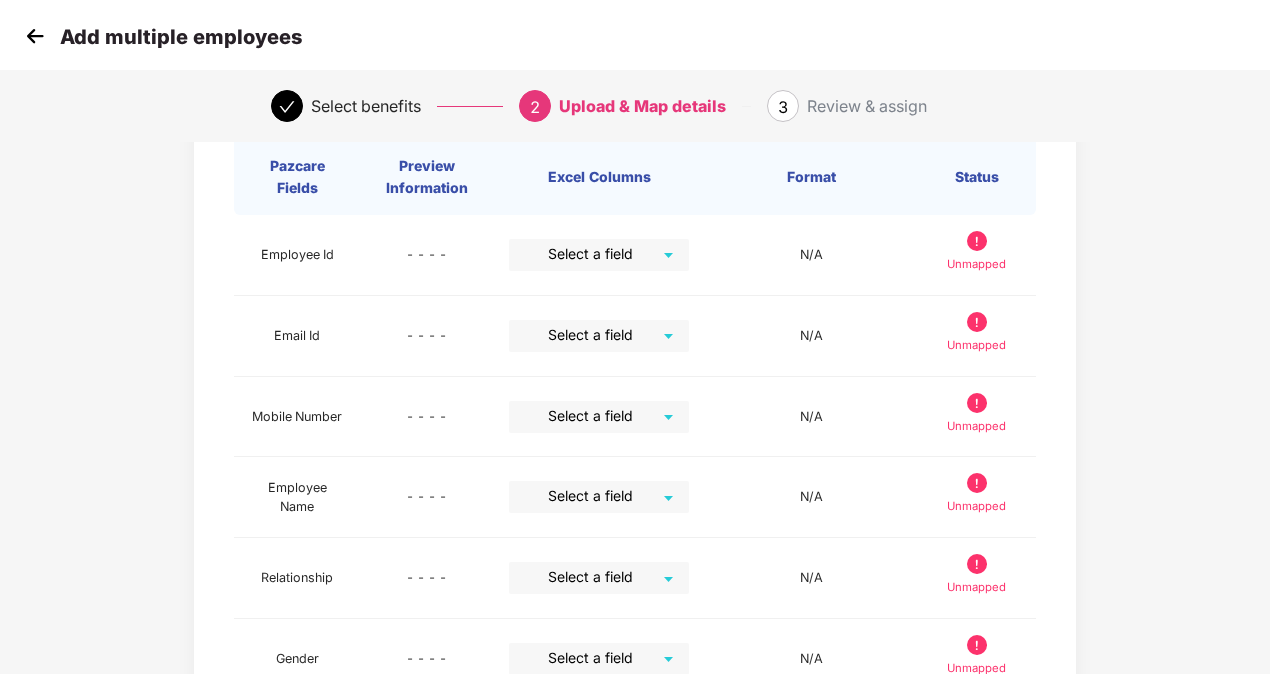 scroll, scrollTop: 0, scrollLeft: 0, axis: both 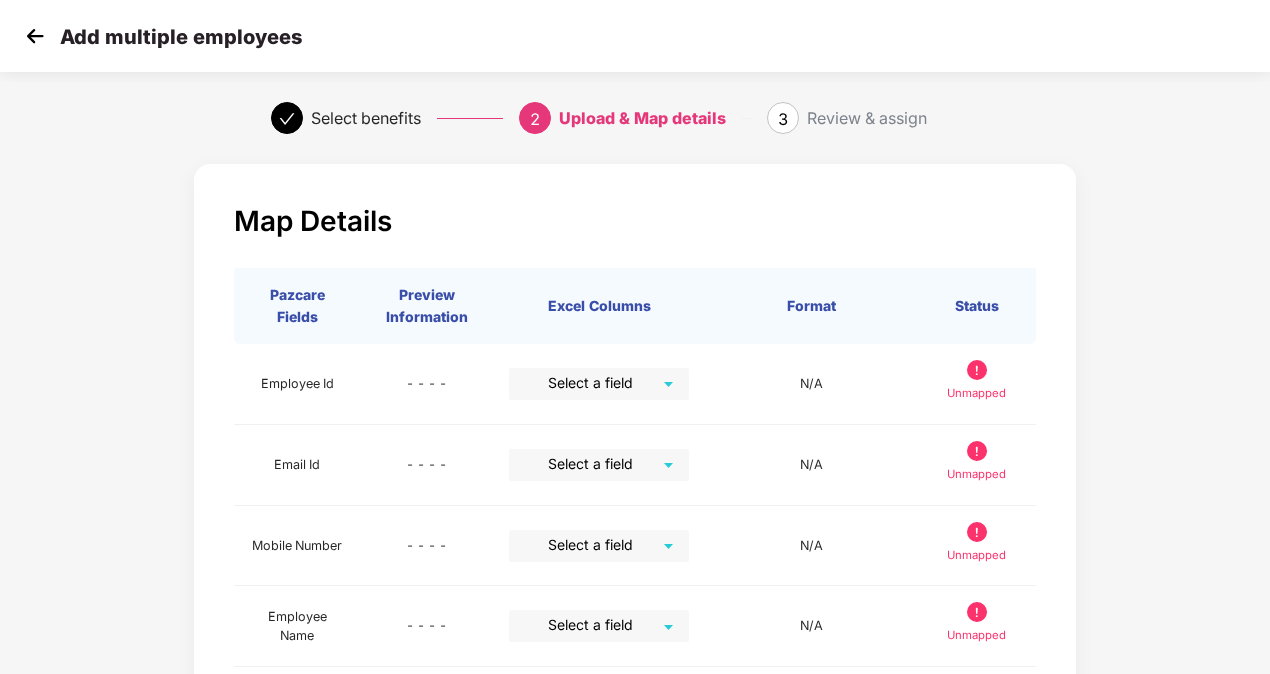 click at bounding box center (35, 36) 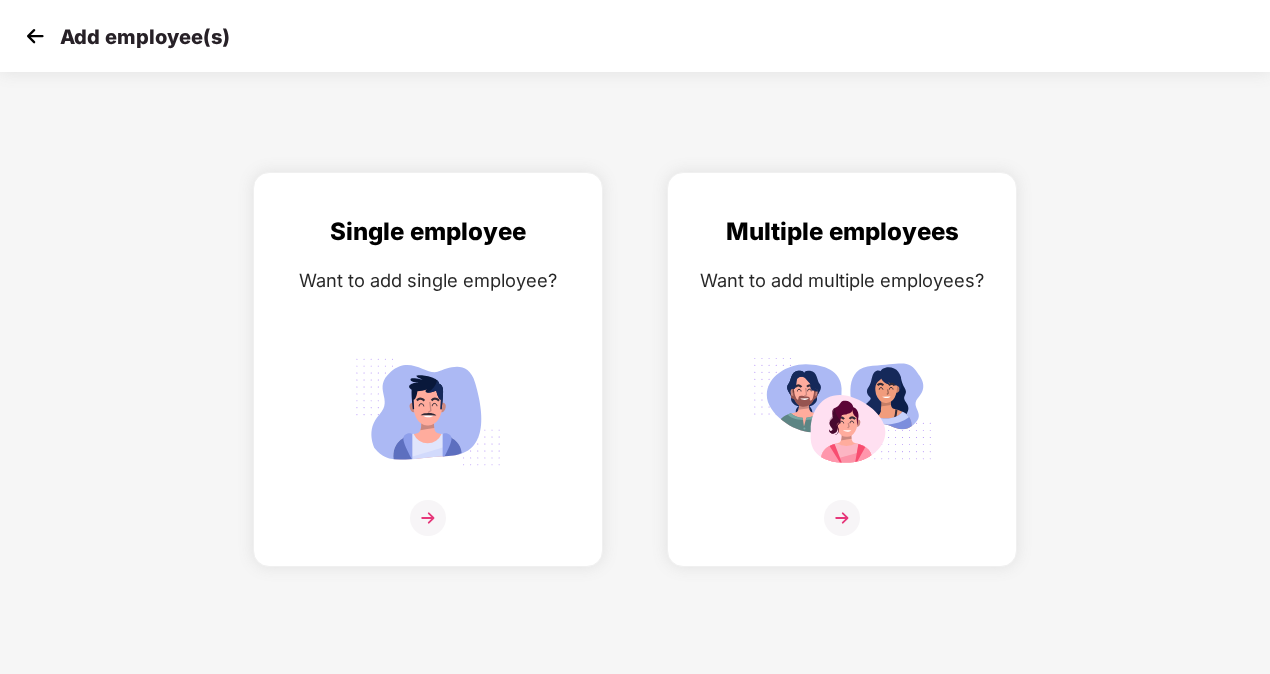 click at bounding box center (35, 36) 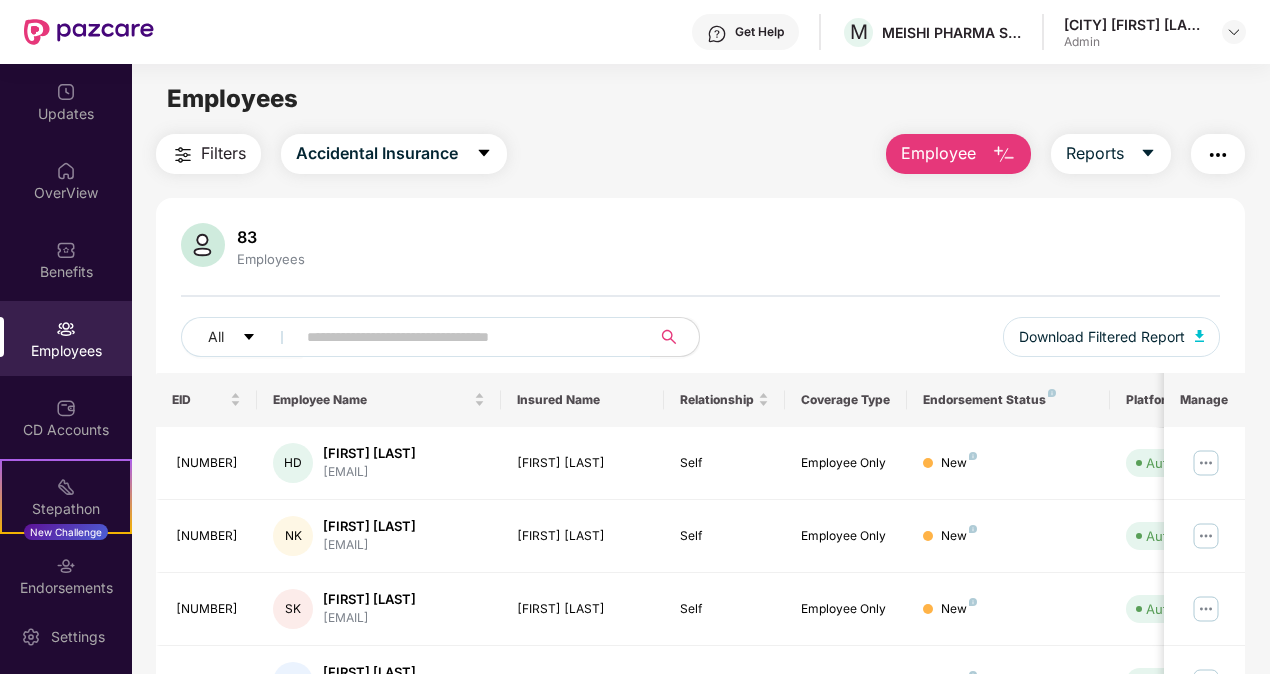 click on "Varanasi Srinivasa Rao Admin" at bounding box center (1155, 32) 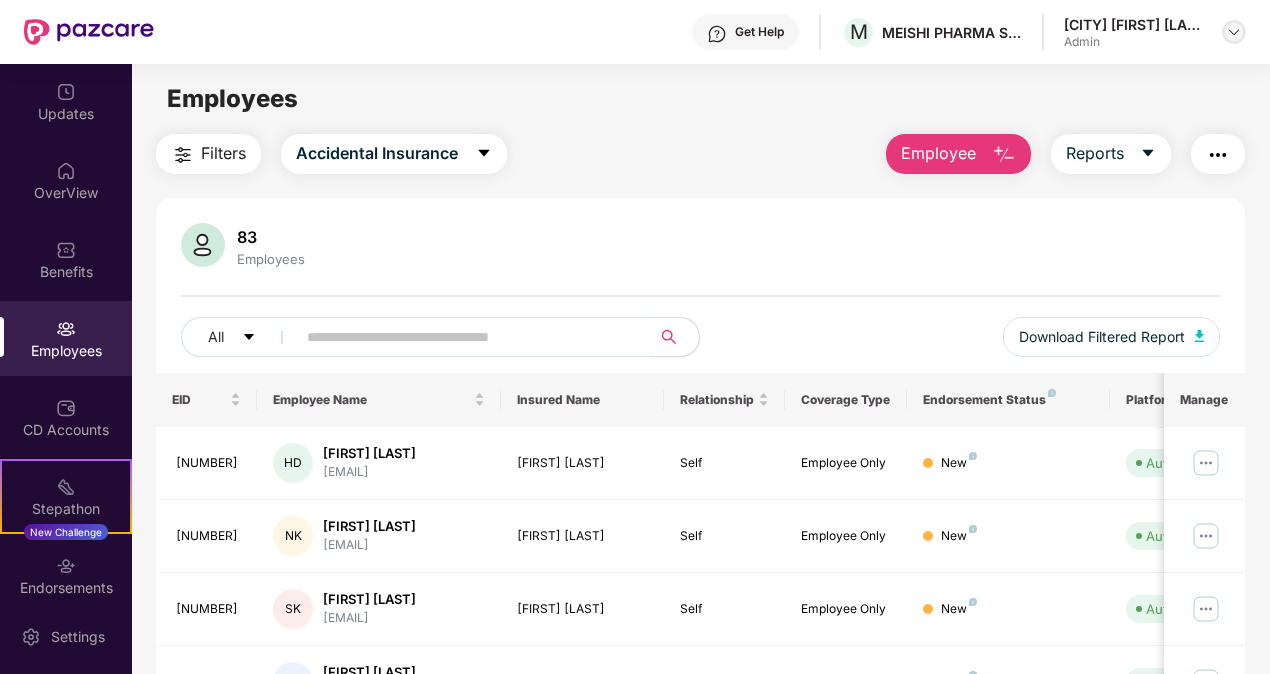 click at bounding box center (1234, 32) 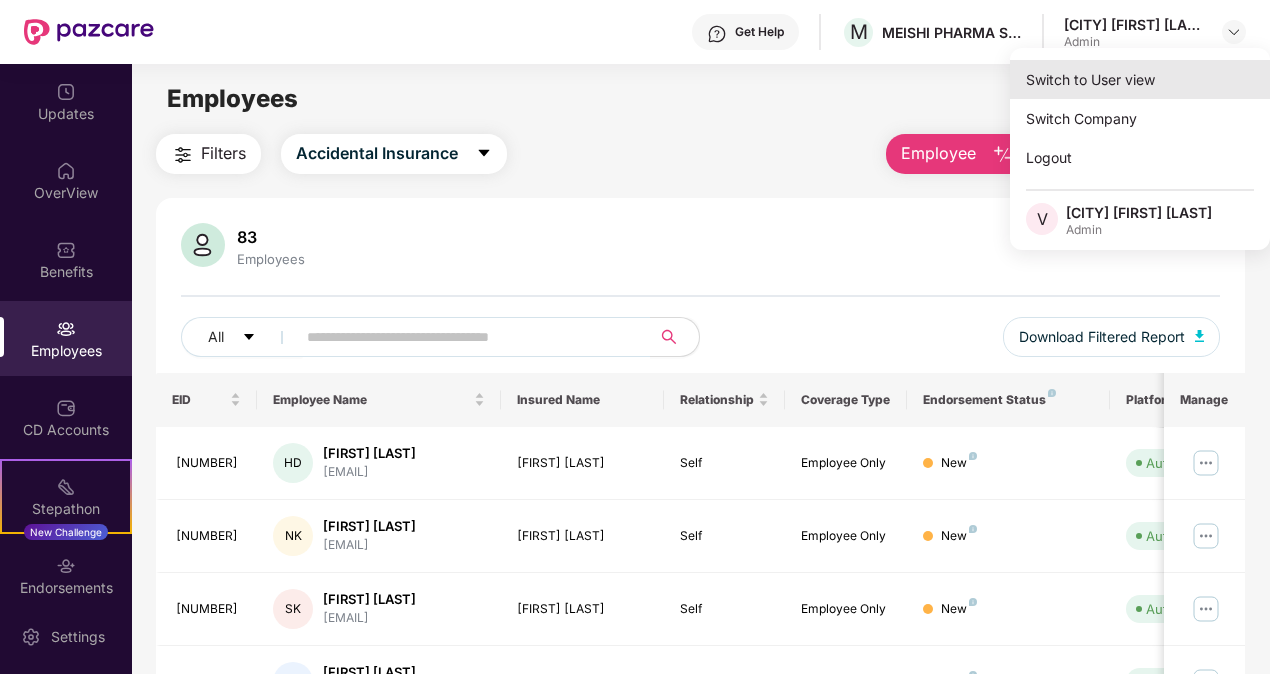 click on "Switch to User view" at bounding box center [1140, 79] 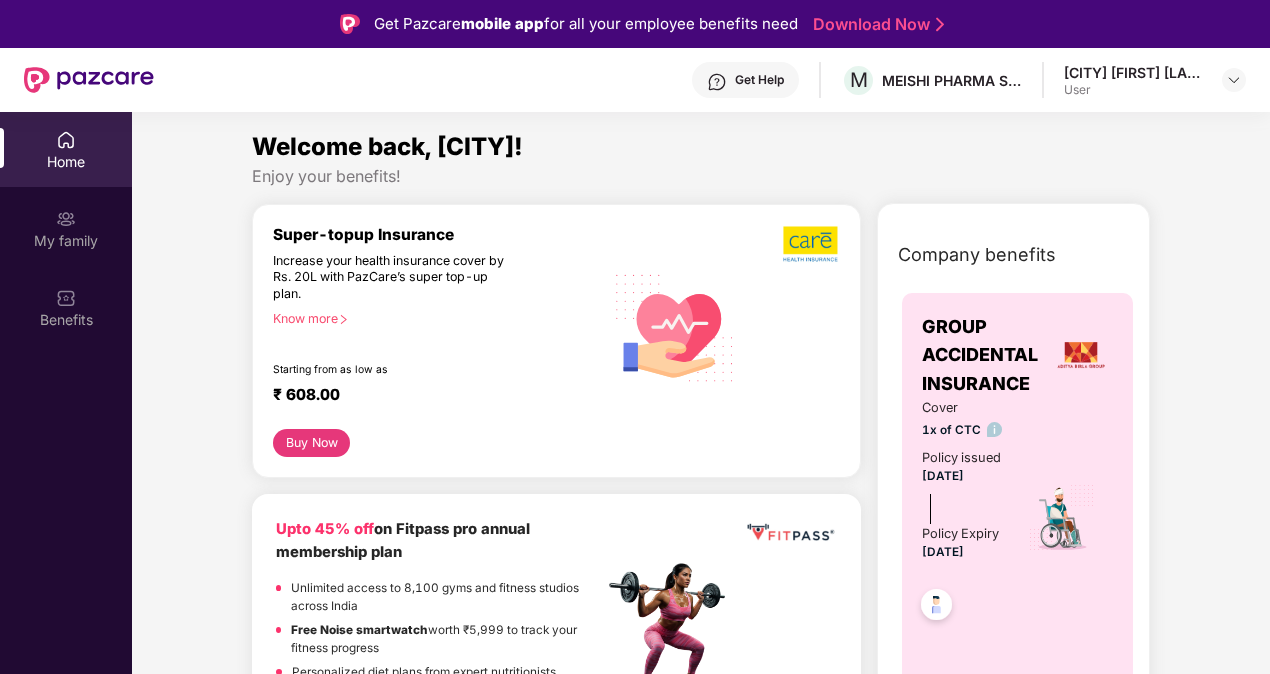 click on "Varanasi Srinivasa Rao User" at bounding box center (1155, 80) 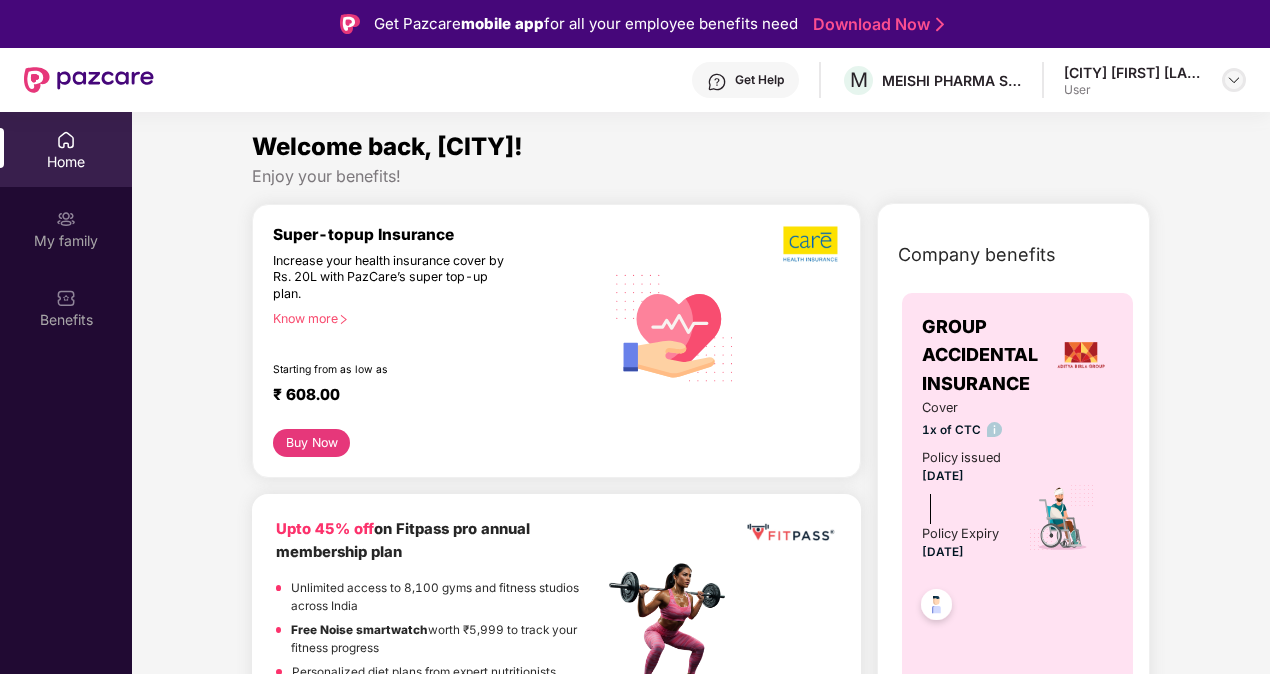 click at bounding box center [1234, 80] 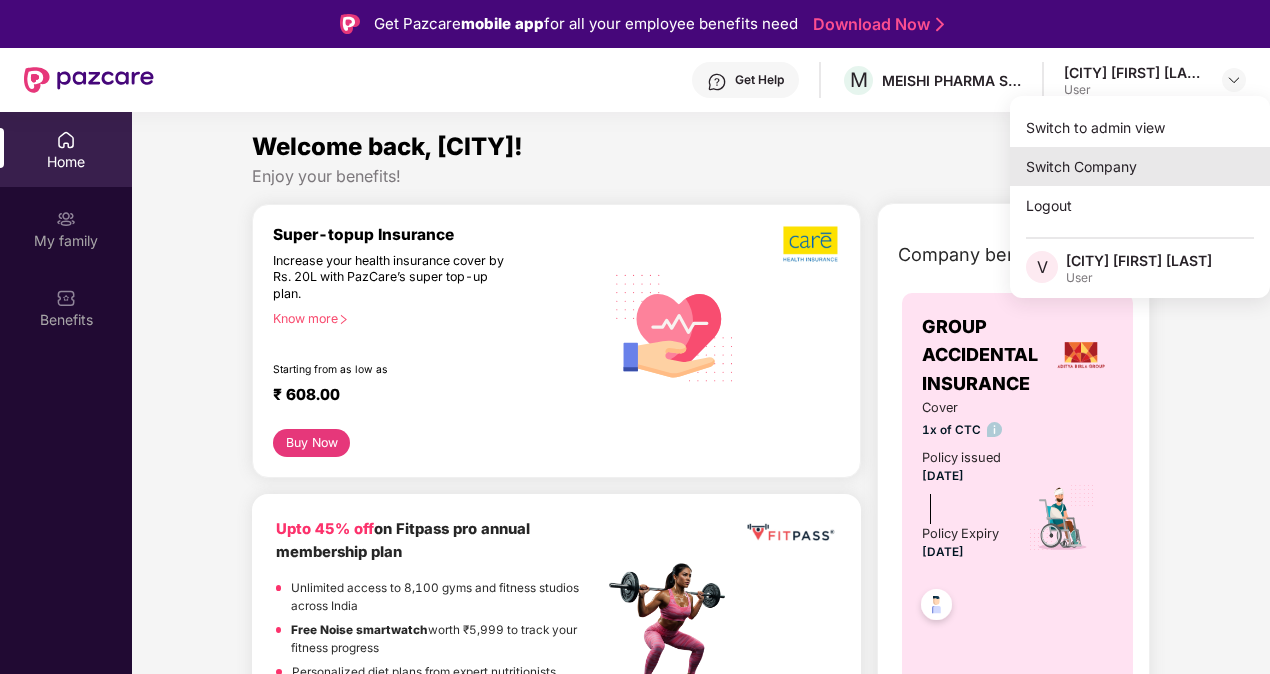click on "Switch Company" at bounding box center (1140, 166) 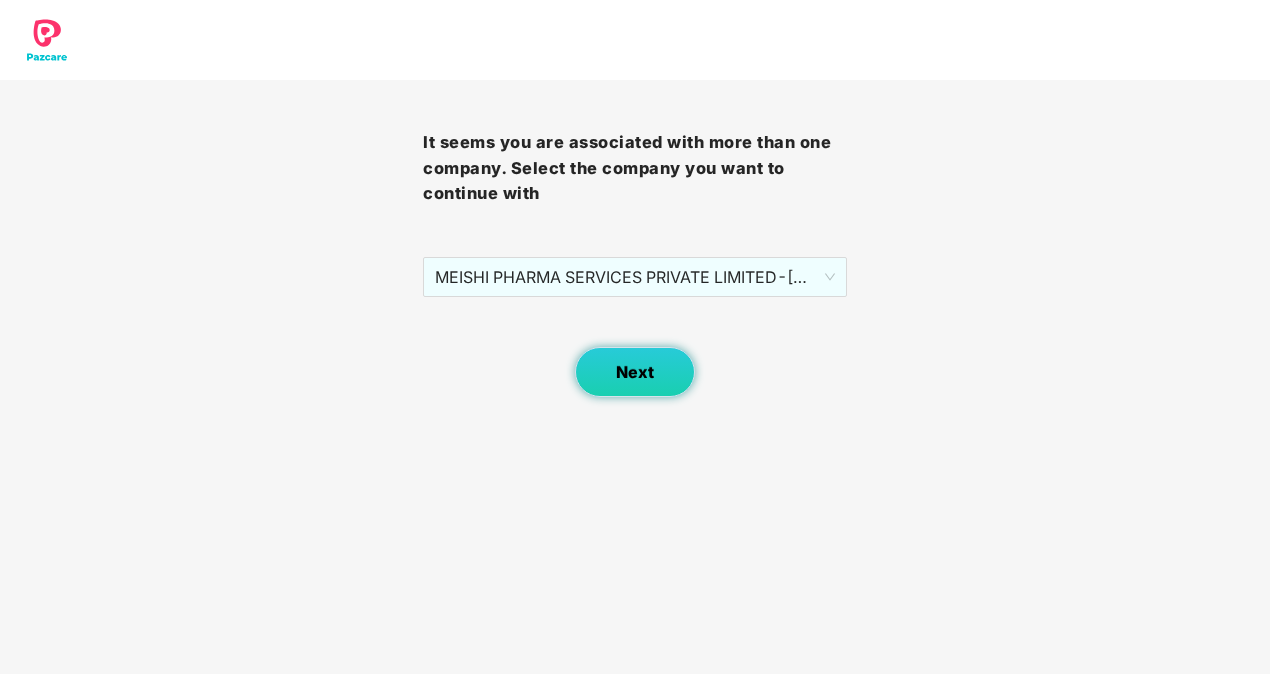 click on "Next" at bounding box center [635, 372] 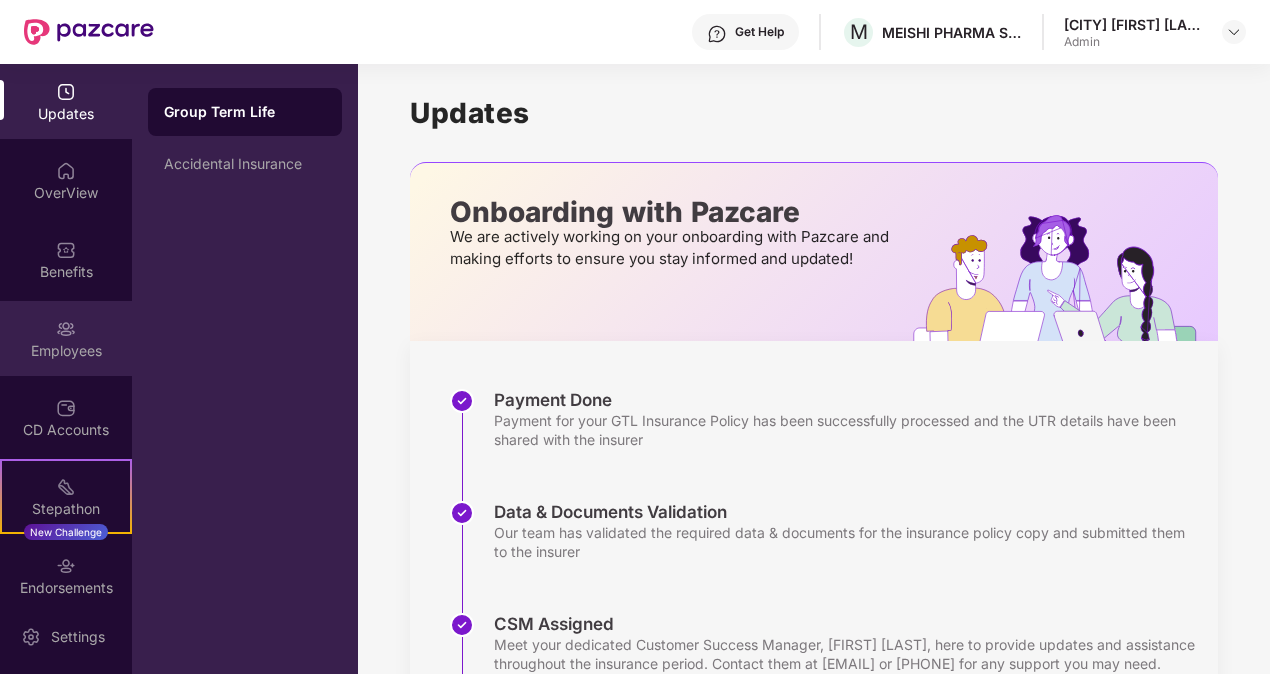 click at bounding box center [66, 329] 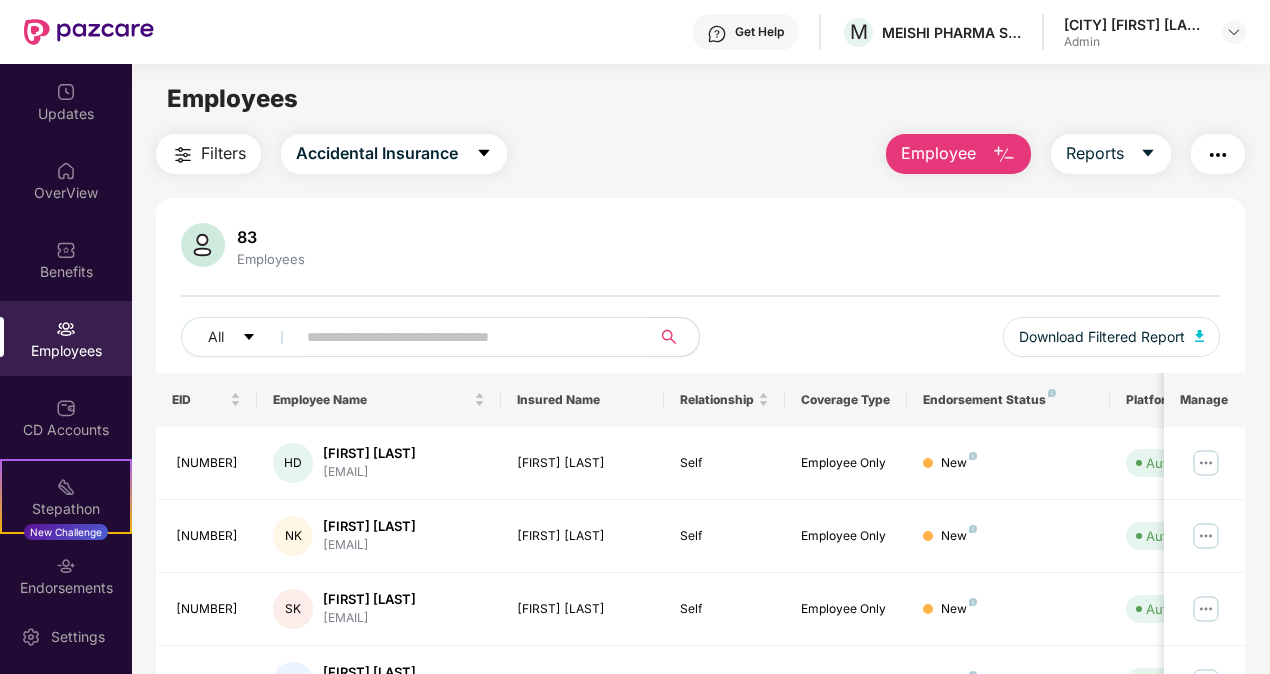 click on "Employee" at bounding box center [938, 153] 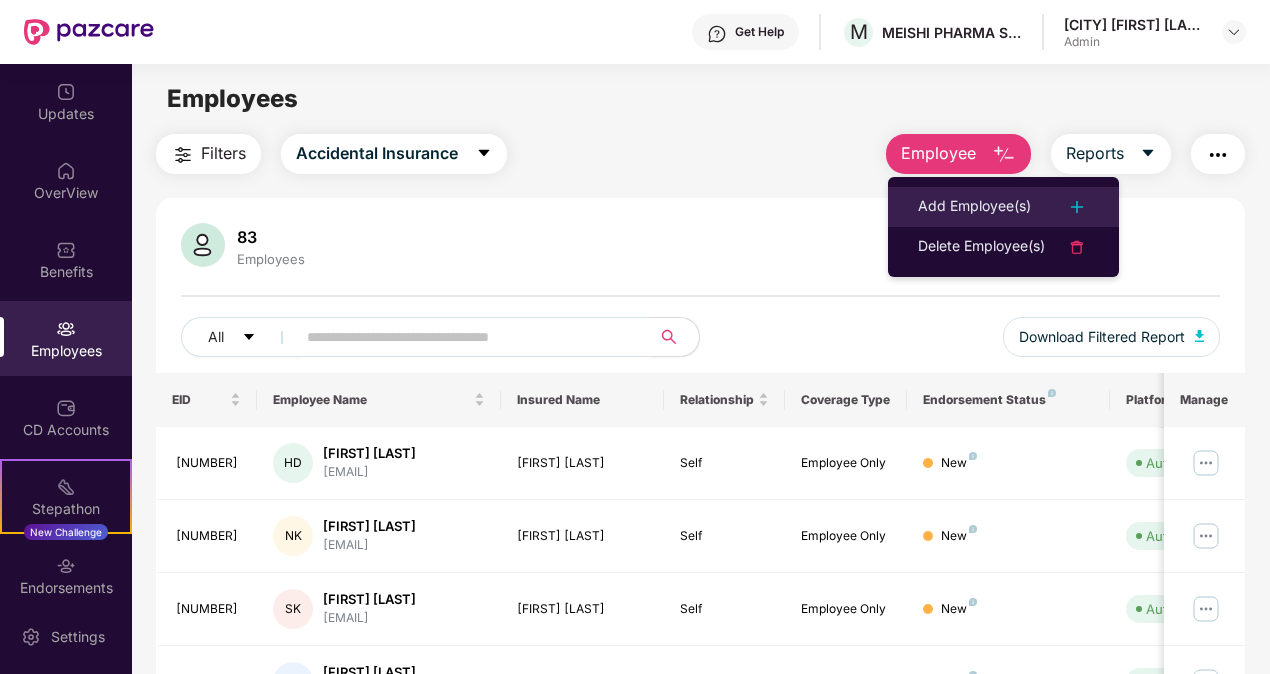 click on "Add Employee(s)" at bounding box center [974, 207] 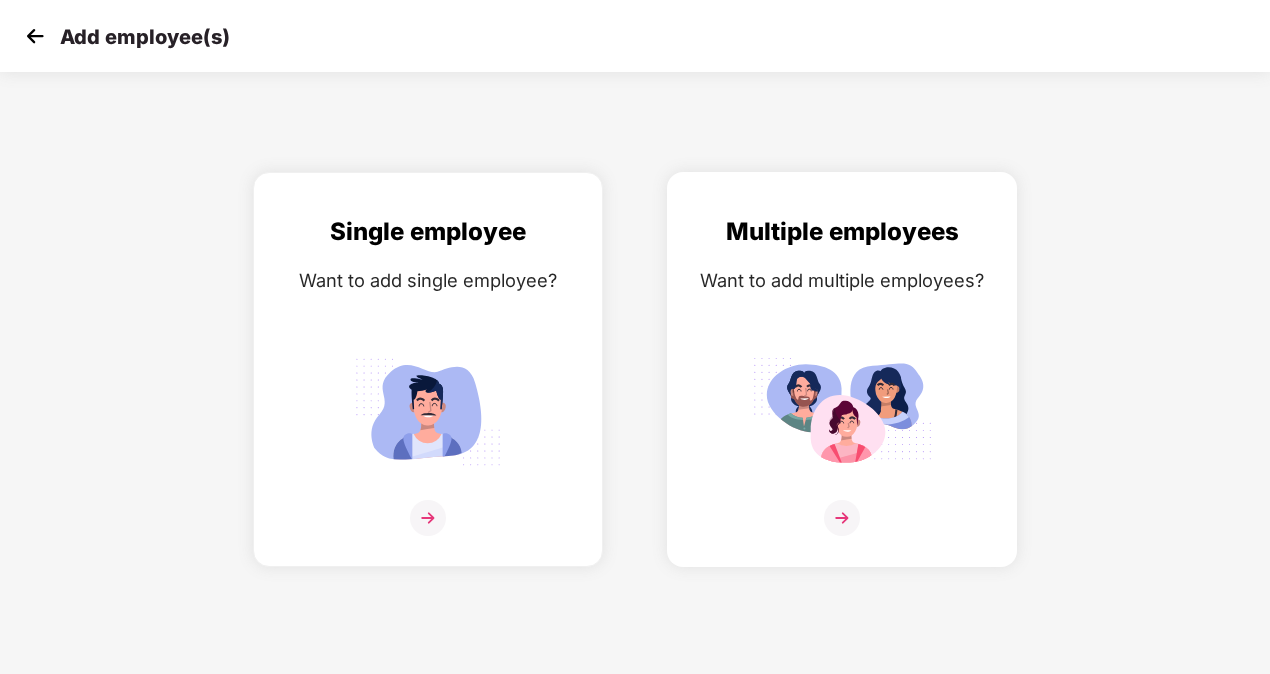 click on "Multiple employees Want to add multiple employees?" at bounding box center (842, 387) 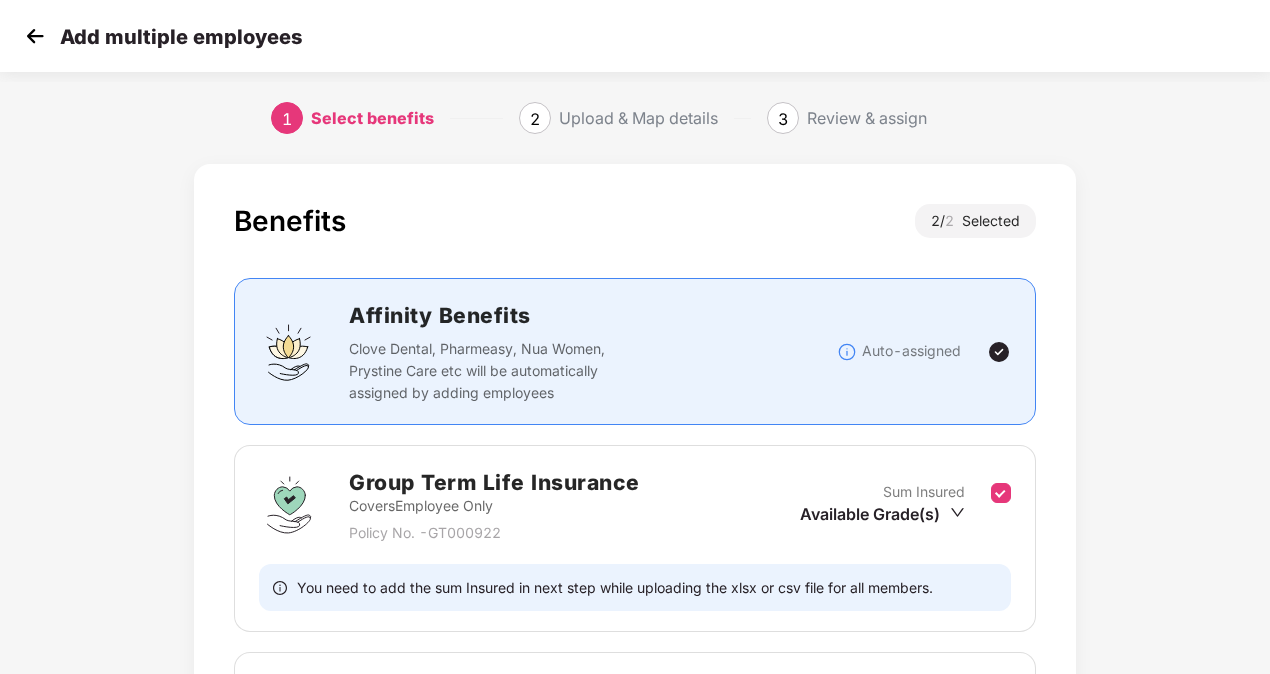 scroll, scrollTop: 256, scrollLeft: 0, axis: vertical 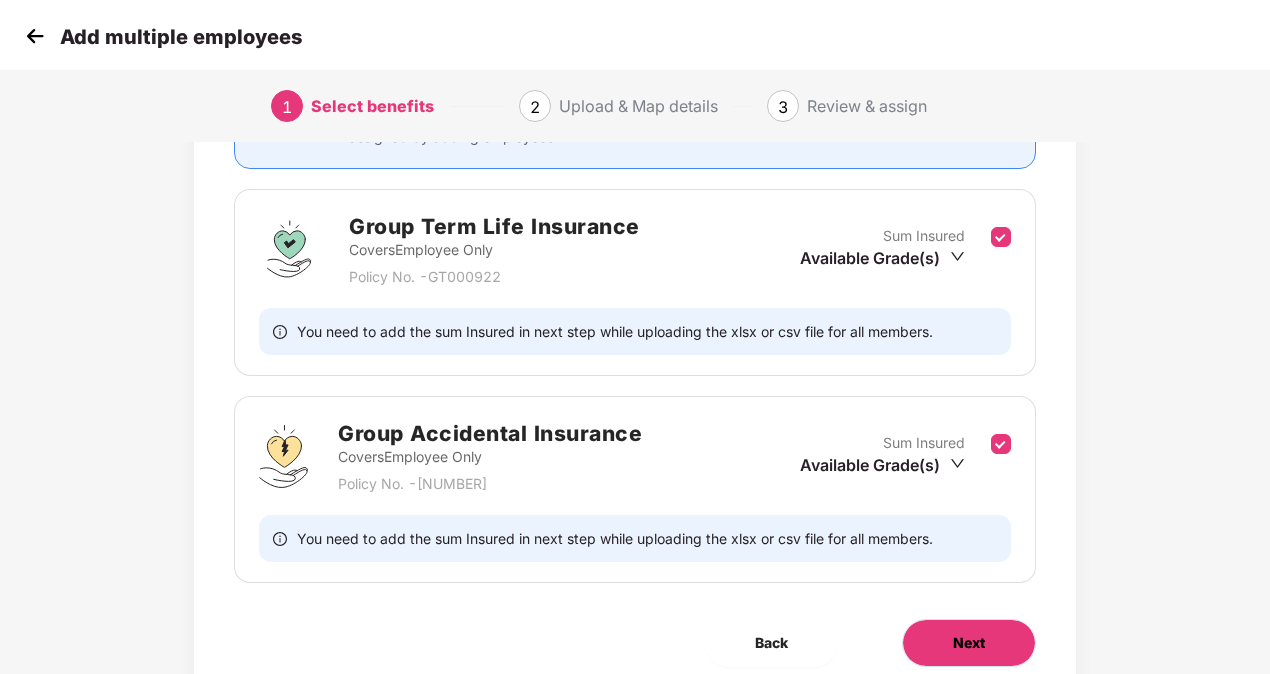 click on "Next" at bounding box center [969, 643] 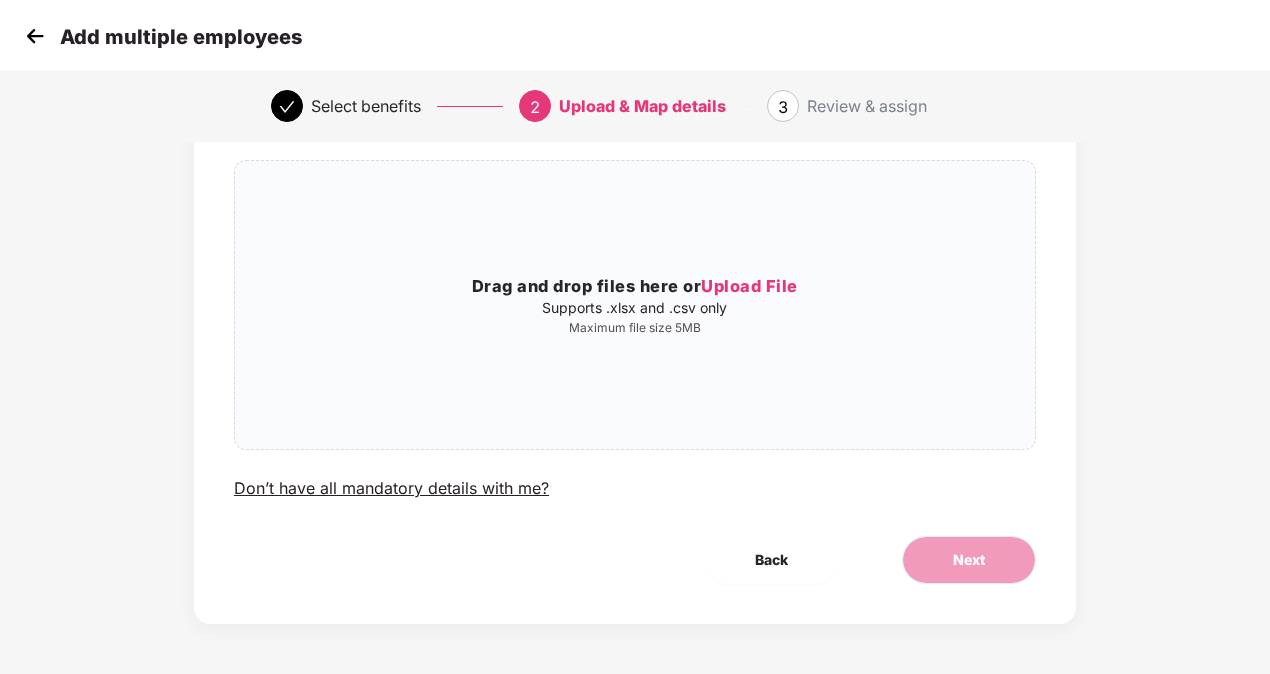 scroll, scrollTop: 0, scrollLeft: 0, axis: both 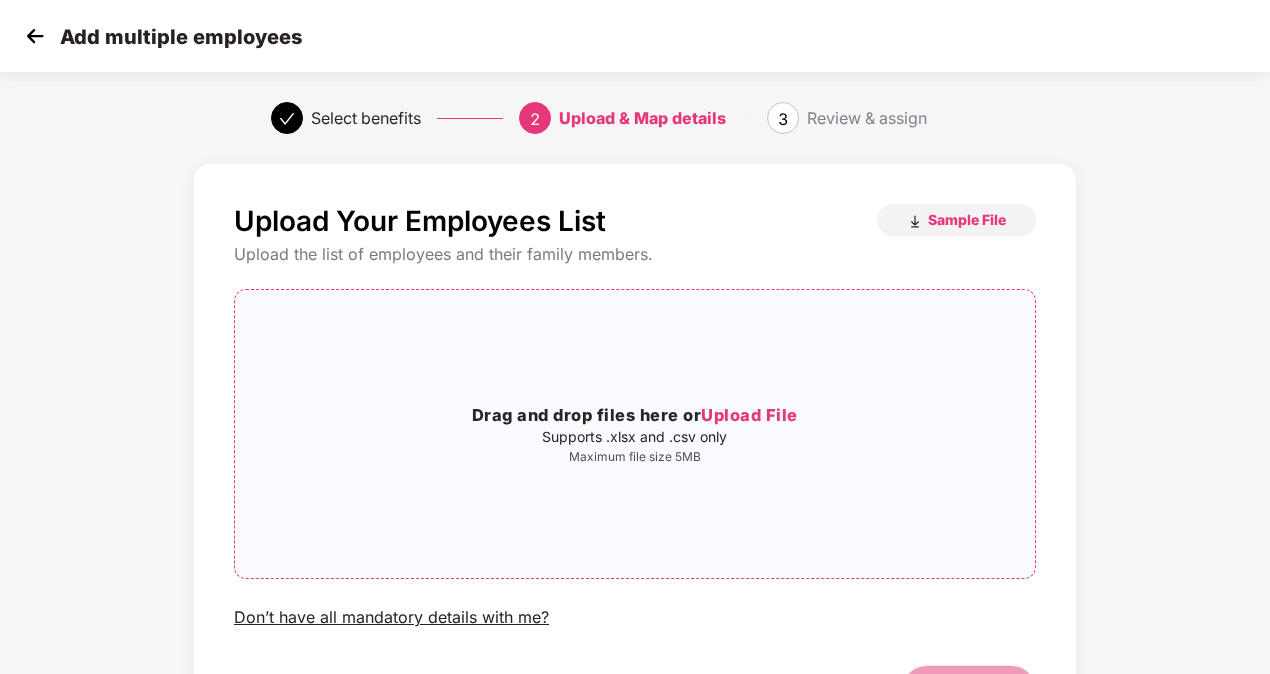 click on "Upload File" at bounding box center [749, 415] 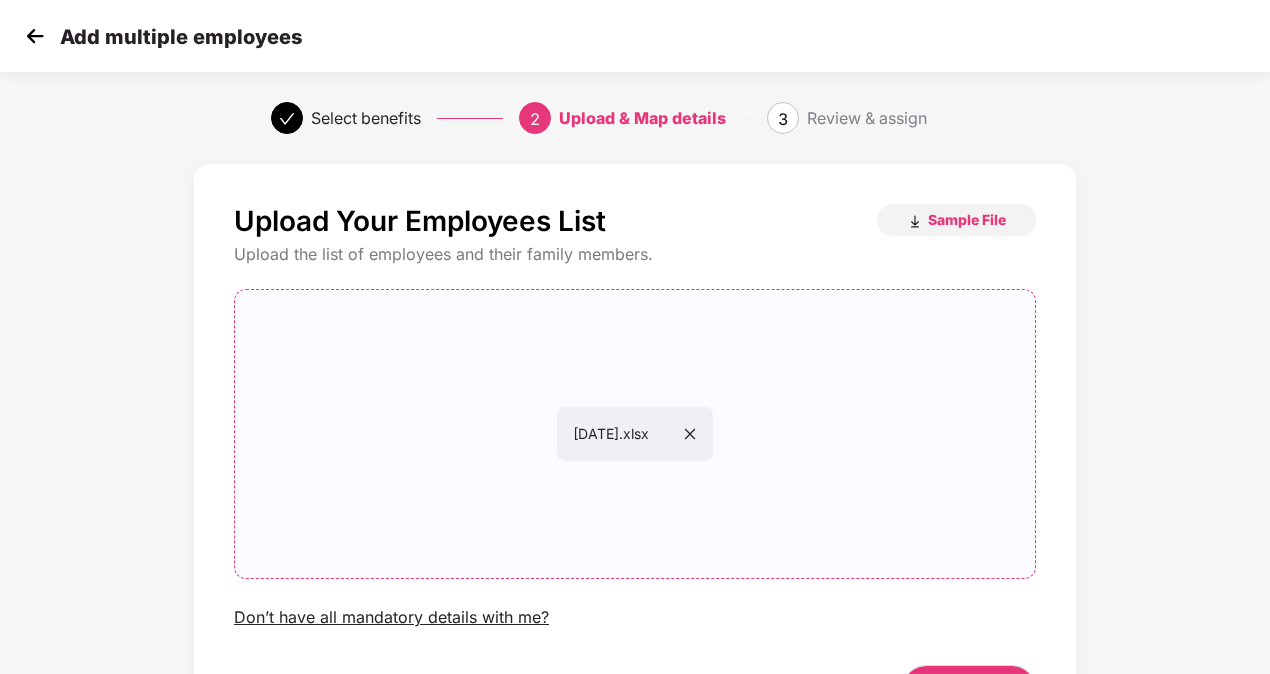 scroll, scrollTop: 129, scrollLeft: 0, axis: vertical 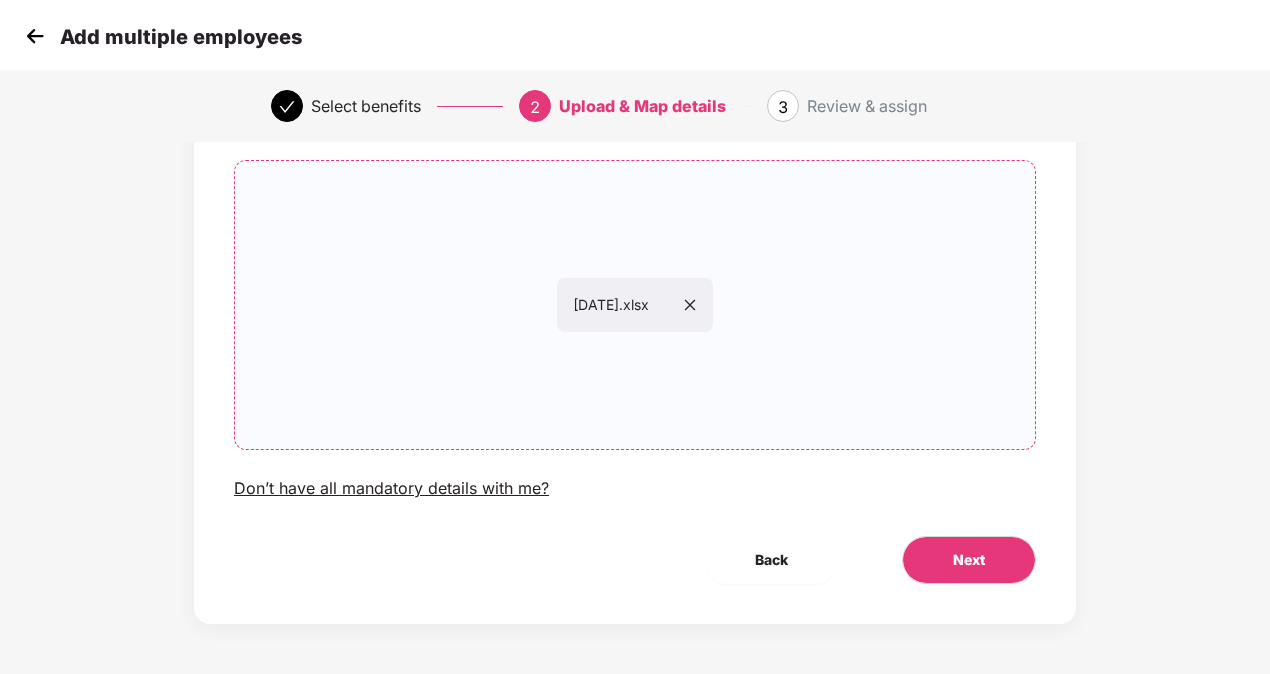 click on "Upload Your Employees List Sample File Upload the list of employees and their family members. 04-08-2025.xlsx   04-08-2025.xlsx Don’t have all mandatory details with me? Back Next" at bounding box center (635, 329) 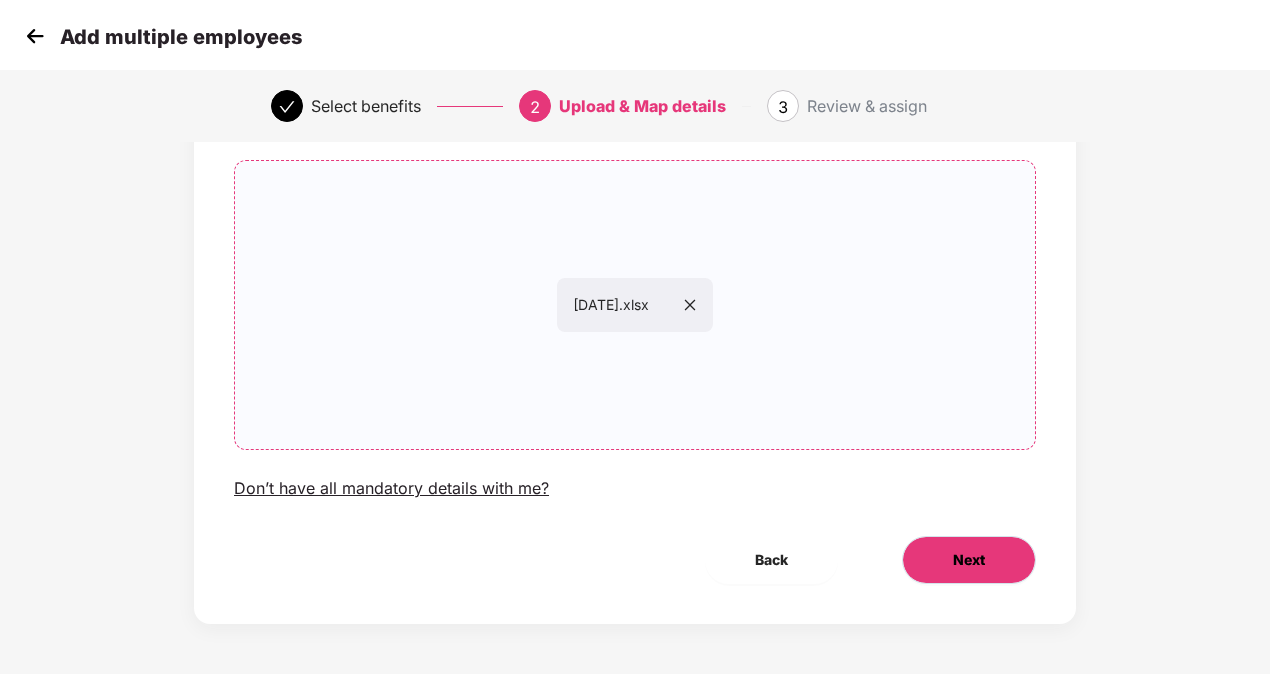click on "Next" at bounding box center (969, 560) 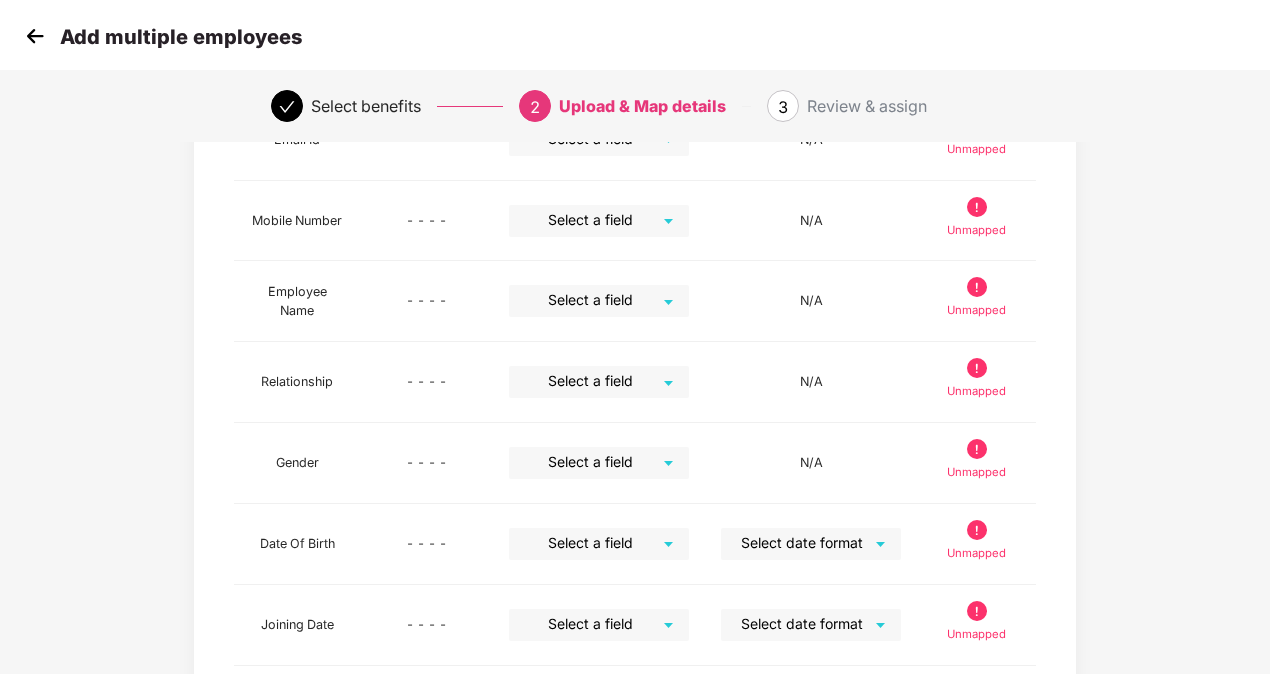 scroll, scrollTop: 599, scrollLeft: 0, axis: vertical 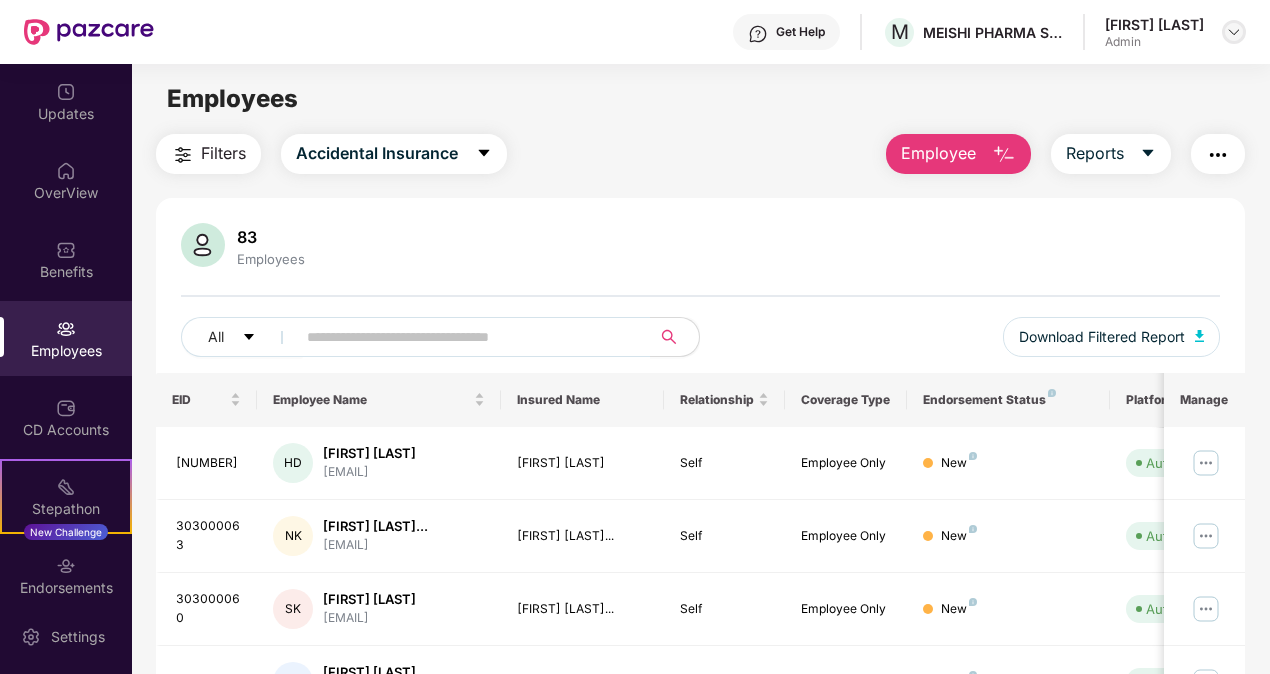 click at bounding box center (1234, 32) 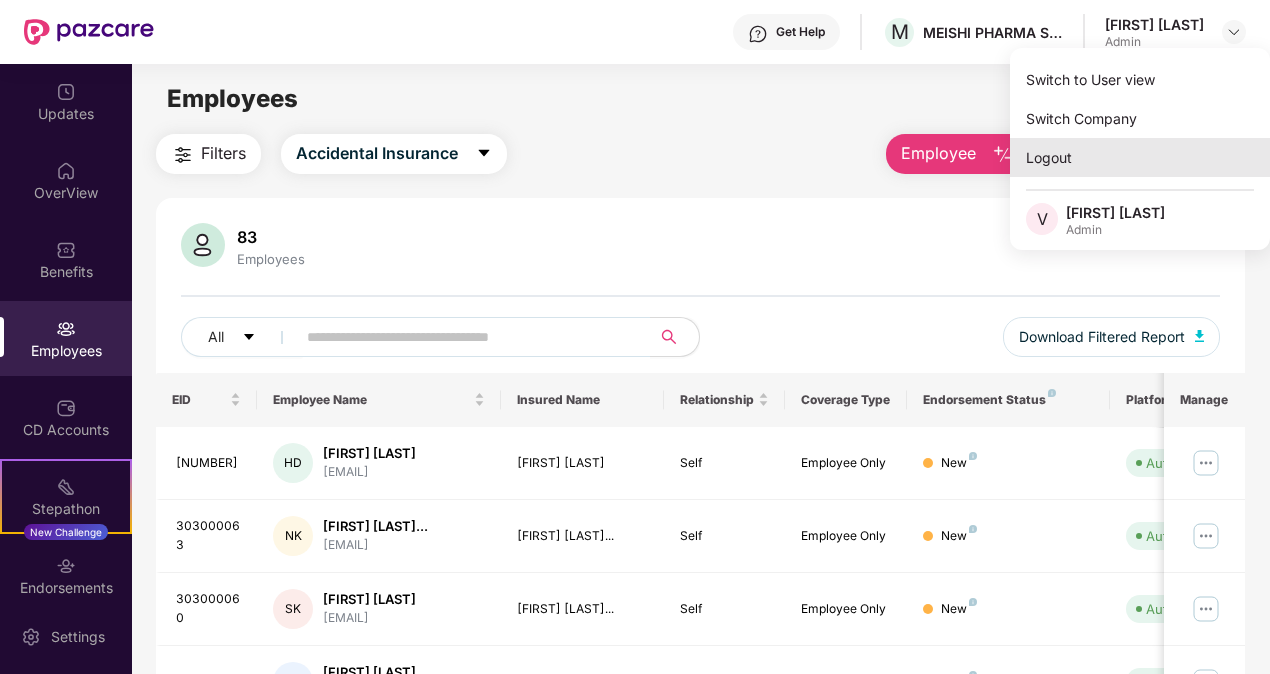 click on "Logout" at bounding box center [1140, 157] 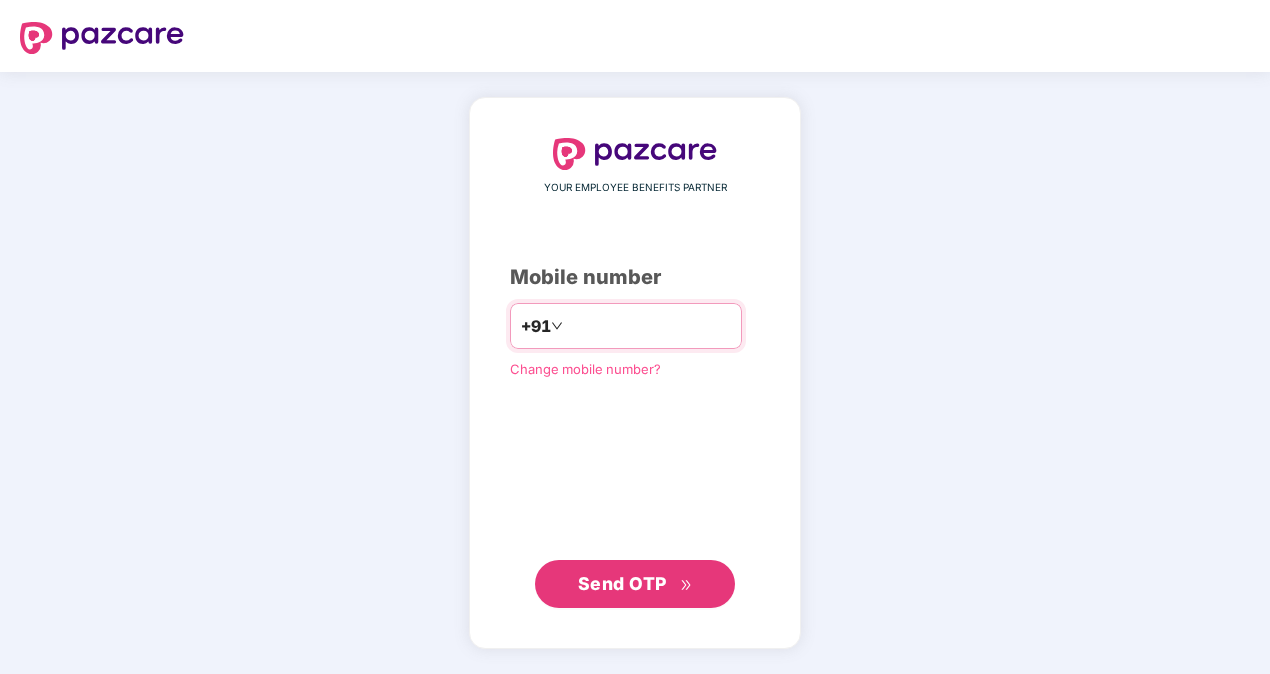 click at bounding box center [649, 326] 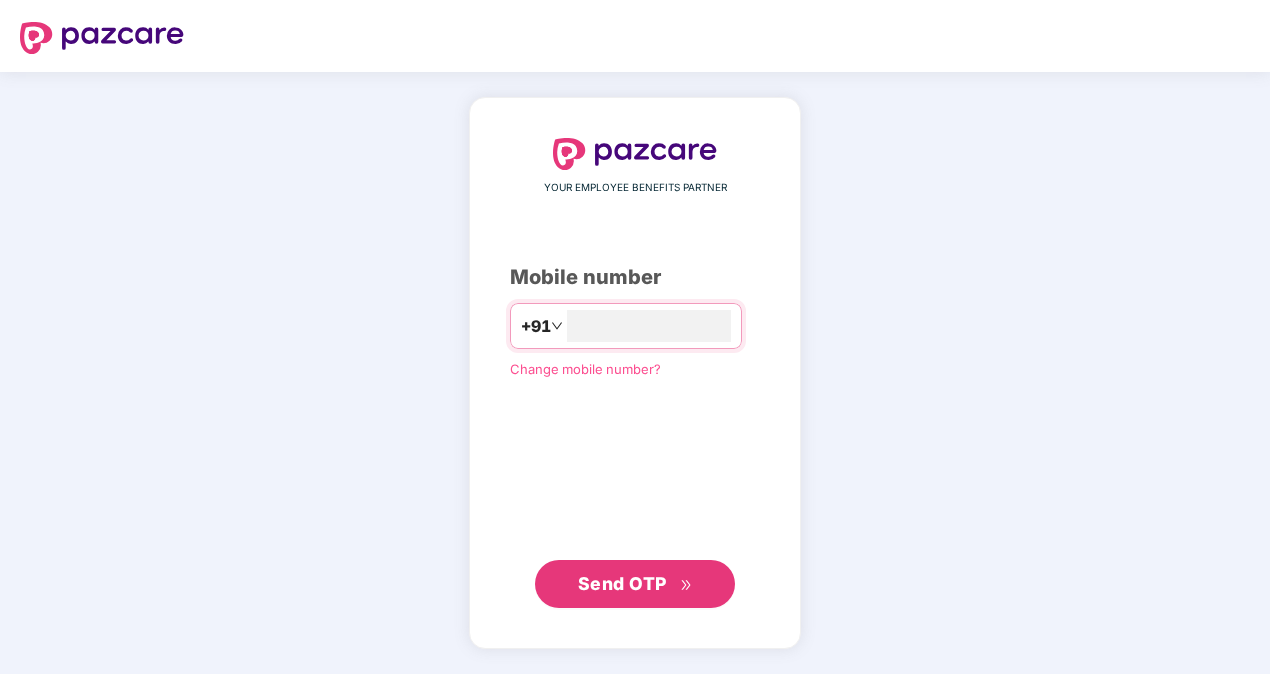 type on "**********" 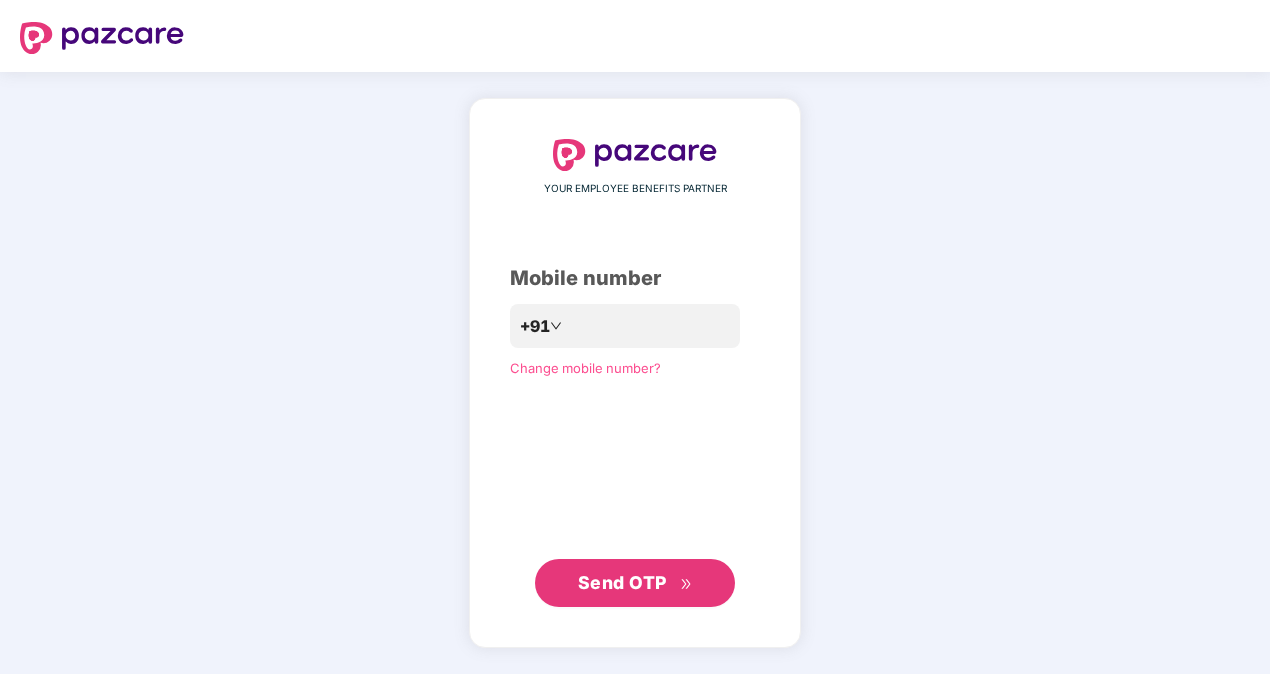 click on "Send OTP" at bounding box center (622, 582) 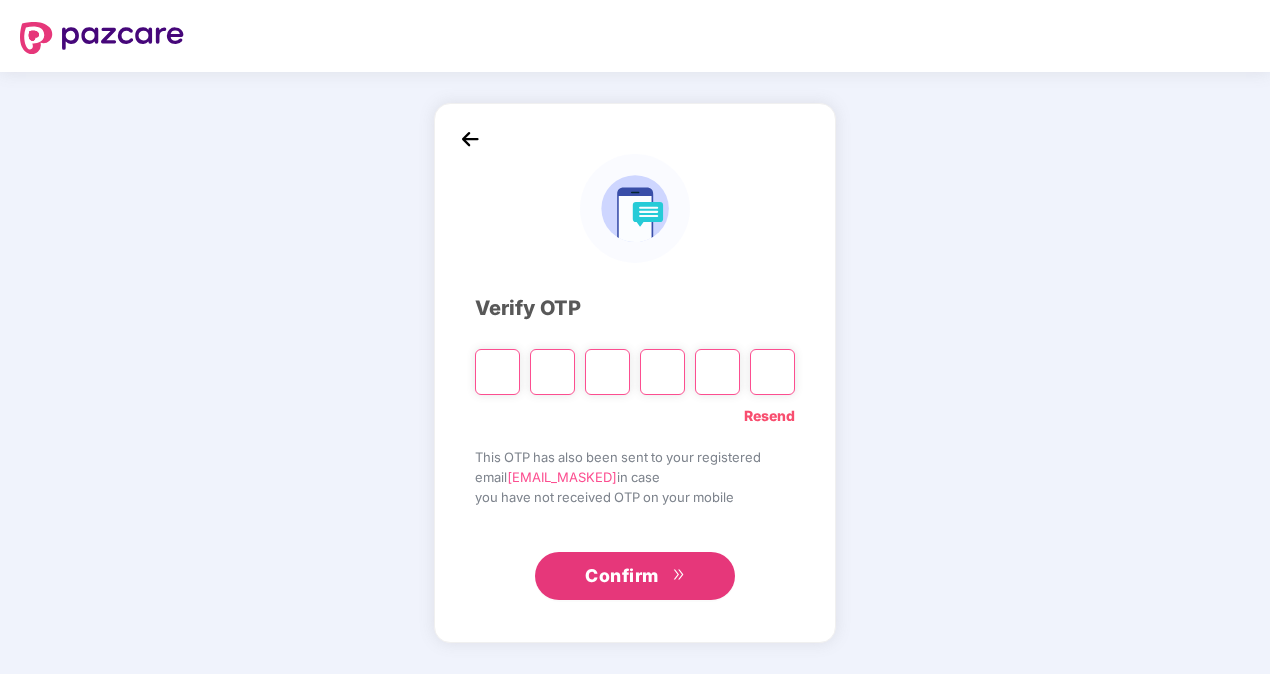 paste on "*" 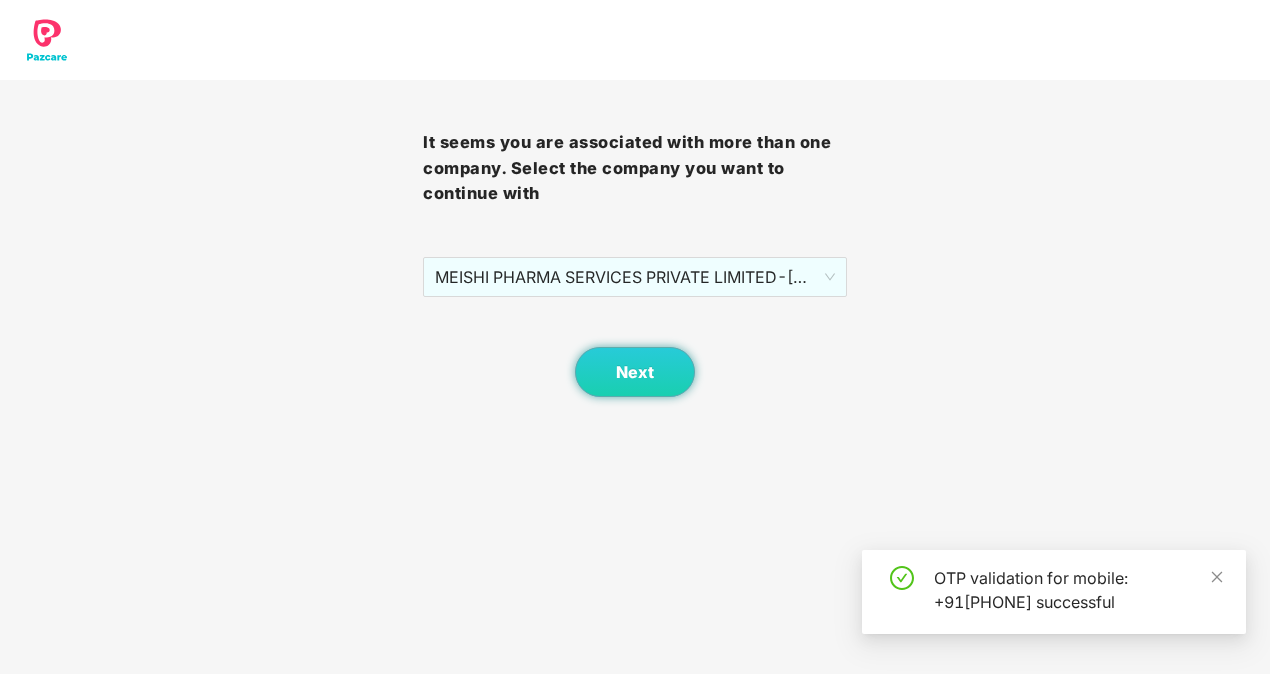 click on "It seems you are associated with more than one company. Select the company you want to continue with MEISHI PHARMA SERVICES PRIVATE LIMITED  -  303000013  -  ADMIN Next OTP validation for mobile: +919160701342 successful" at bounding box center (635, 337) 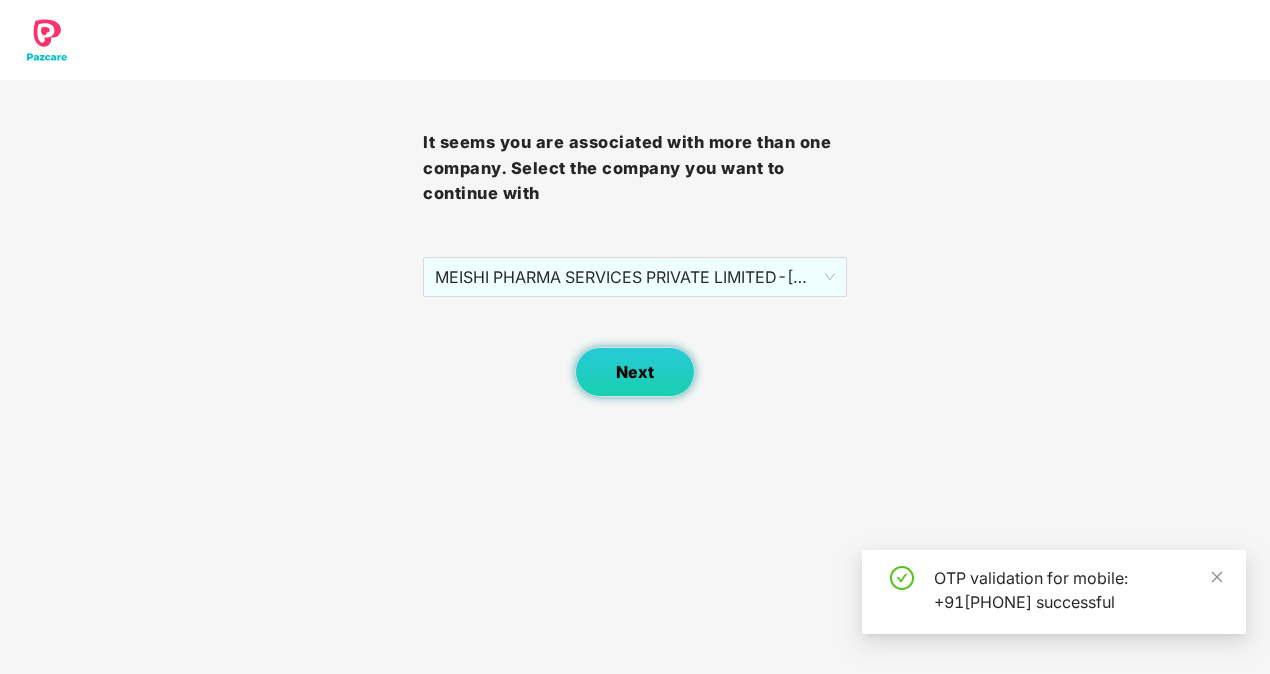click on "Next" at bounding box center [635, 372] 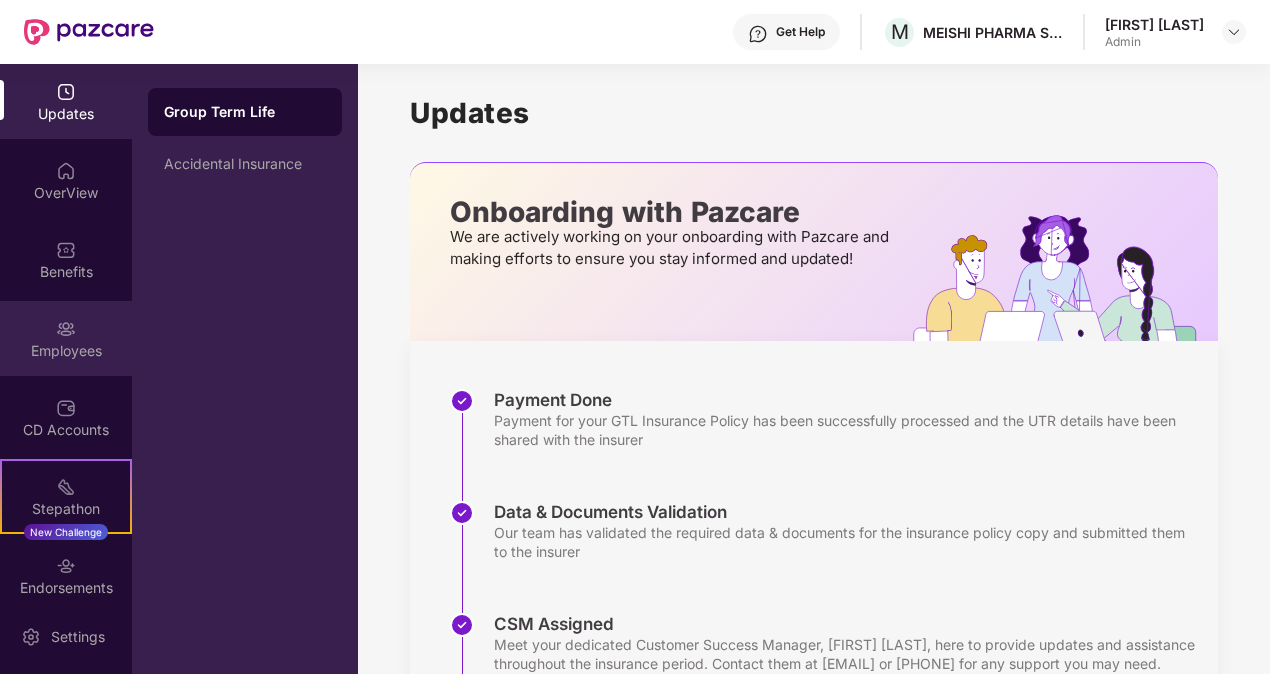 click on "Employees" at bounding box center (66, 338) 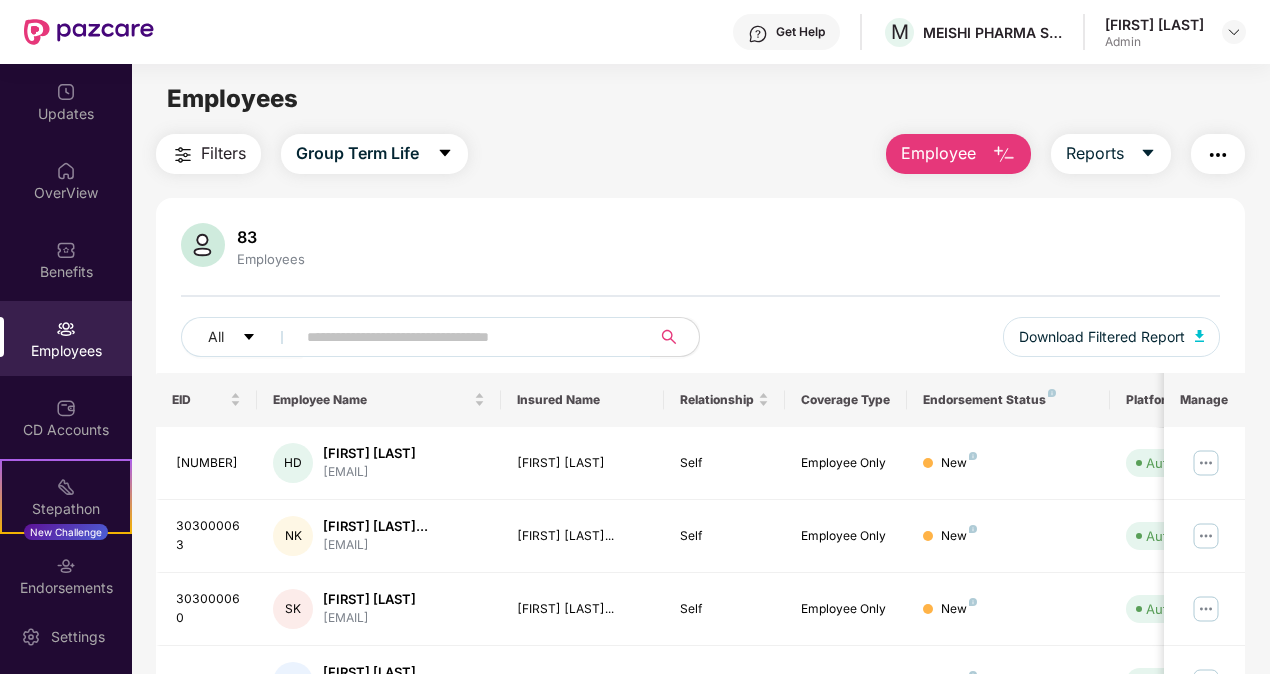 click on "Employee" at bounding box center [938, 153] 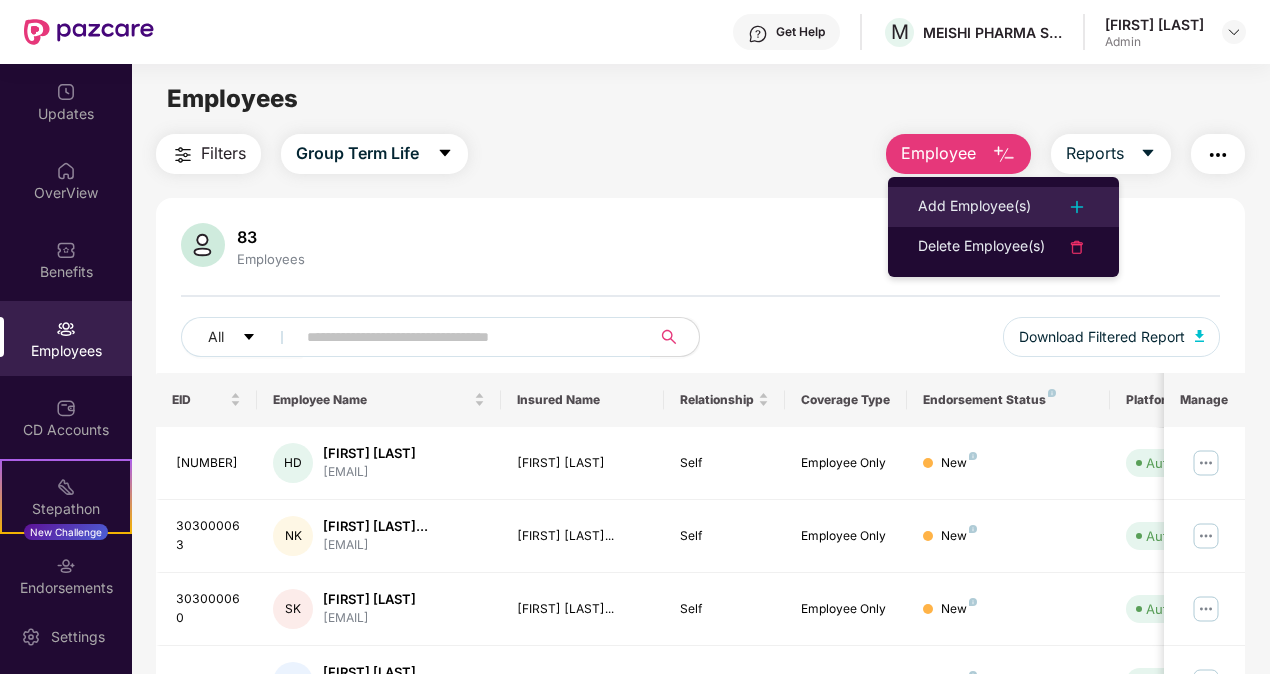 click on "Add Employee(s)" at bounding box center (974, 207) 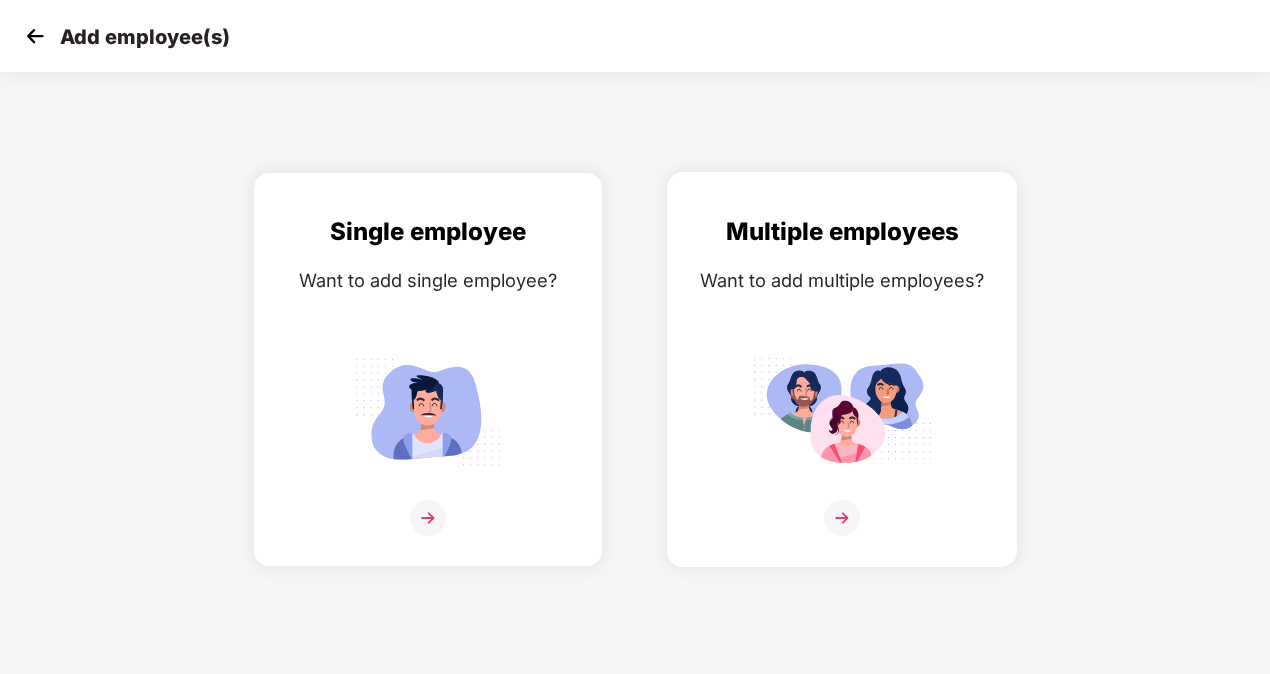 click on "Multiple employees Want to add multiple employees?" at bounding box center [842, 387] 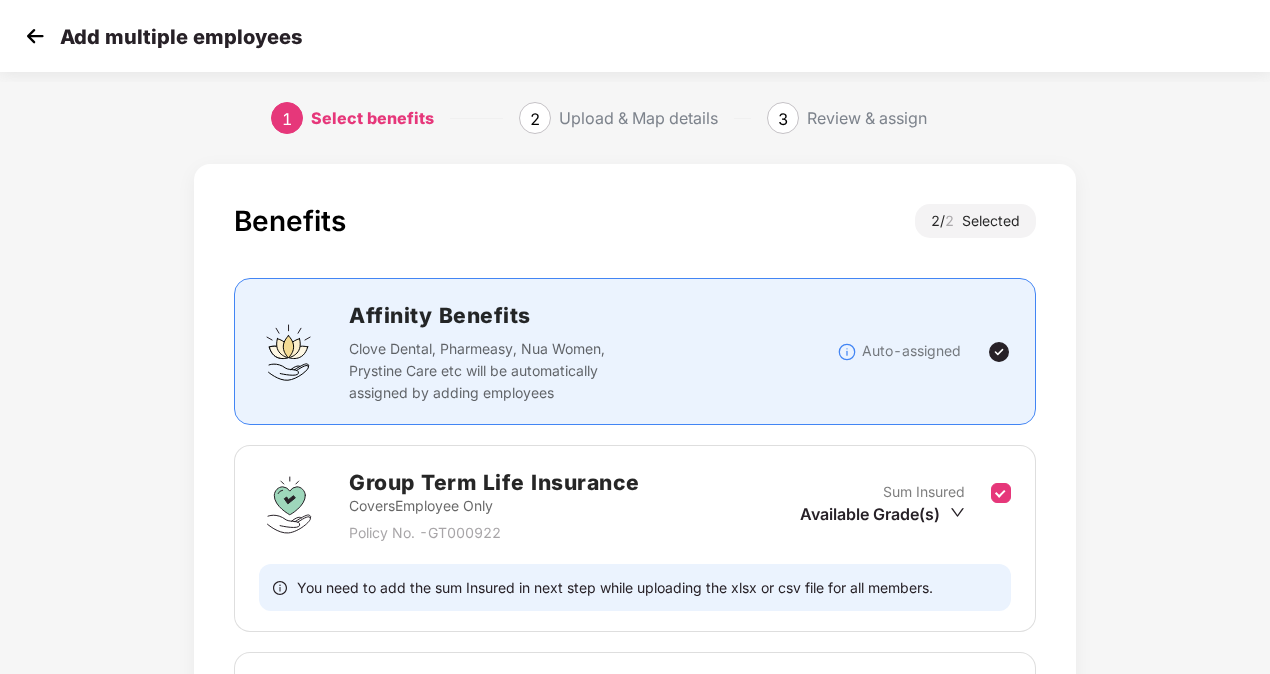 scroll, scrollTop: 337, scrollLeft: 0, axis: vertical 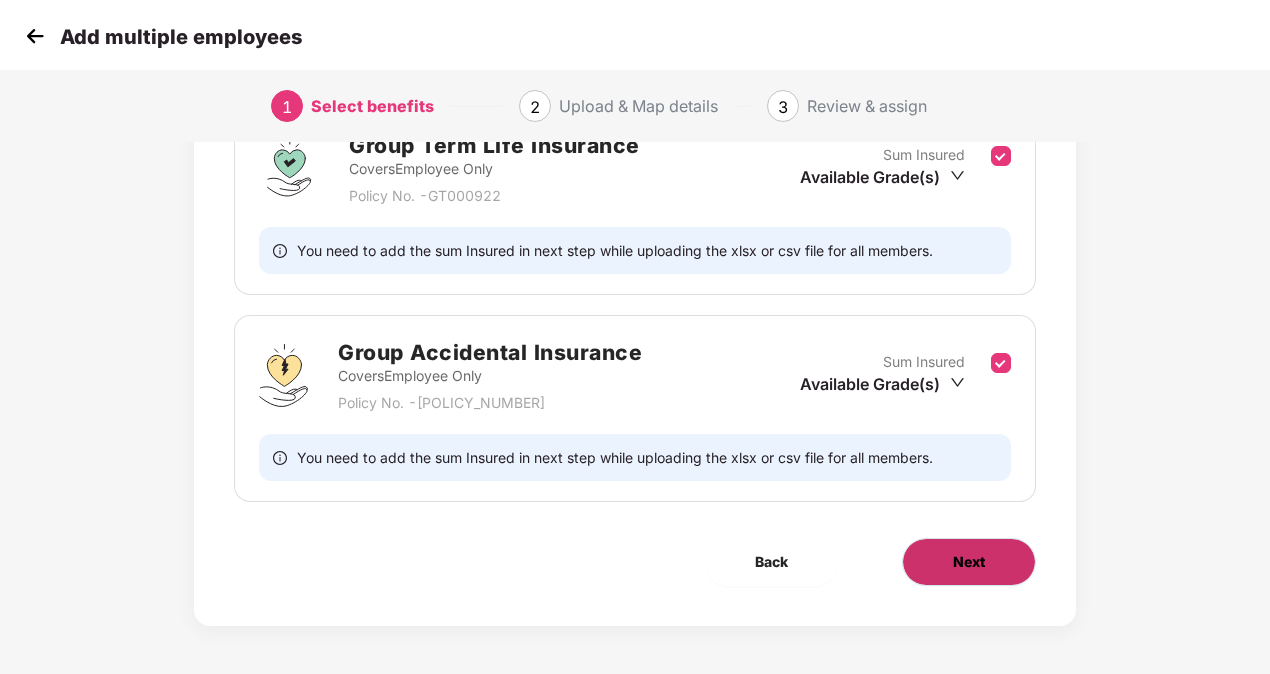 drag, startPoint x: 1012, startPoint y: 592, endPoint x: 998, endPoint y: 573, distance: 23.600847 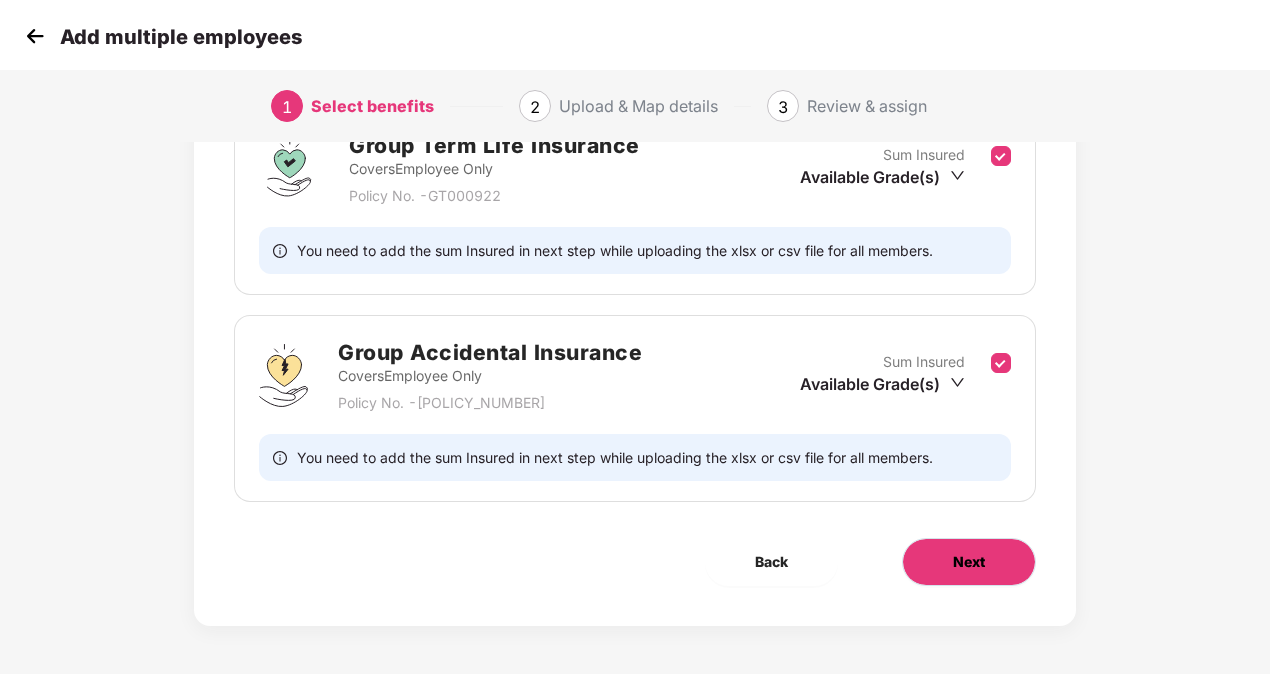 click on "Next" at bounding box center [969, 562] 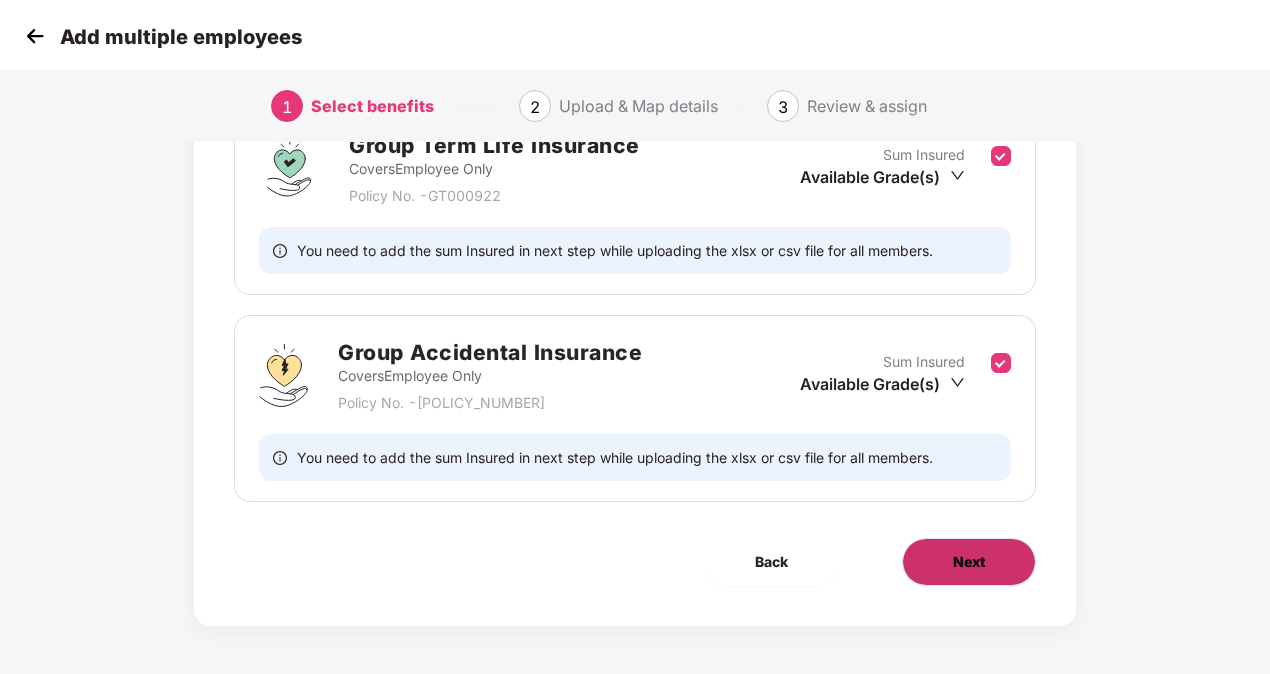 scroll, scrollTop: 0, scrollLeft: 0, axis: both 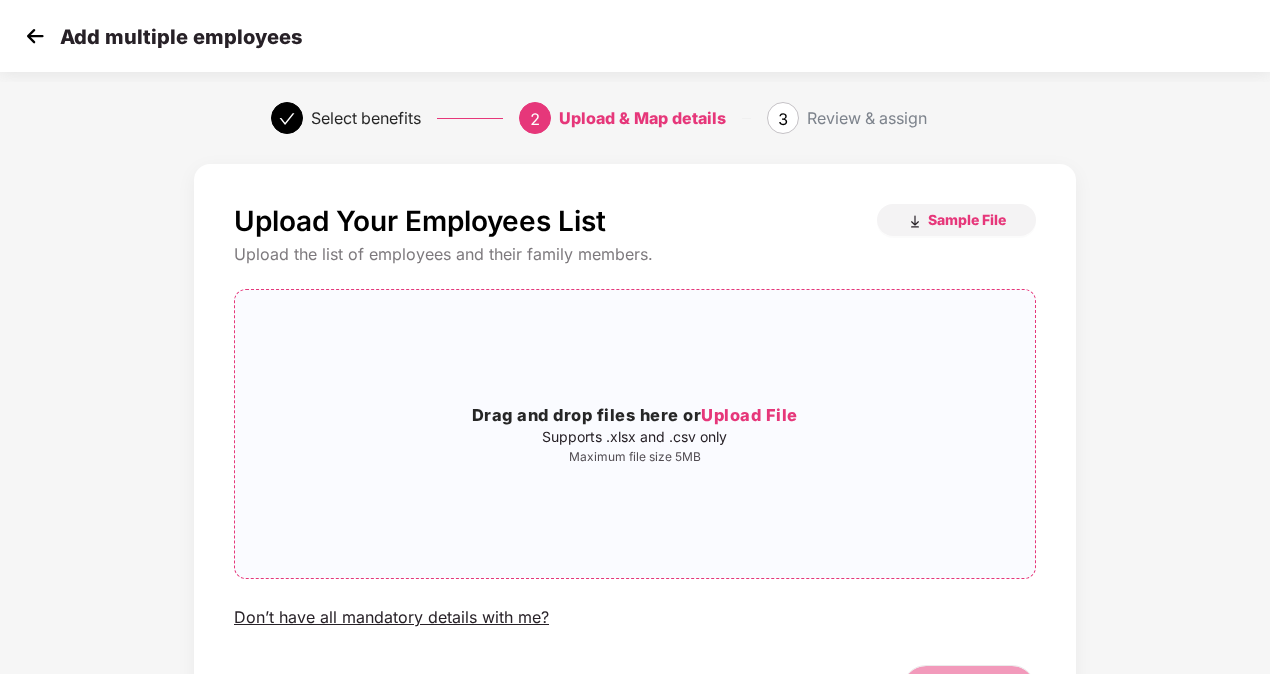 click on "Drag and drop files here or  Upload File" at bounding box center [635, 416] 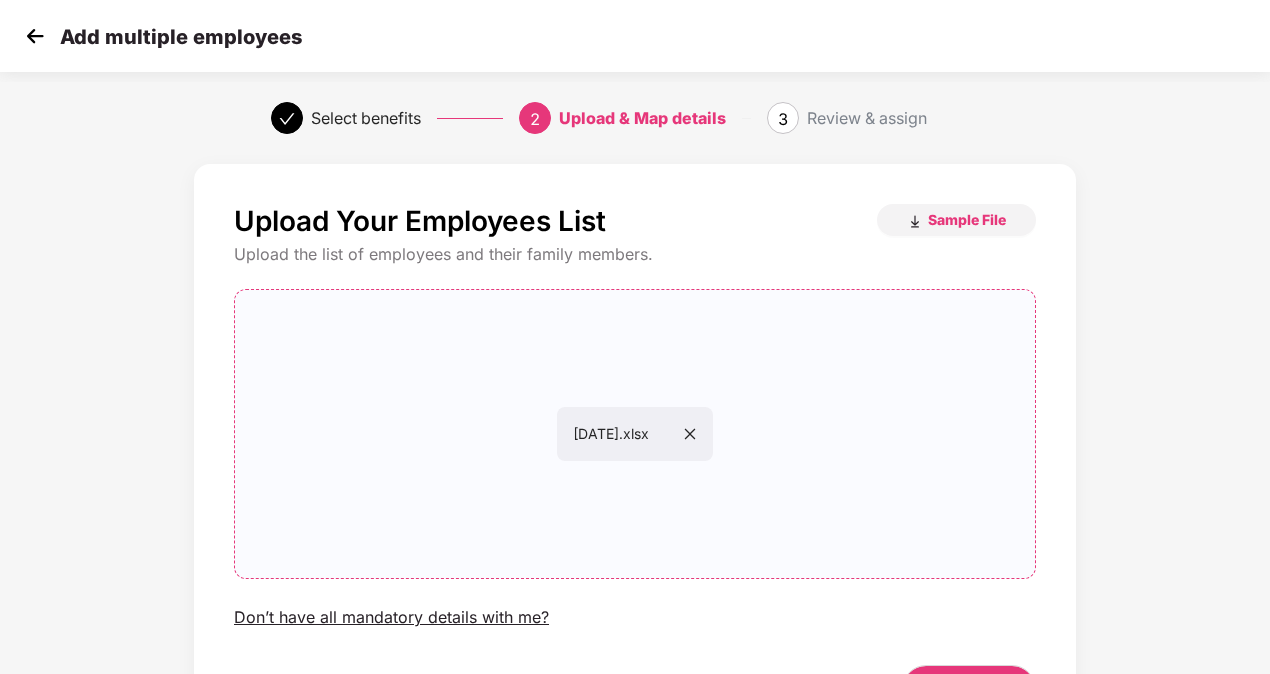 scroll, scrollTop: 129, scrollLeft: 0, axis: vertical 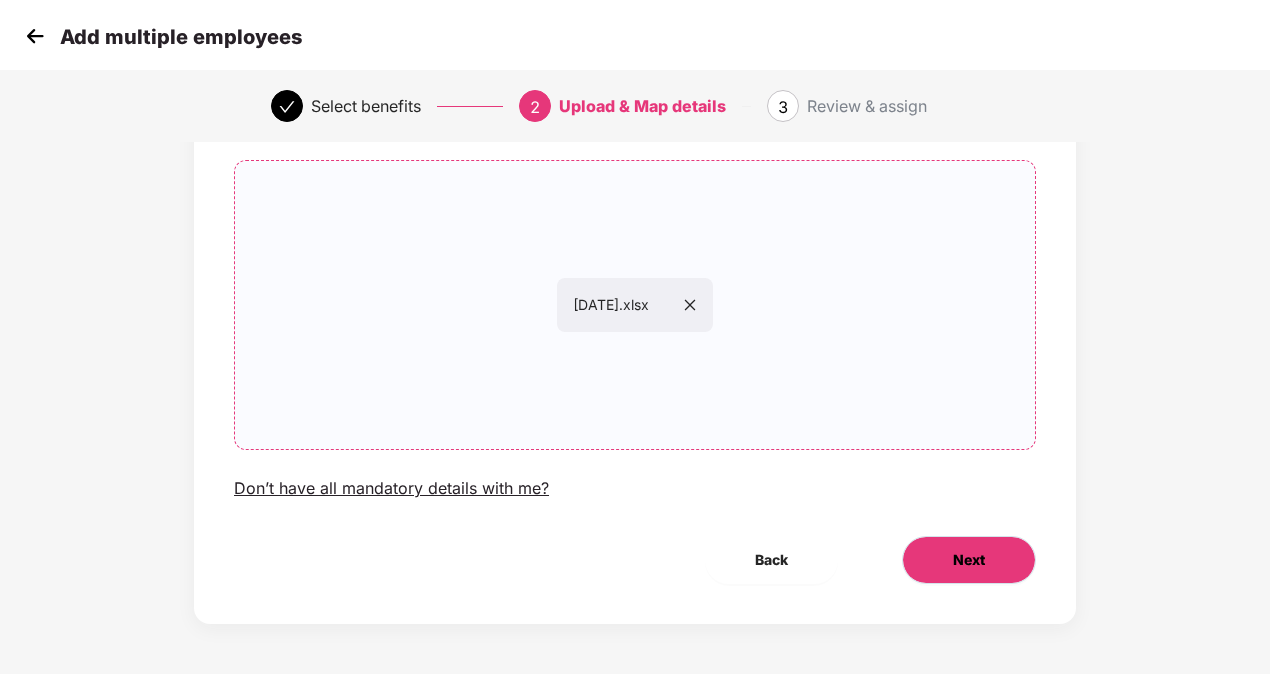 click on "Next" at bounding box center [969, 560] 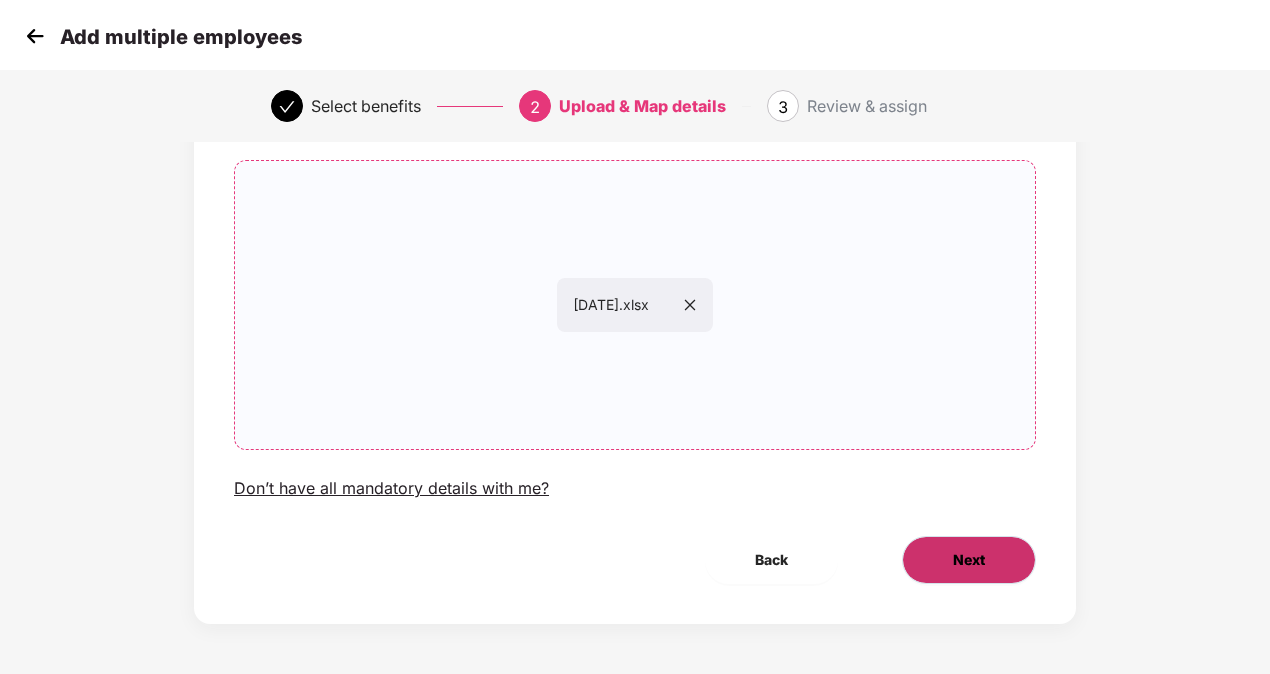 scroll, scrollTop: 0, scrollLeft: 0, axis: both 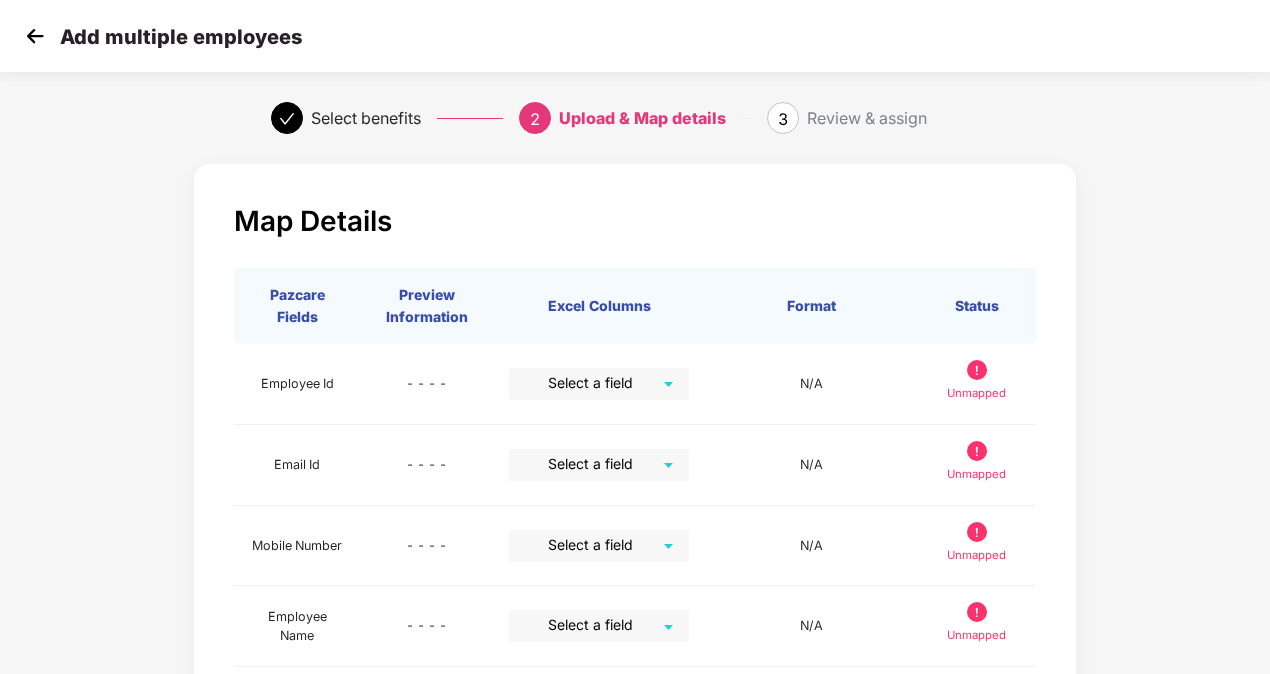 click at bounding box center [35, 36] 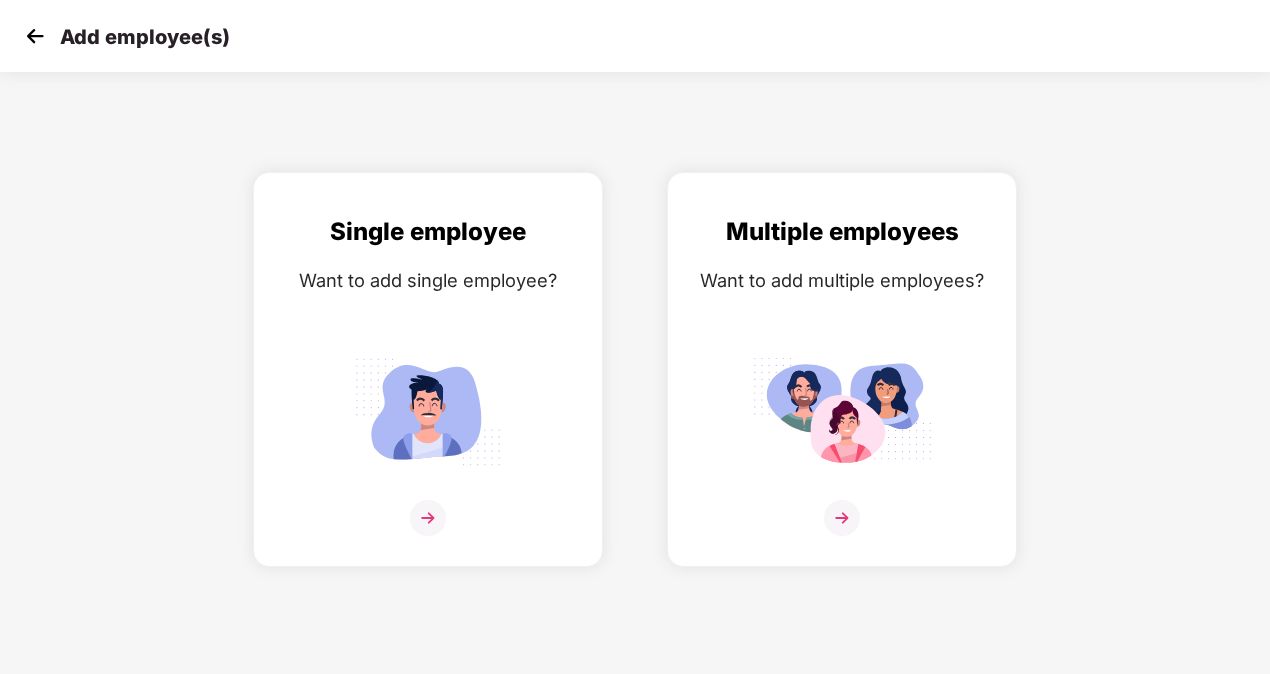 click at bounding box center (35, 36) 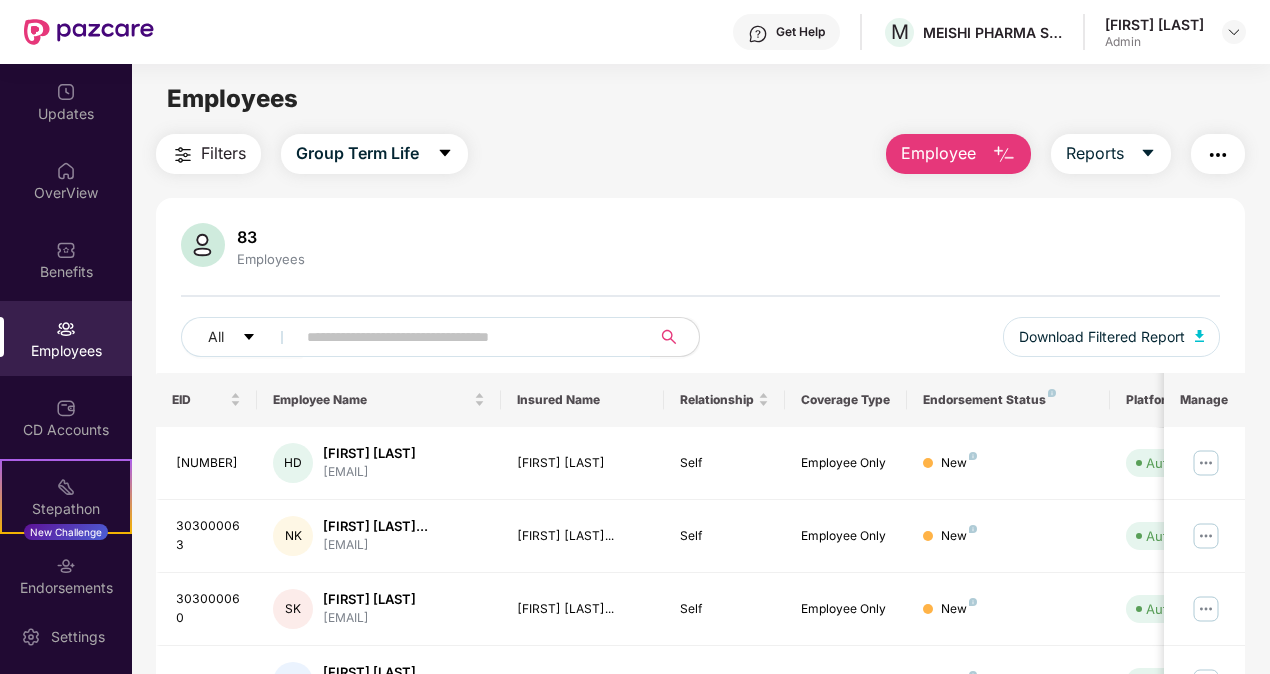 click at bounding box center (1234, 32) 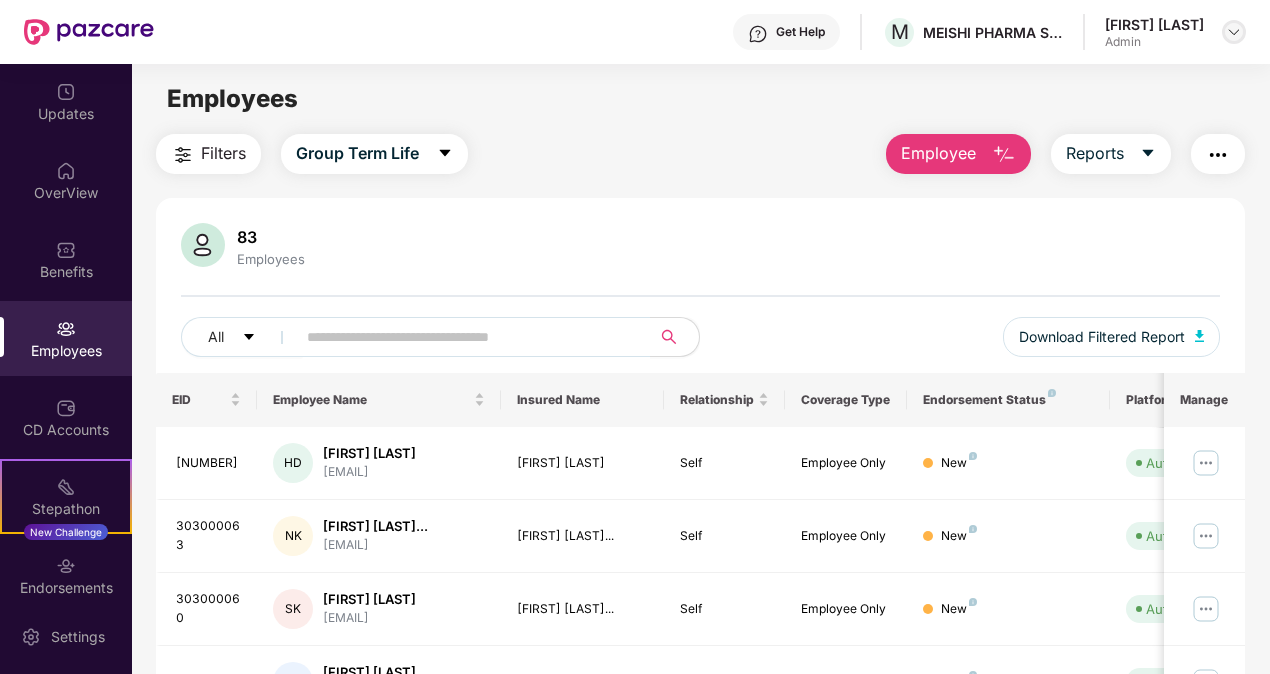 click at bounding box center [1234, 32] 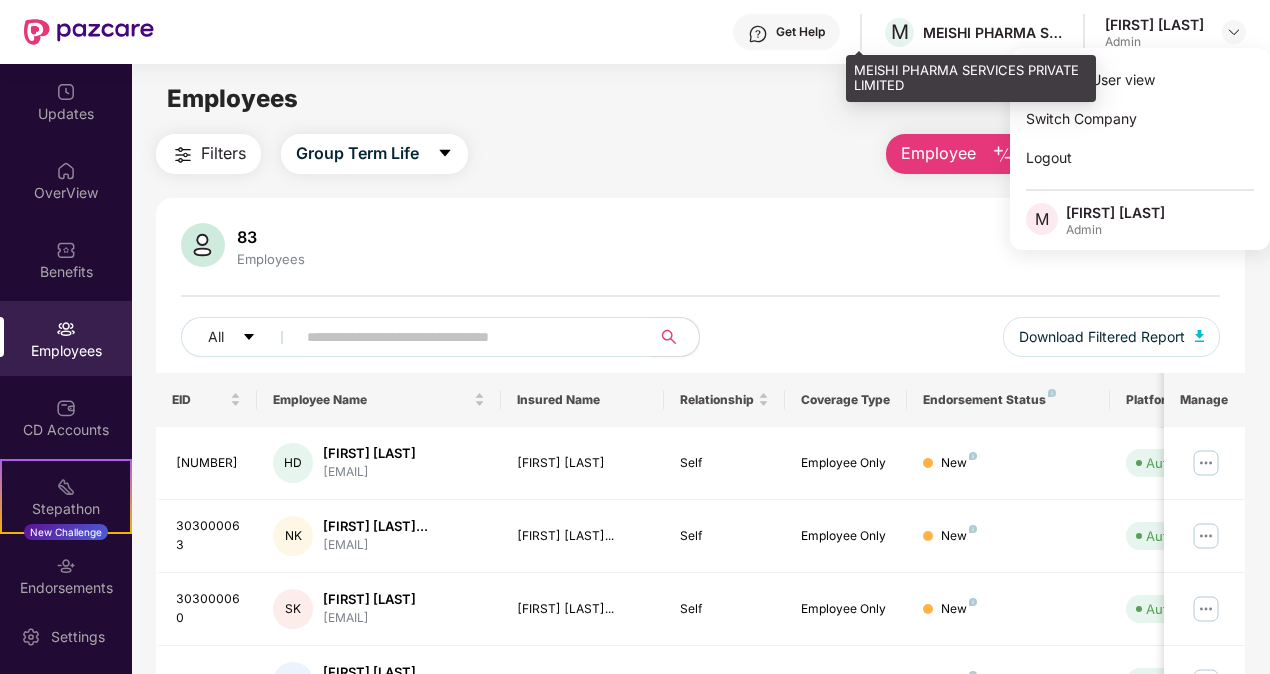 click on "MEISHI PHARMA SERVICES PRIVATE LIMITED" at bounding box center [993, 32] 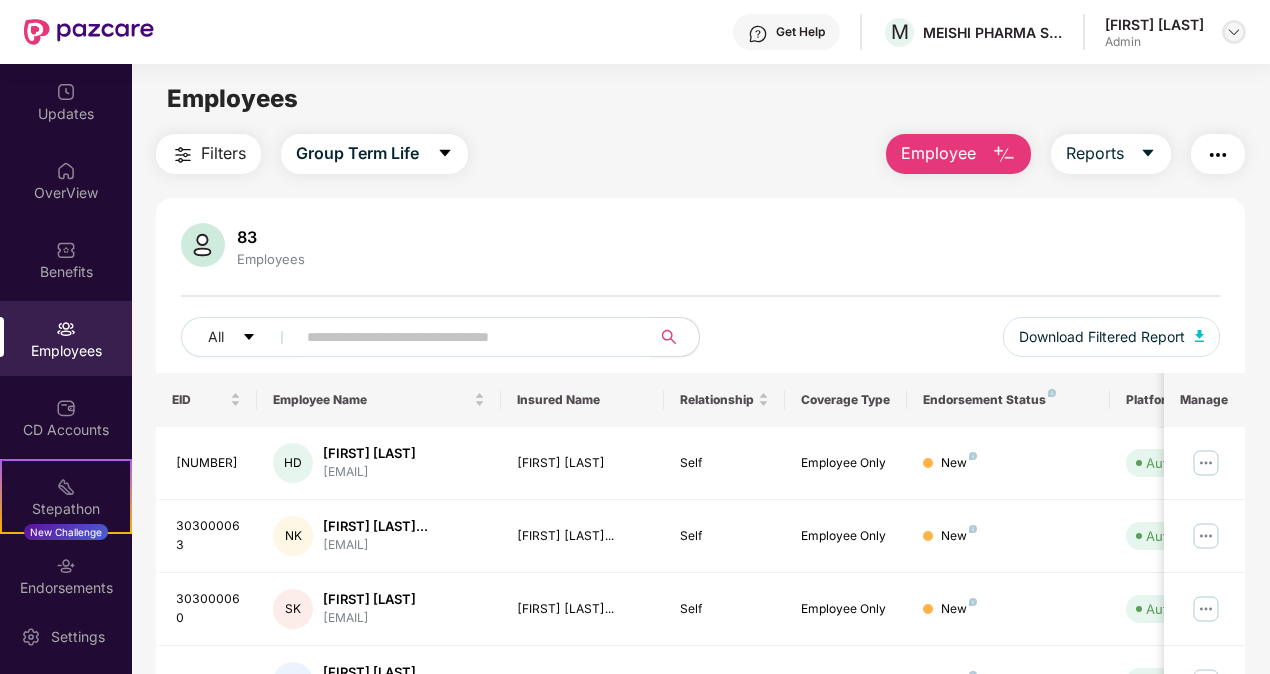 click at bounding box center [1234, 32] 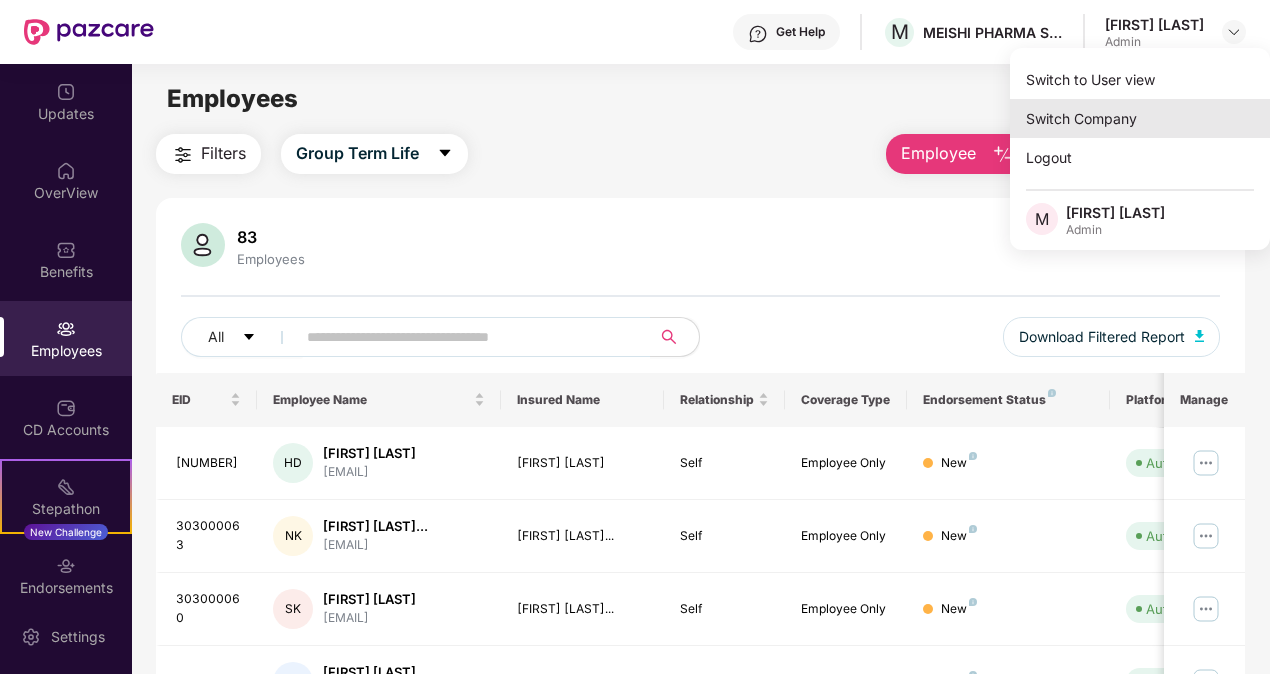 click on "Switch Company" at bounding box center (1140, 118) 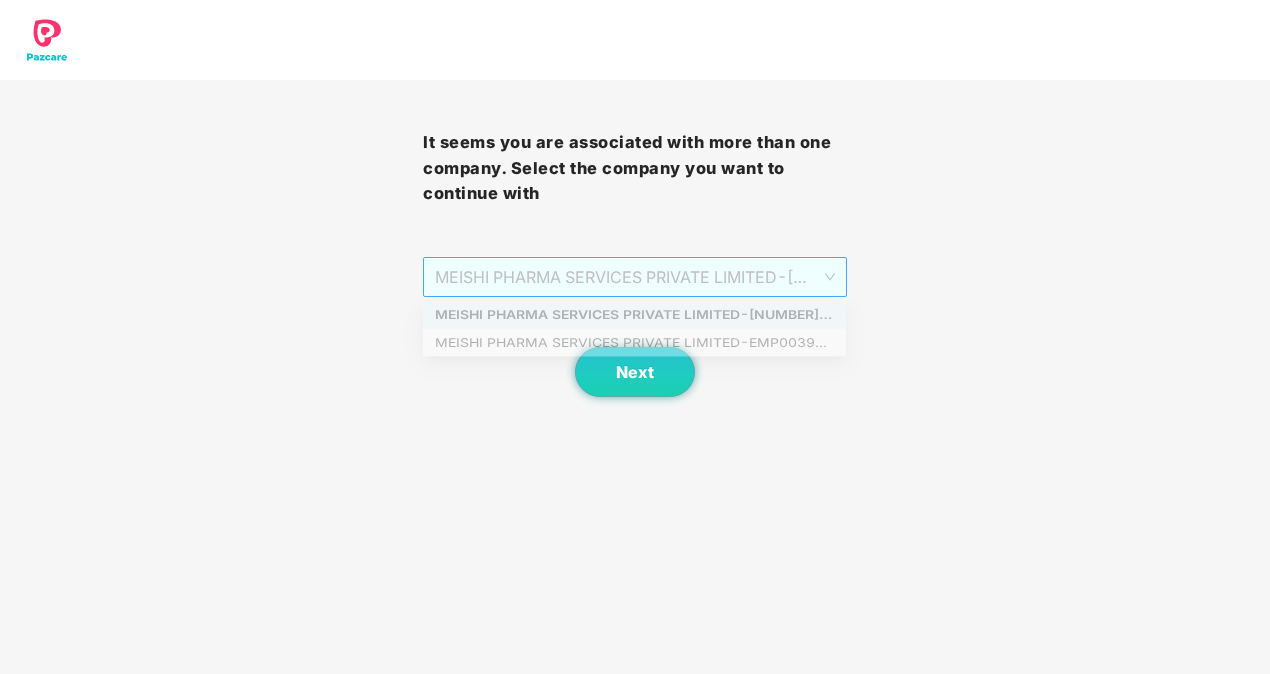 click on "MEISHI PHARMA SERVICES PRIVATE LIMITED  -  303000013  -  ADMIN" at bounding box center [634, 277] 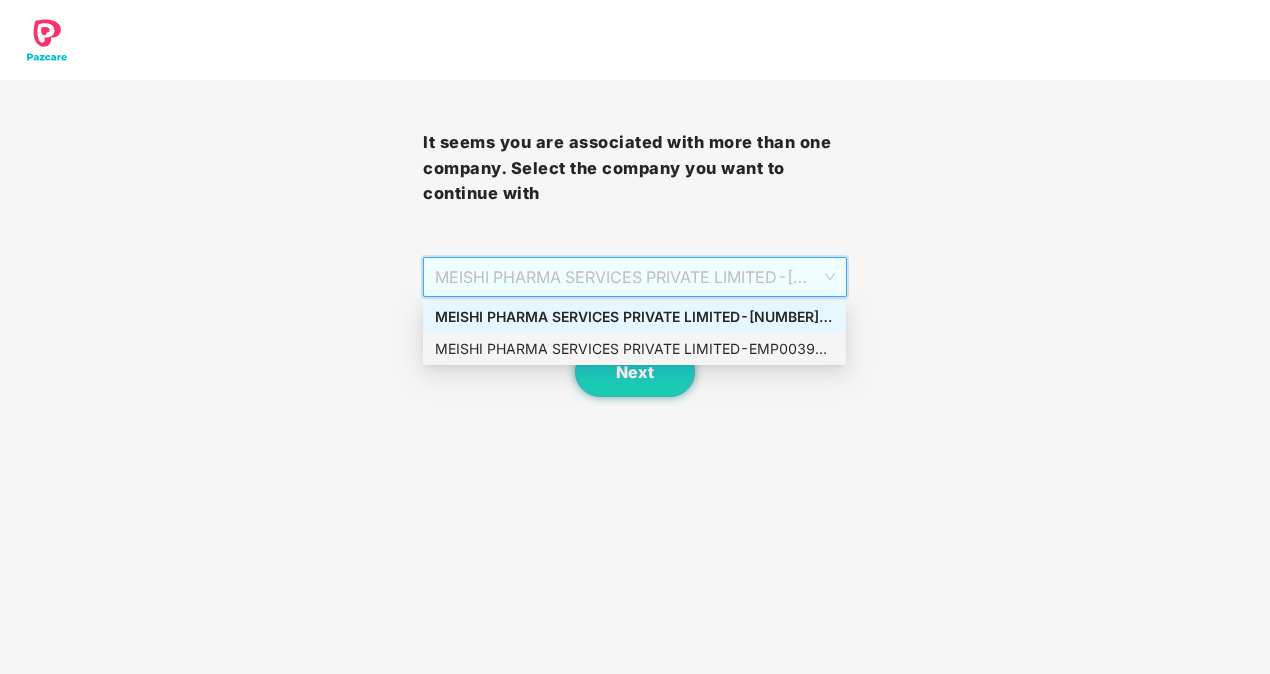 click on "MEISHI PHARMA SERVICES PRIVATE LIMITED  -  EMP0039  -  ADMIN" at bounding box center (634, 349) 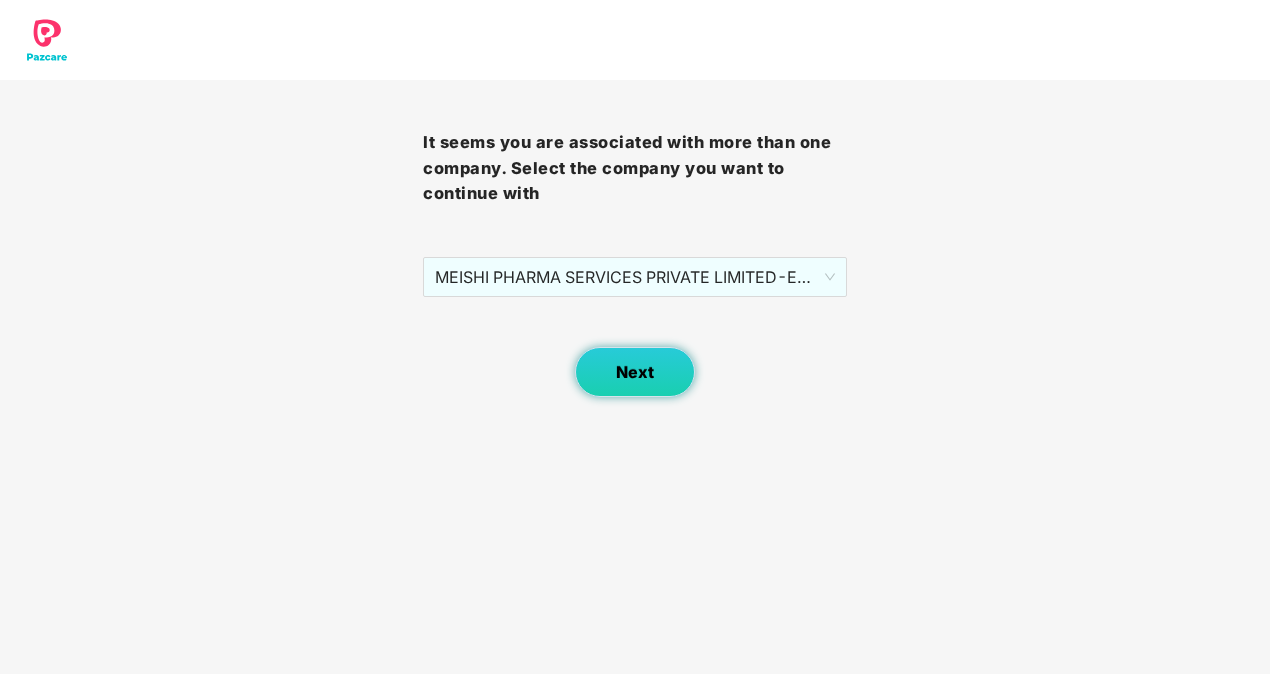 click on "Next" at bounding box center (635, 372) 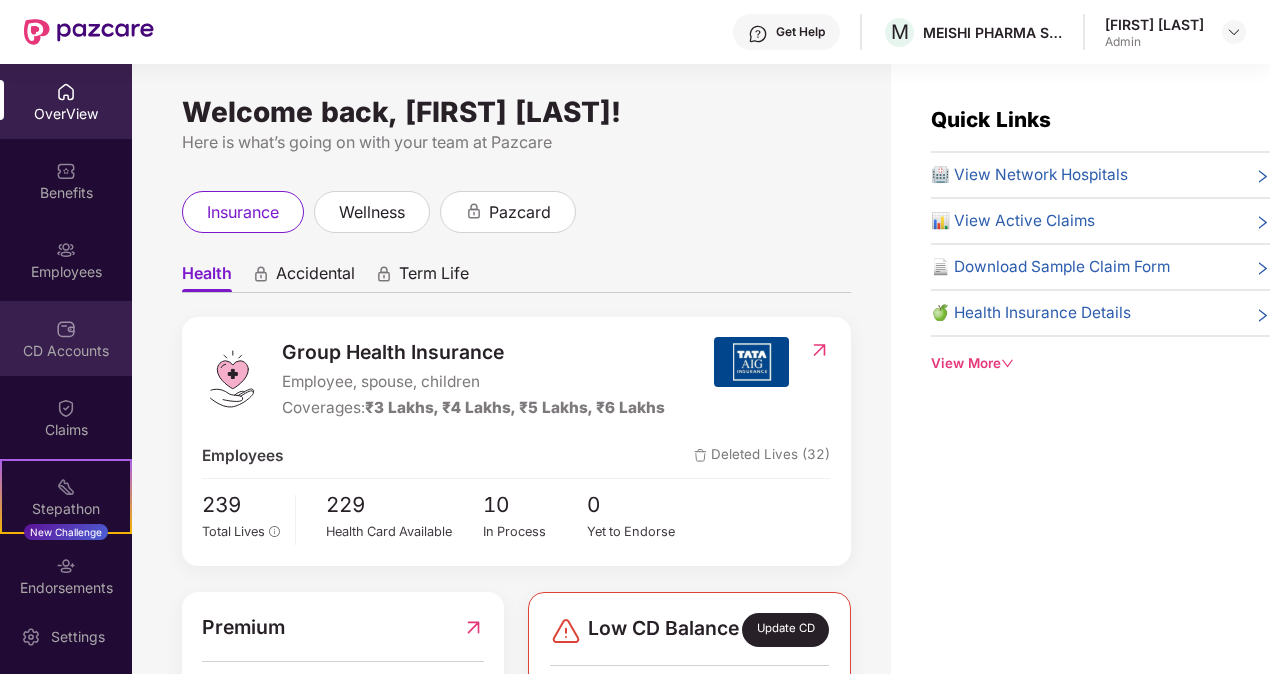 click on "CD Accounts" at bounding box center (66, 338) 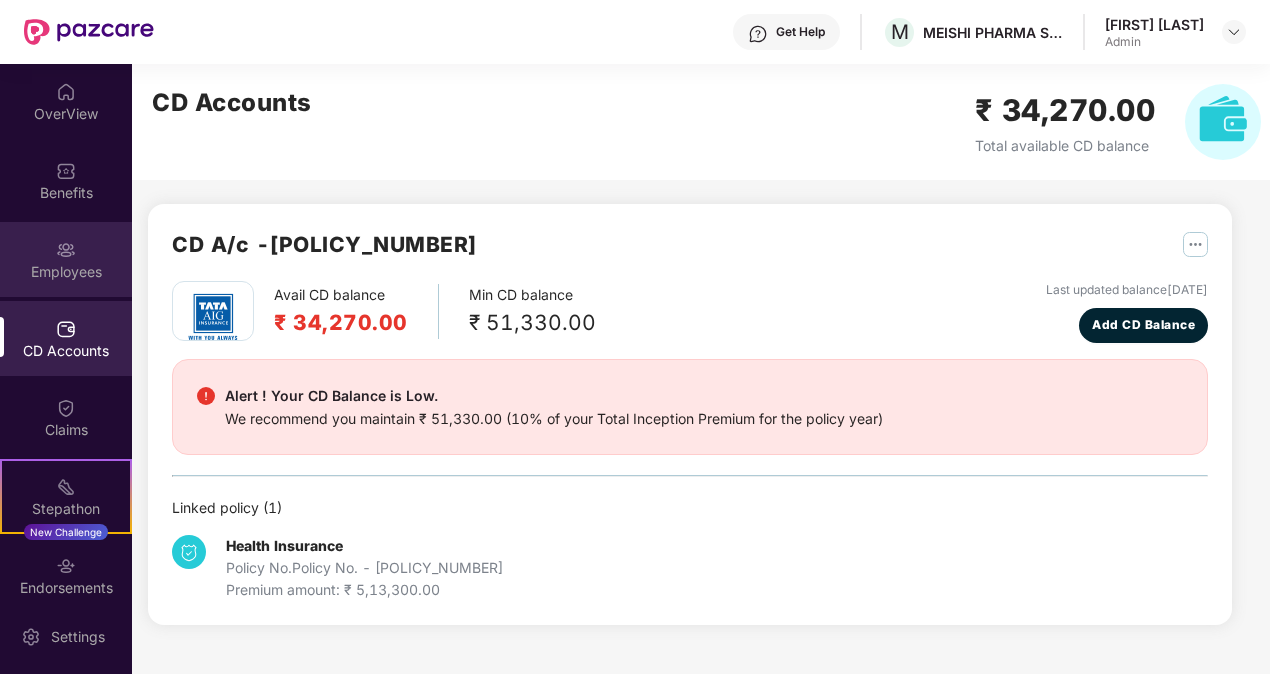 click at bounding box center (66, 250) 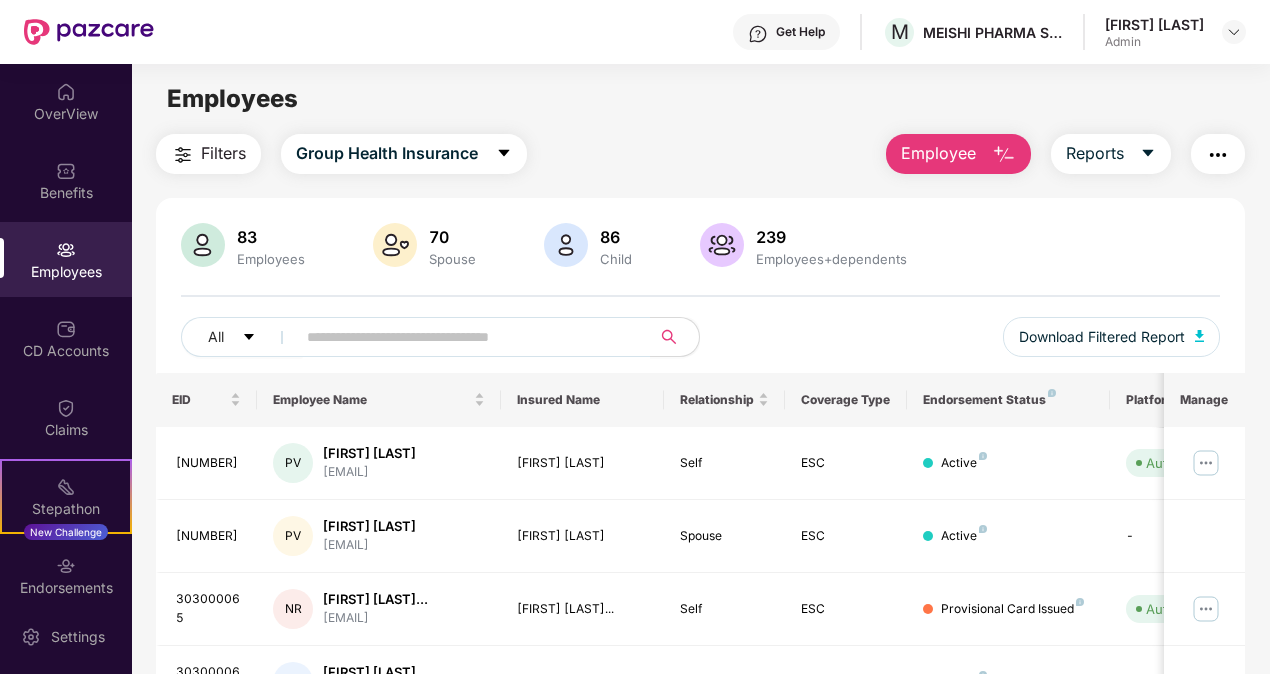 click on "Employee" at bounding box center [938, 153] 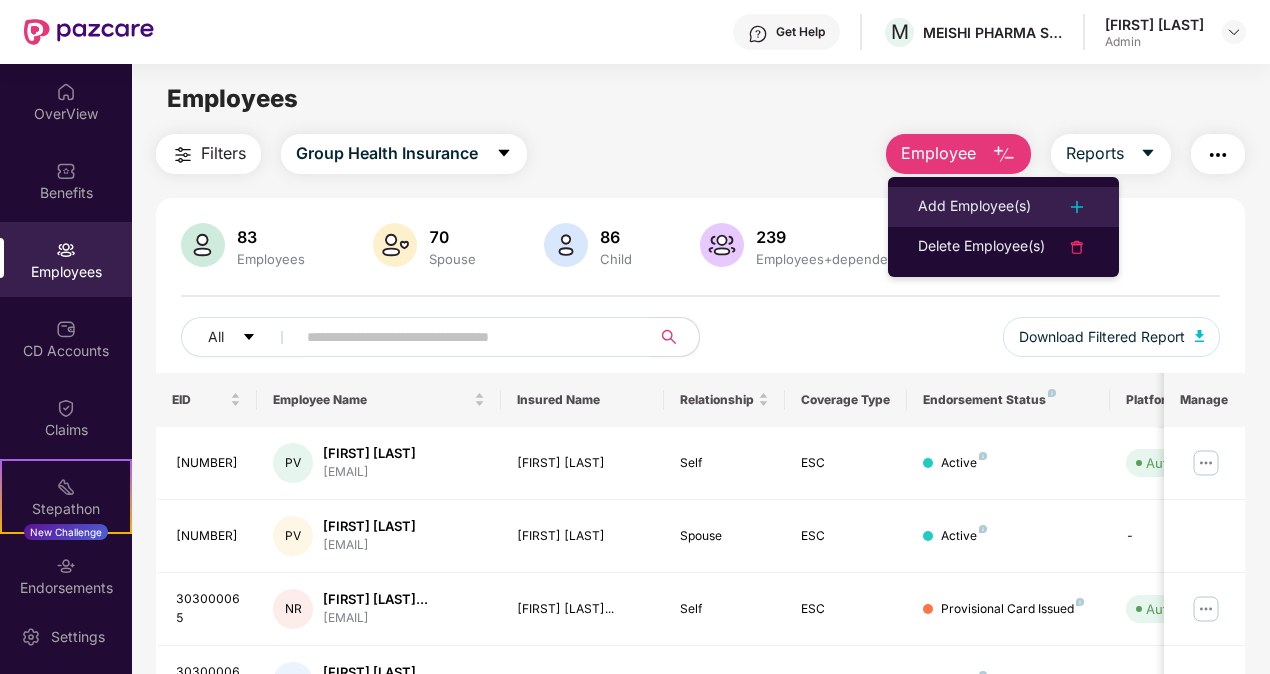 click on "Add Employee(s)" at bounding box center (974, 207) 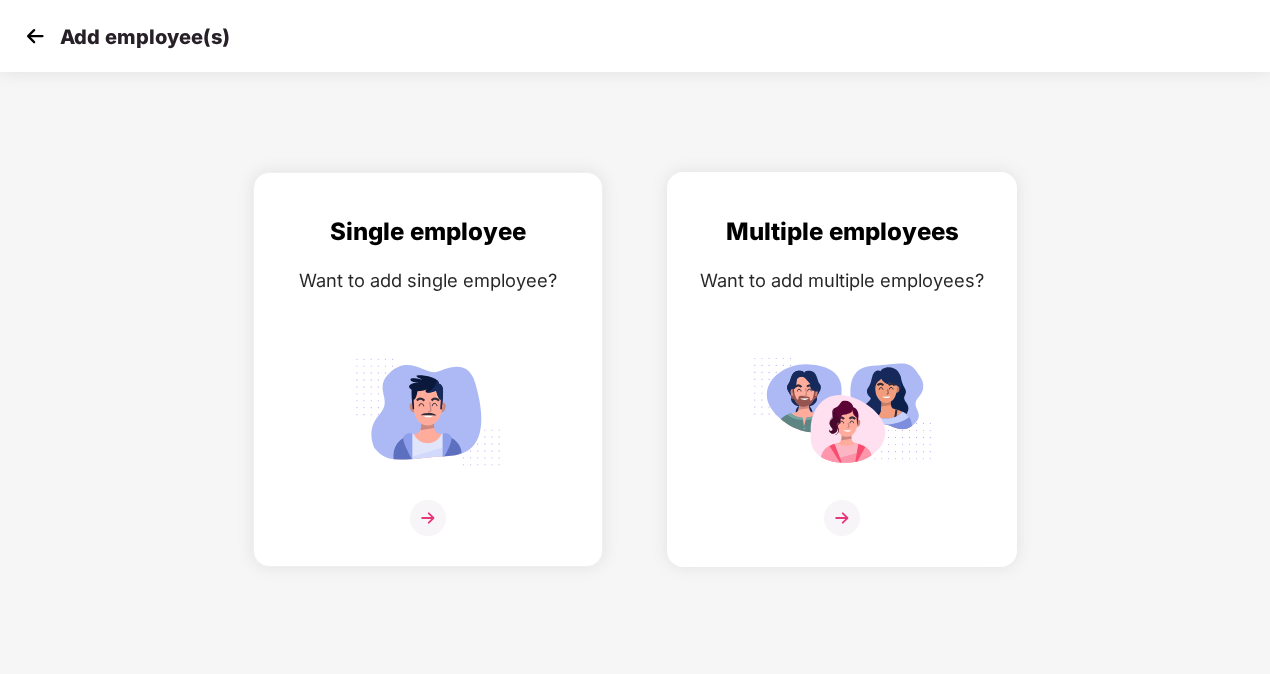 click on "Multiple employees Want to add multiple employees?" at bounding box center [842, 387] 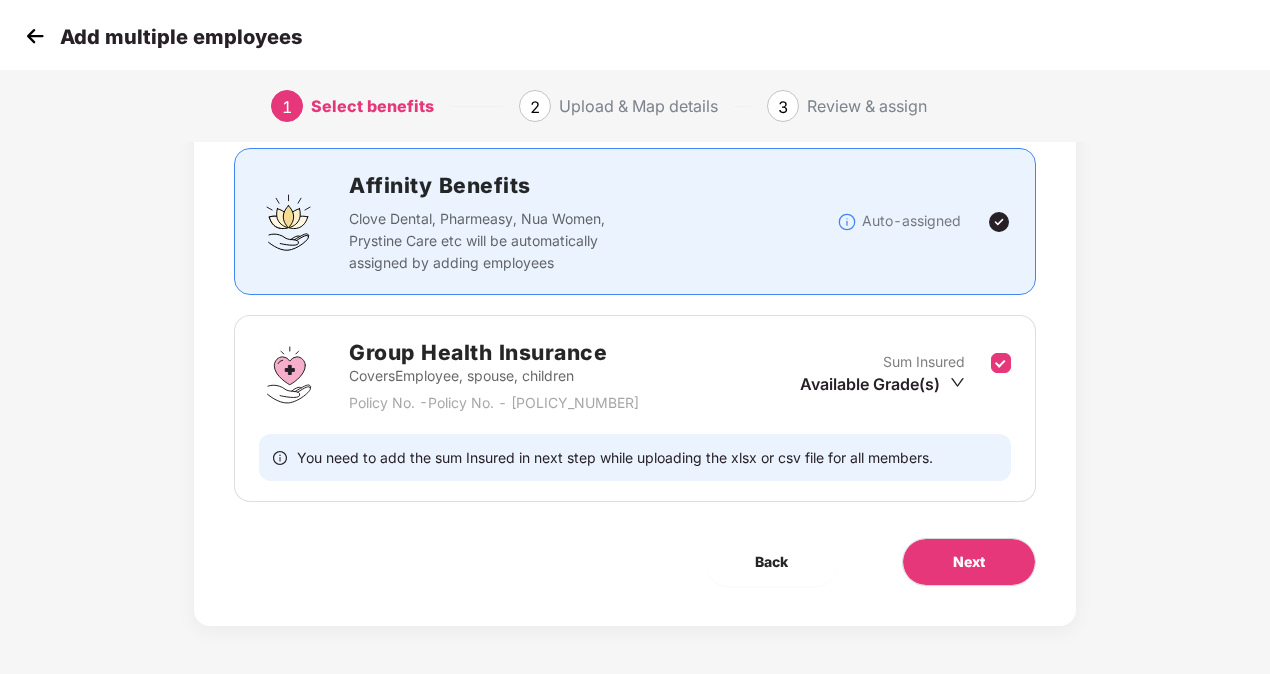 scroll, scrollTop: 8, scrollLeft: 0, axis: vertical 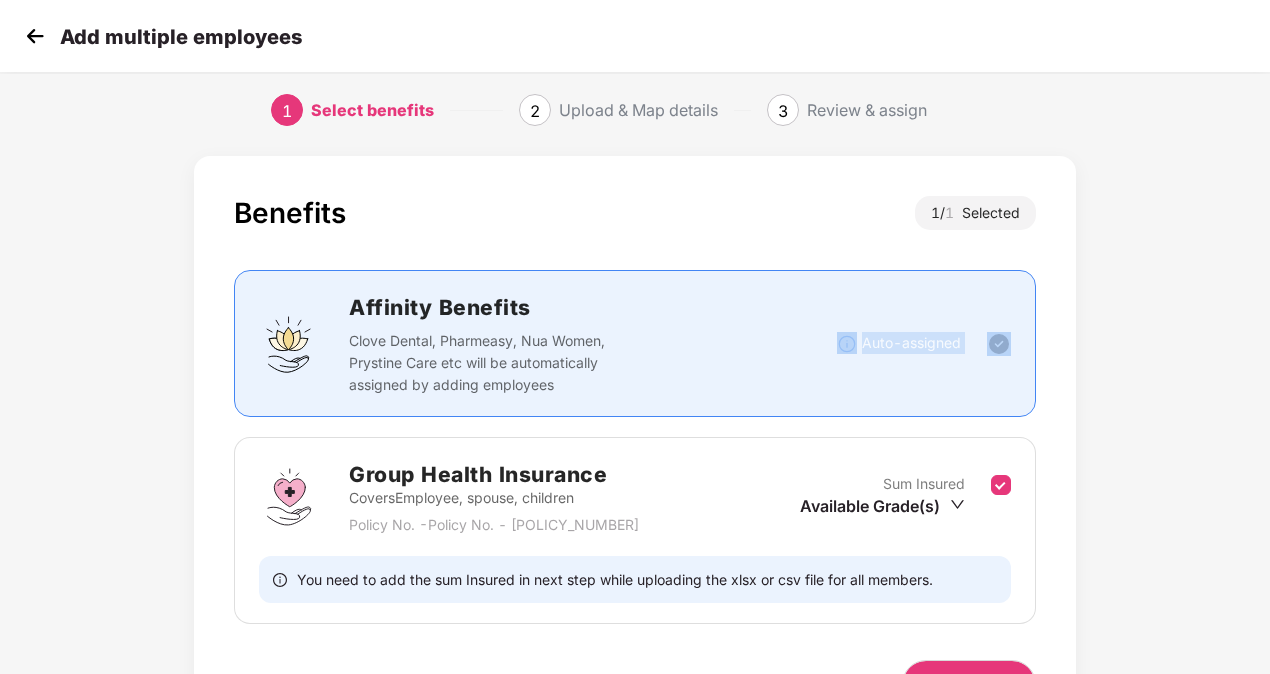 drag, startPoint x: 1201, startPoint y: 322, endPoint x: 1275, endPoint y: 248, distance: 104.6518 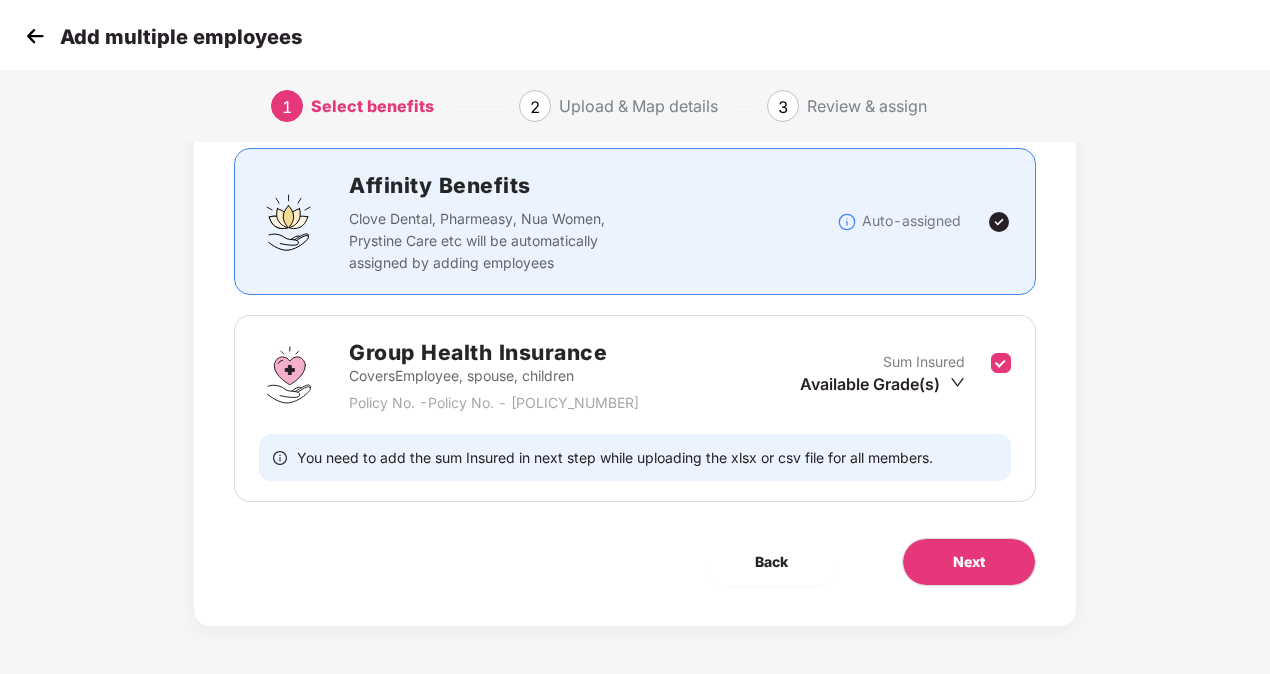 click on "Benefits 1 / 1     Selected Affinity Benefits Clove Dental, Pharmeasy, Nua Women, Prystine Care etc will be automatically assigned by adding employees Auto-assigned Group Health Insurance Covers  Employee, spouse, children Policy No. -  0239774206 Sum Insured Available Grade(s)   You need to add the sum Insured in next step while uploading the xlsx or csv file for all members. Back Next" at bounding box center (635, 350) 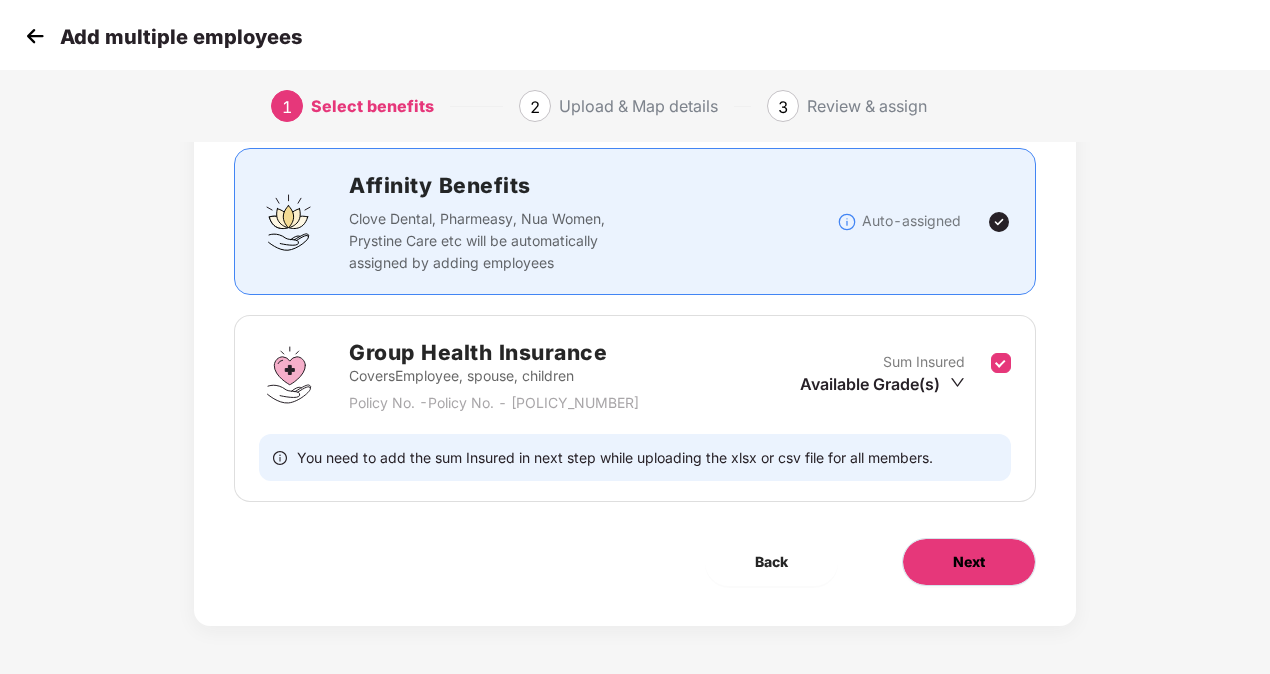 click on "Next" at bounding box center [969, 562] 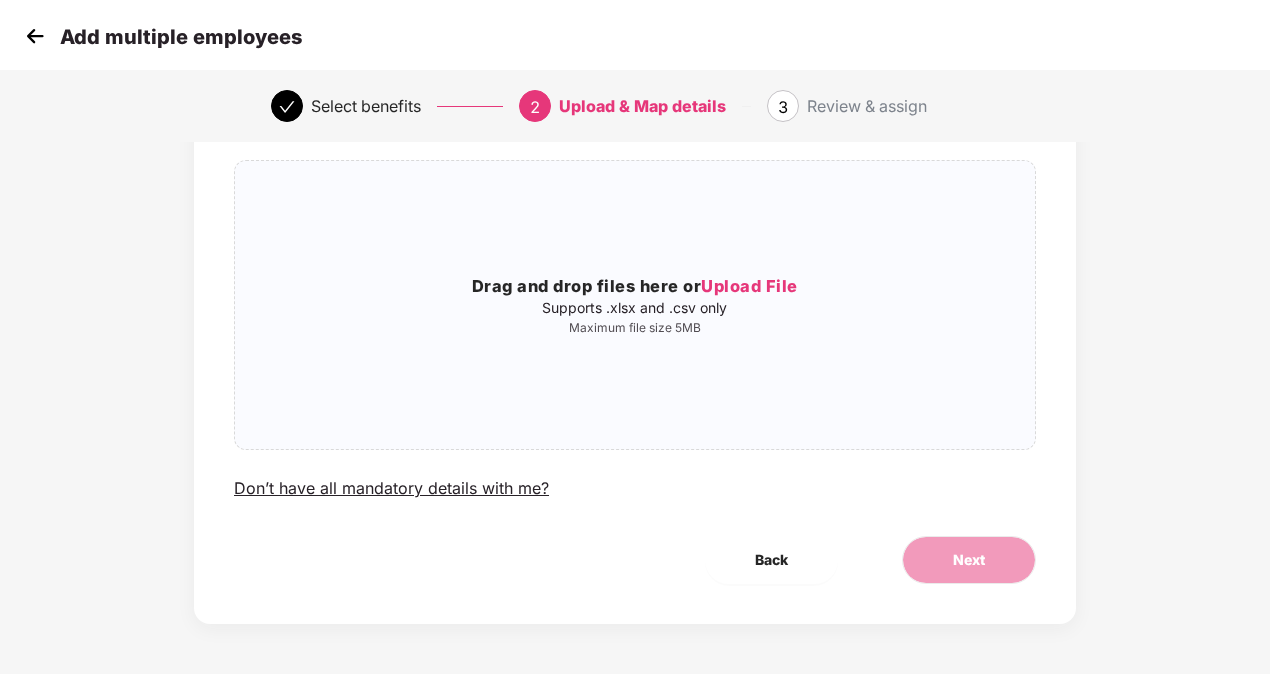 scroll, scrollTop: 0, scrollLeft: 2, axis: horizontal 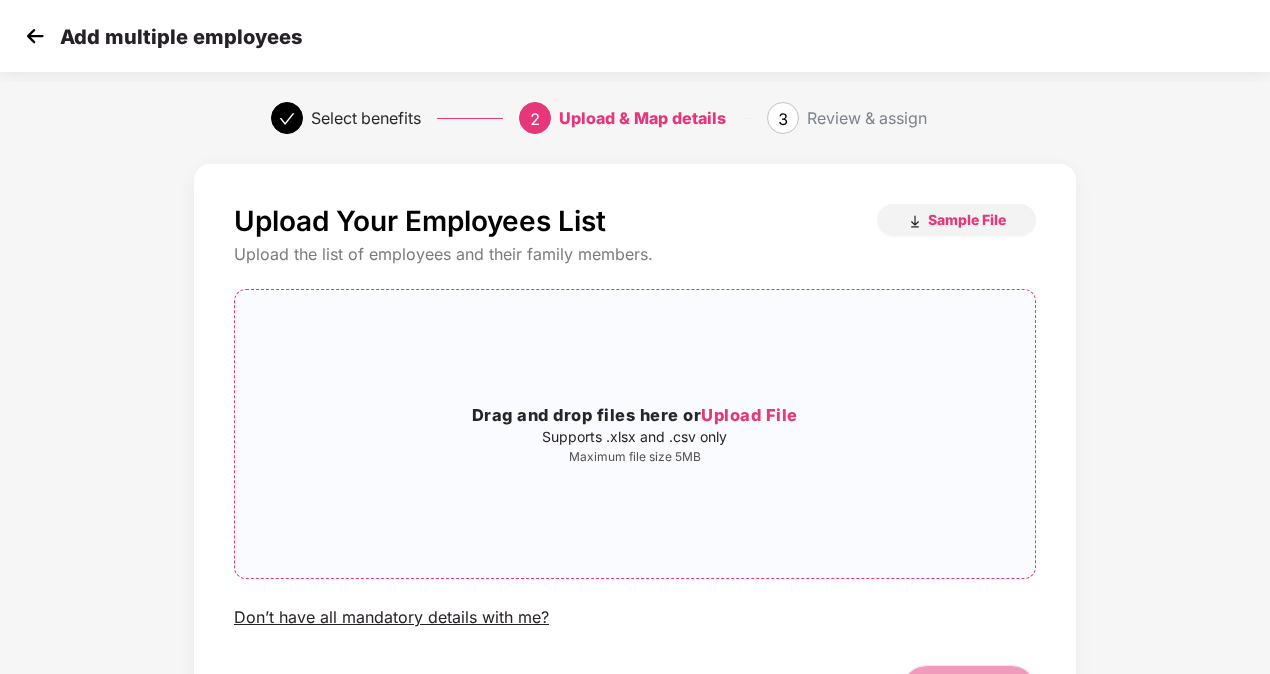 click on "Upload File" at bounding box center (749, 415) 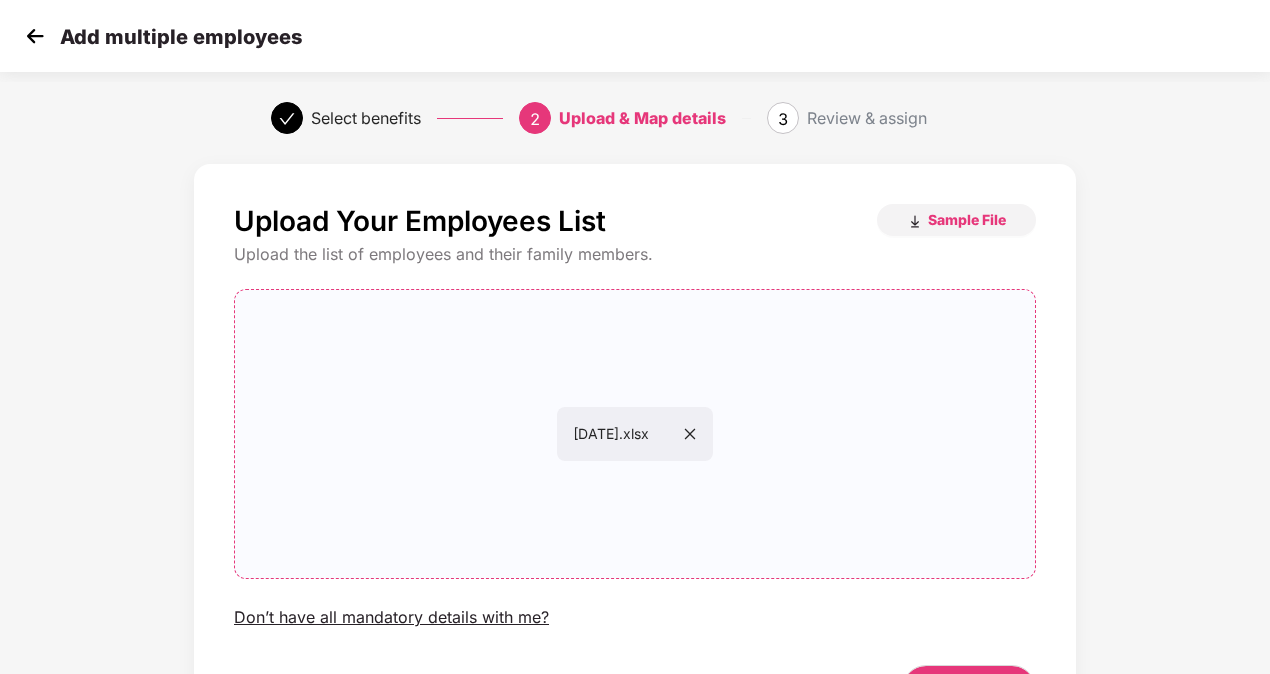 scroll, scrollTop: 129, scrollLeft: 2, axis: both 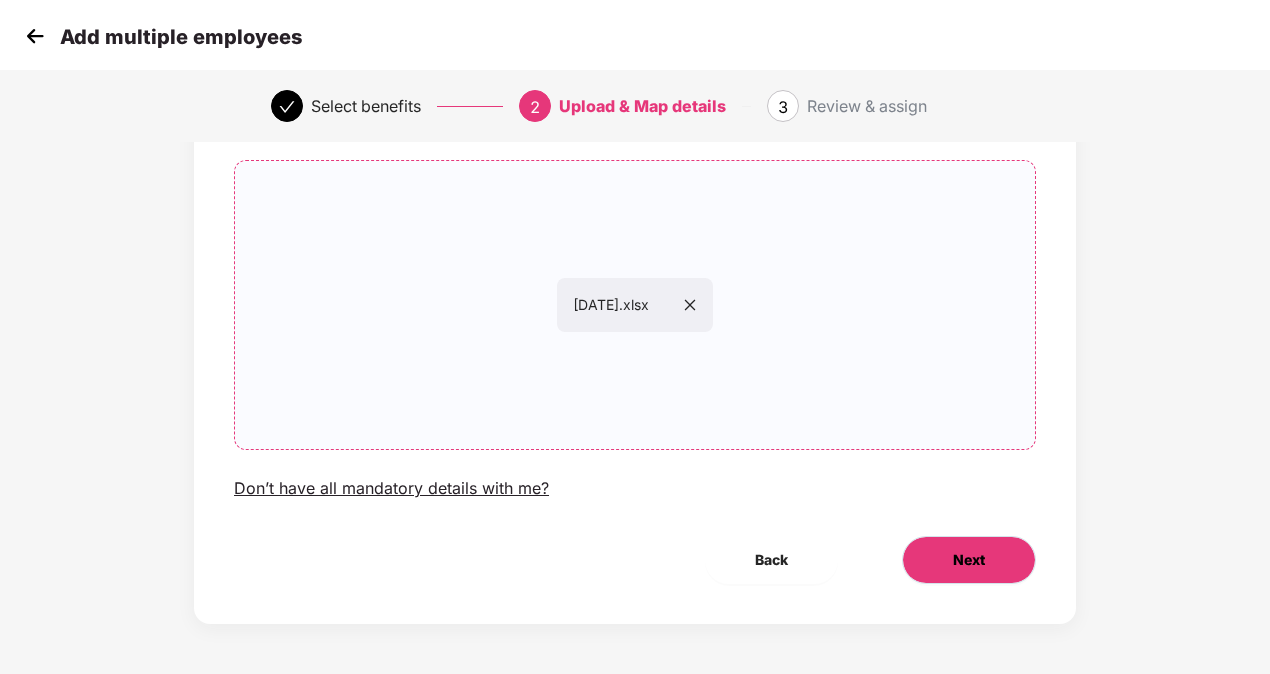 click on "Next" at bounding box center (969, 560) 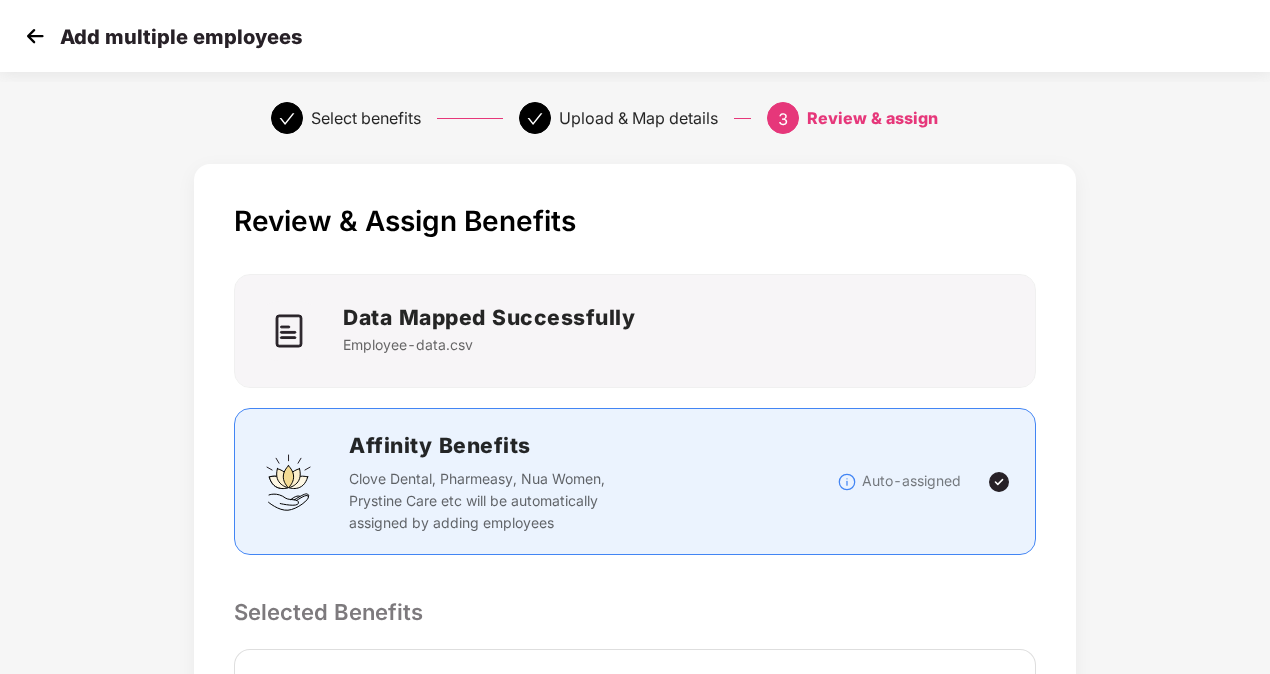 scroll, scrollTop: 460, scrollLeft: 2, axis: both 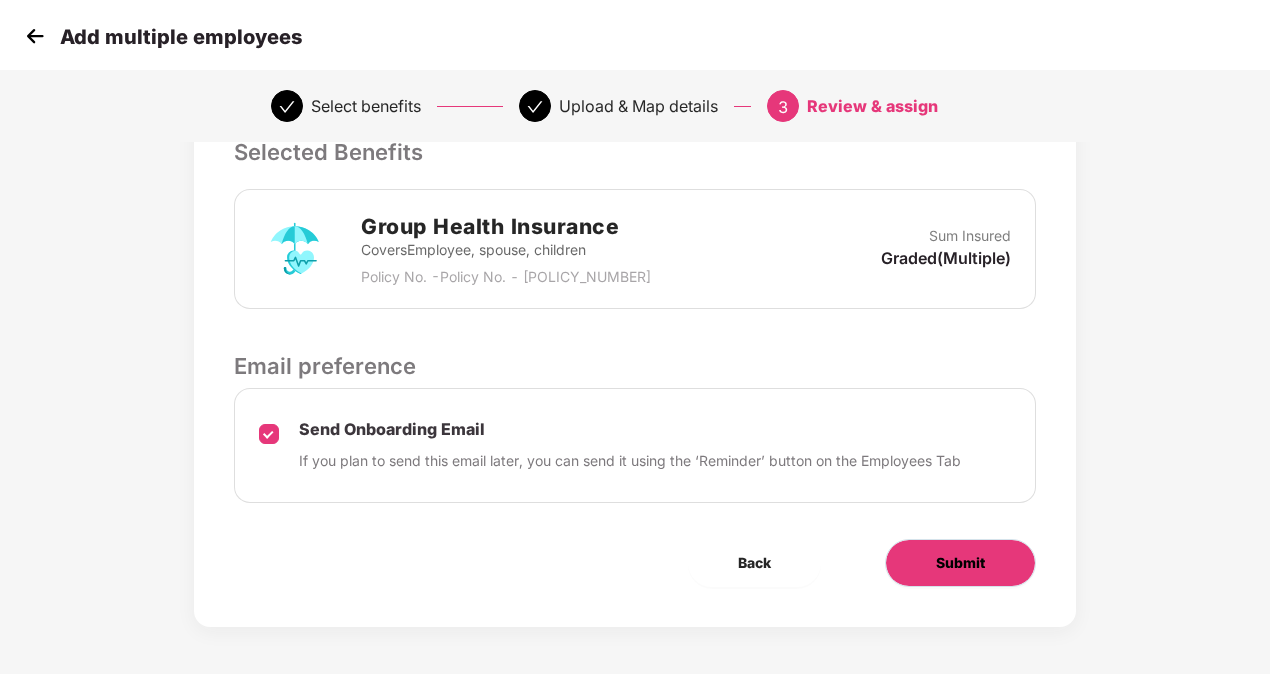 click on "Submit" at bounding box center [960, 563] 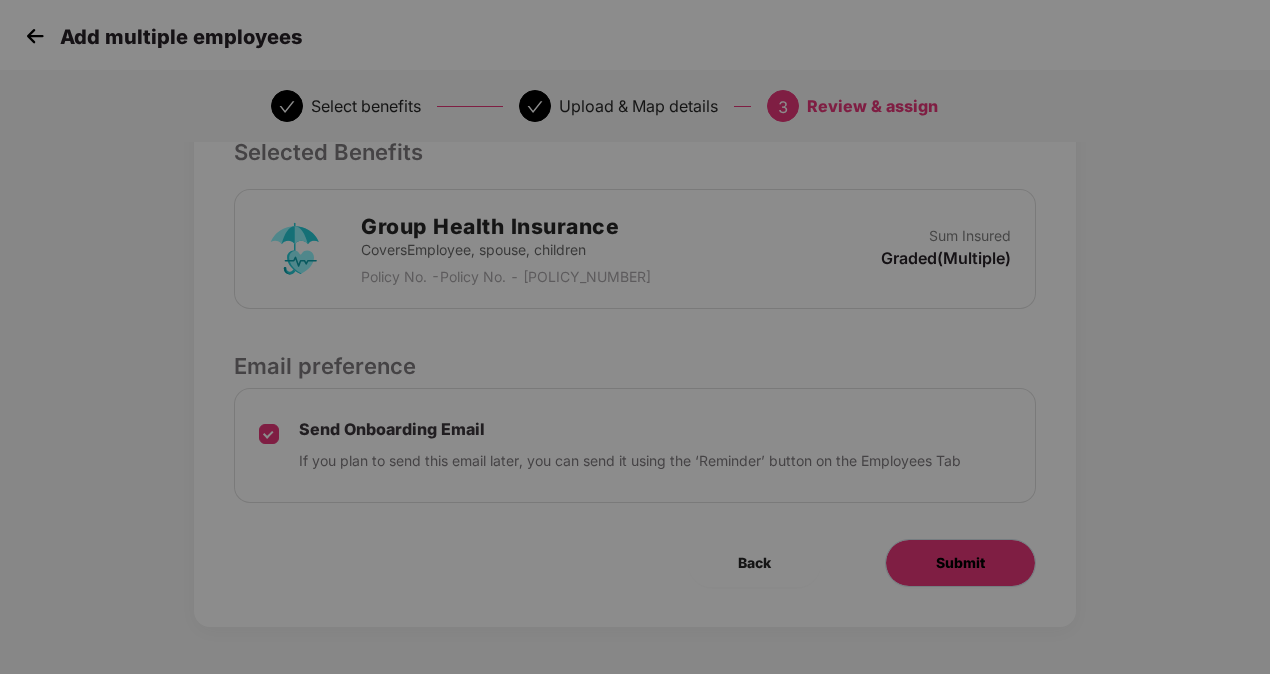 scroll, scrollTop: 0, scrollLeft: 2, axis: horizontal 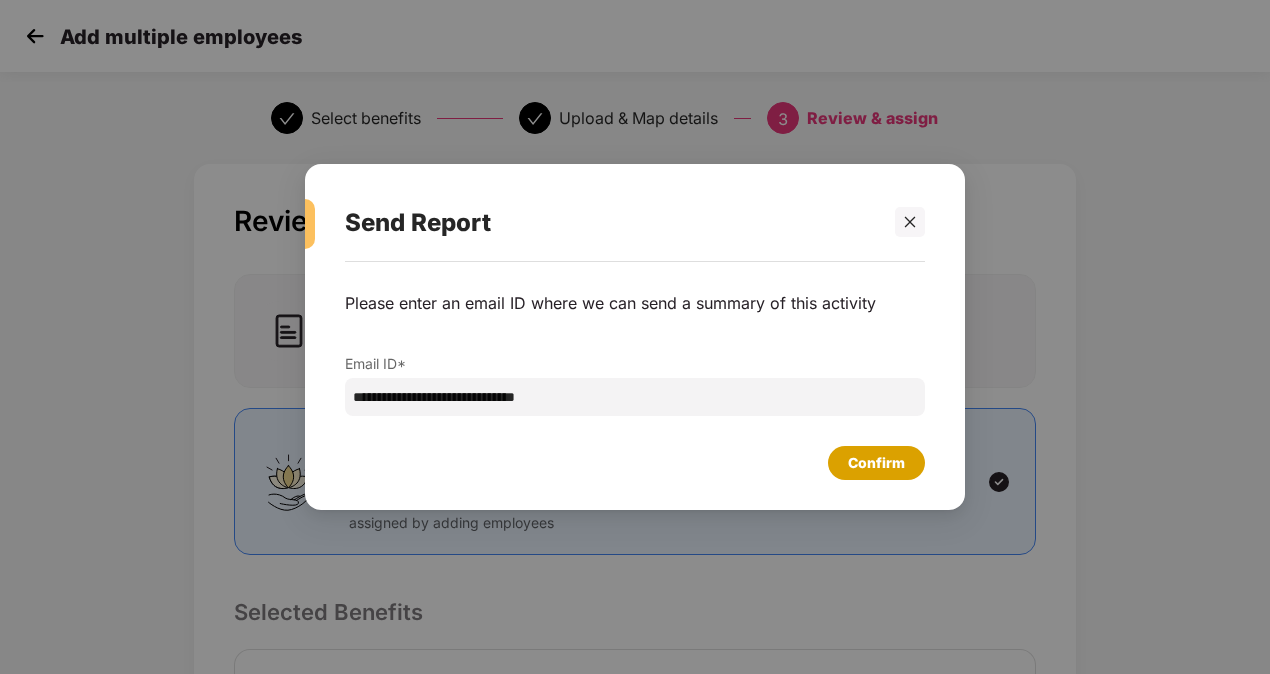 click on "Confirm" at bounding box center [876, 463] 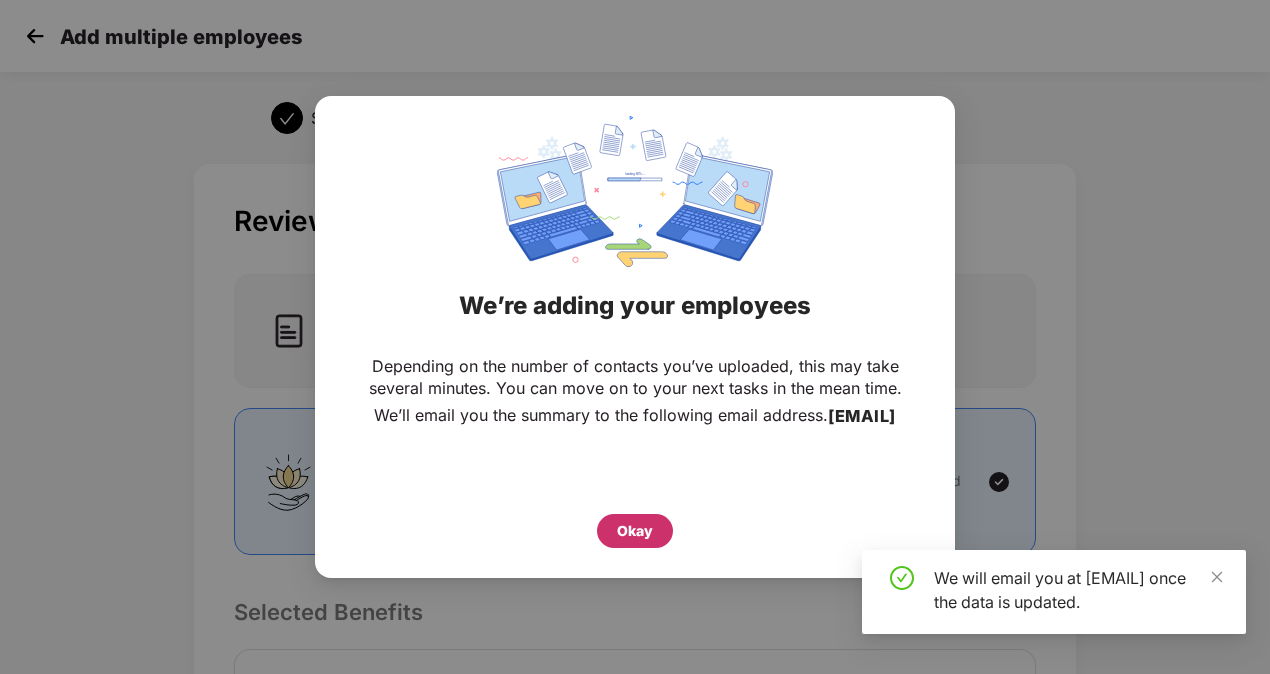 click on "Okay" at bounding box center [635, 531] 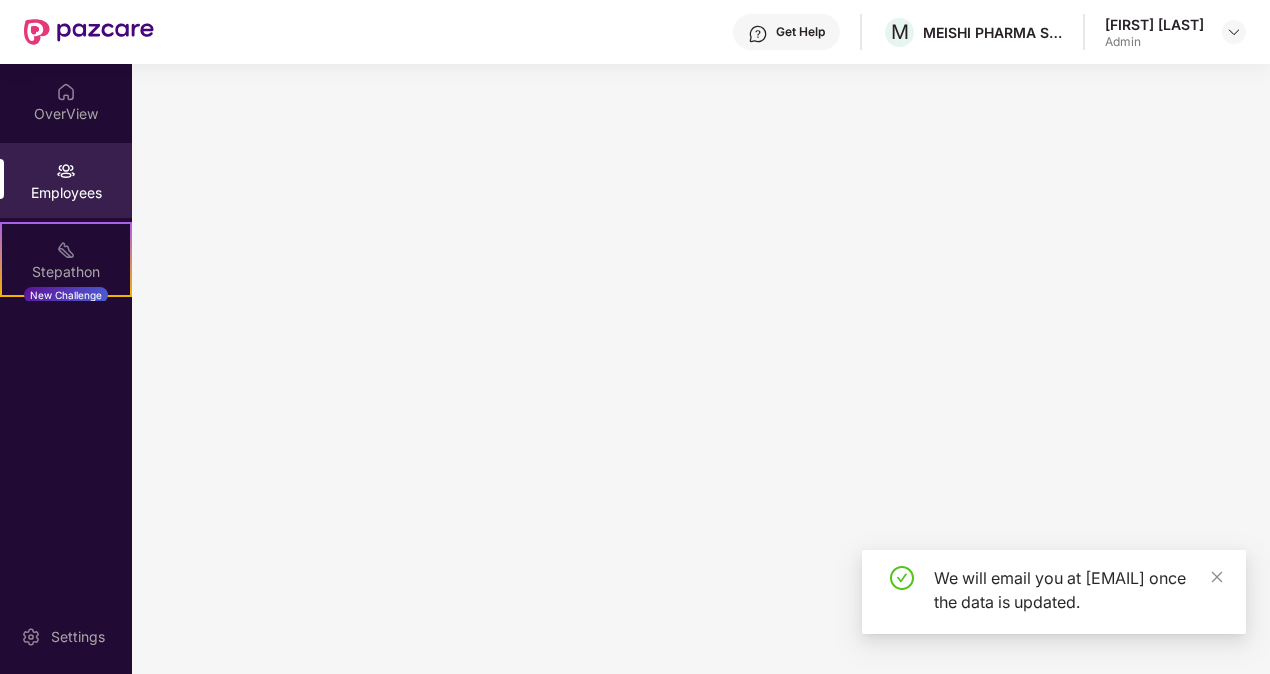scroll, scrollTop: 0, scrollLeft: 0, axis: both 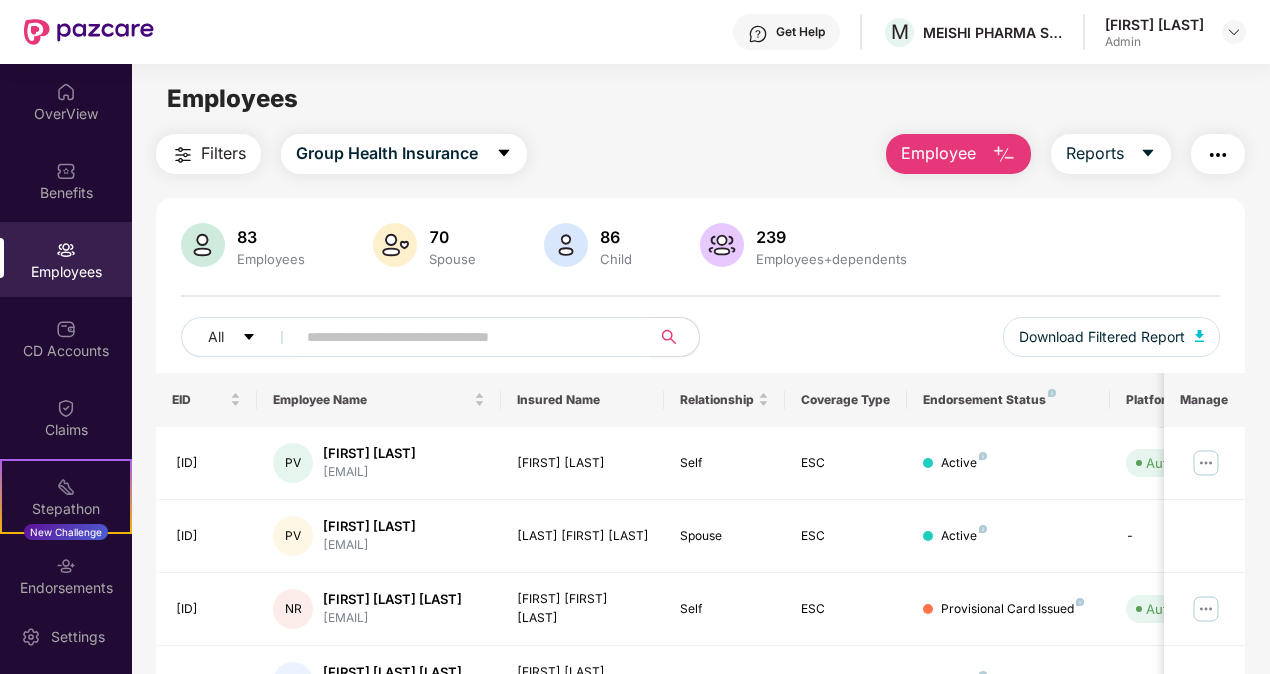 click on "Filters Group Health Insurance Employee  Reports 83 Employees 70 Spouse 86 Child 239 Employees+dependents All Download Filtered Report EID Employee Name Insured Name Relationship Coverage Type Endorsement Status Platform Status Joining Date Manage                   303000017 PV Pathlavath Vinod   vinod.pathlavath@lotus... Pathlavath Vinod Self ESC Active Auto Verified 22 July 2025 303000017 PV Pathlavath Vinod   vinod.pathlavath@lotus... Mudavath Vennela Spouse ESC Active - 22 July 2025 303000065 NR Nimisha Avinash Radadi...   gadhiyanimisha91@yahoo... Nimisha Avinash Rad... Self ESC Provisional Card Issued Auto Verified 15 July 2025 303000065 NR Nimisha Avinash Radadi...   gadhiyanimisha91@yahoo... Avinash Sudhir Rada... Spouse ESC Active - 15 July 2025 303000065 NR Nimisha Avinash Radadi...   gadhiyanimisha91@yahoo... Neev Avinash Radadia Child ESC Active - 15 July 2025 303000065 NR Nimisha Avinash Radadi...   gadhiyanimisha91@yahoo... Palaksh Avinash Rad... Child ESC Active - 15 July 2025 CA   ESC" at bounding box center (700, 681) 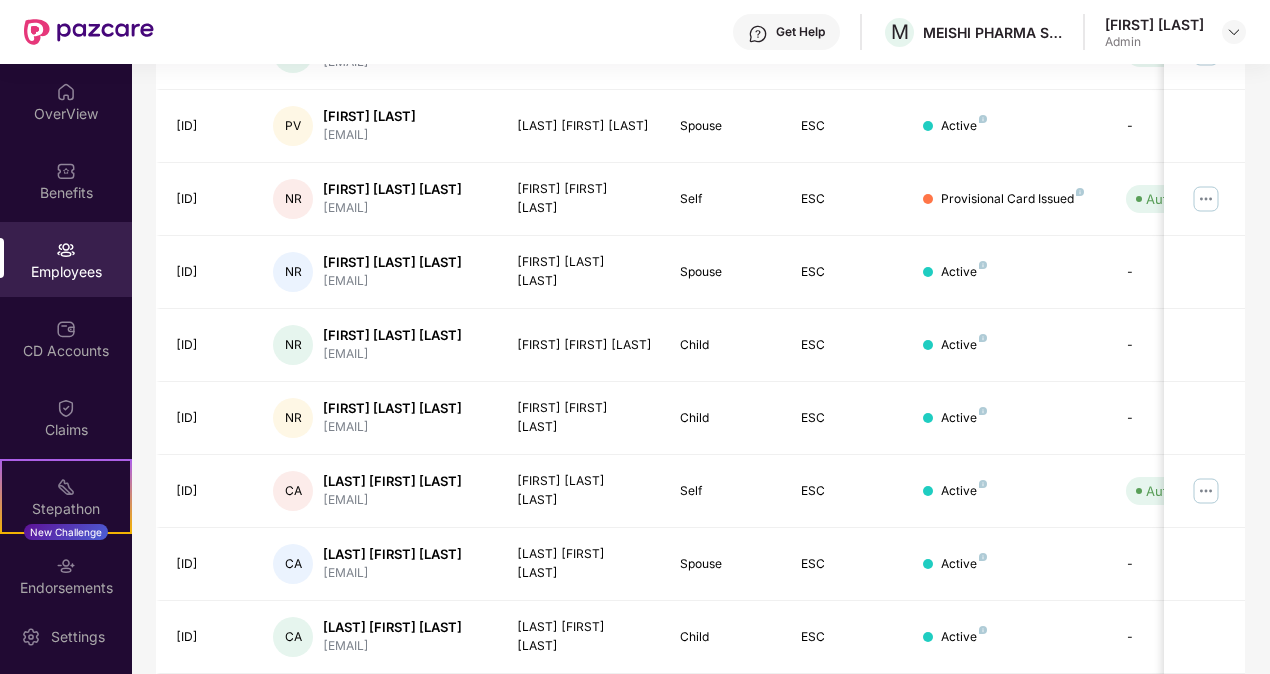 scroll, scrollTop: 414, scrollLeft: 0, axis: vertical 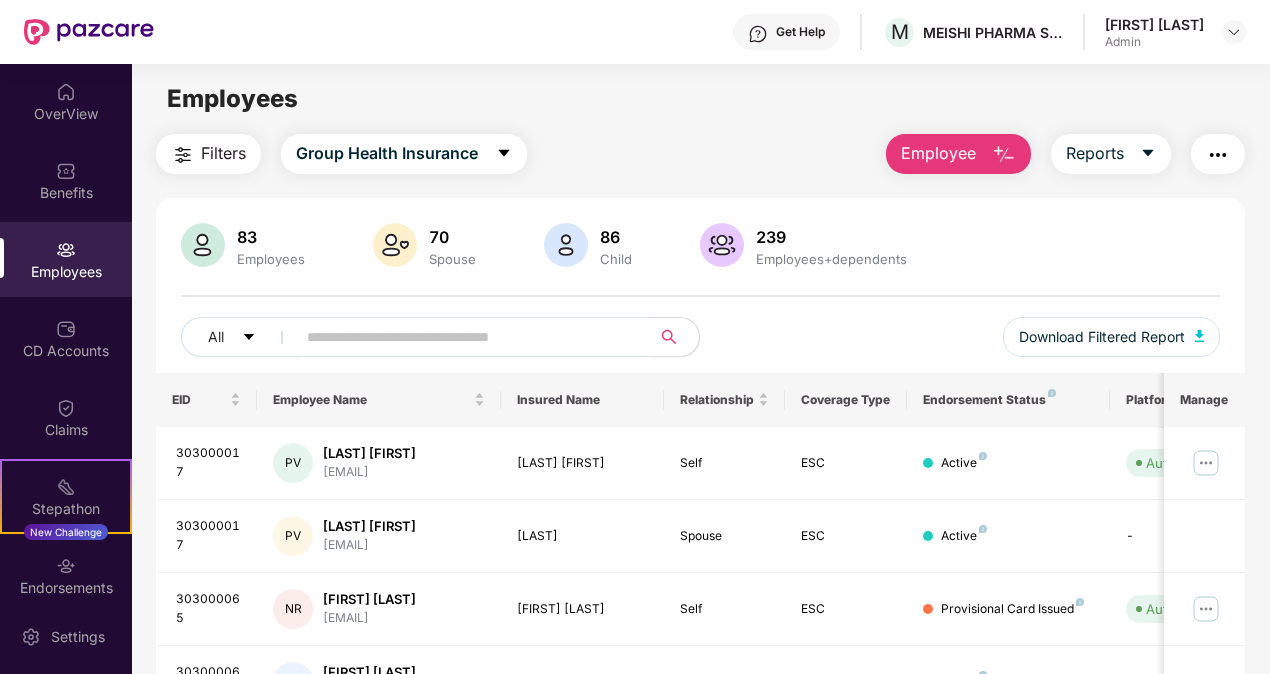 click on "Employee" at bounding box center [938, 153] 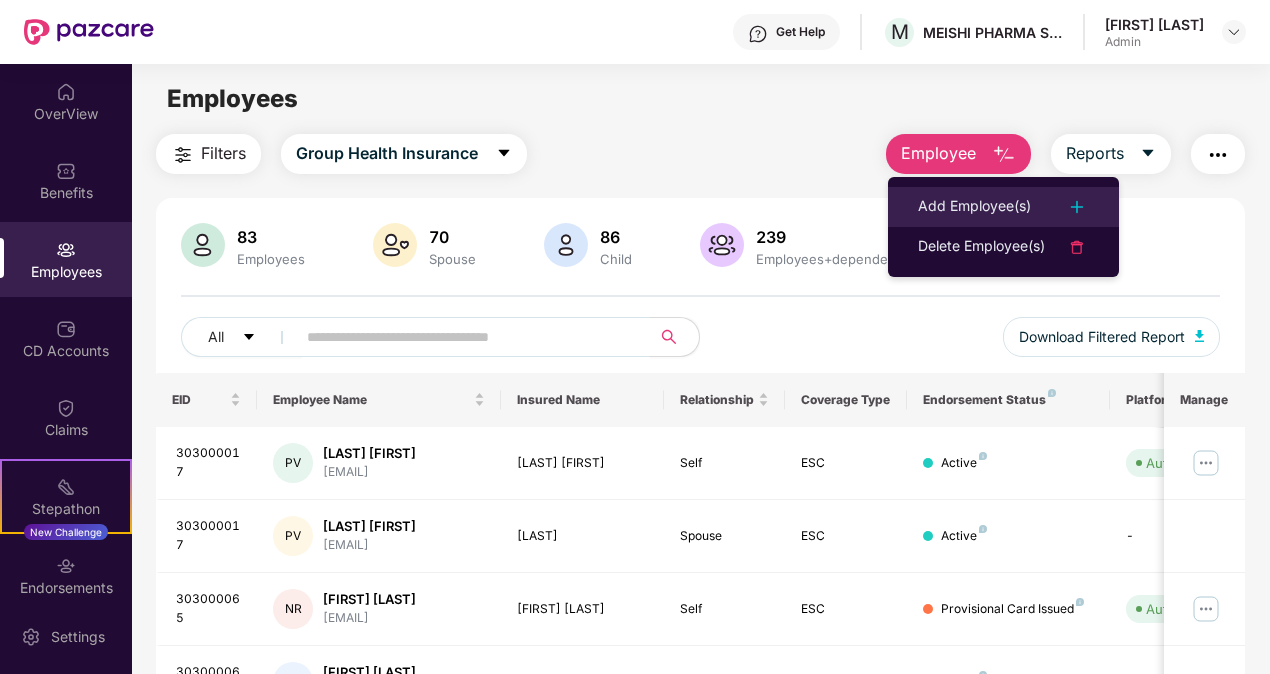 click on "Add Employee(s)" at bounding box center (974, 207) 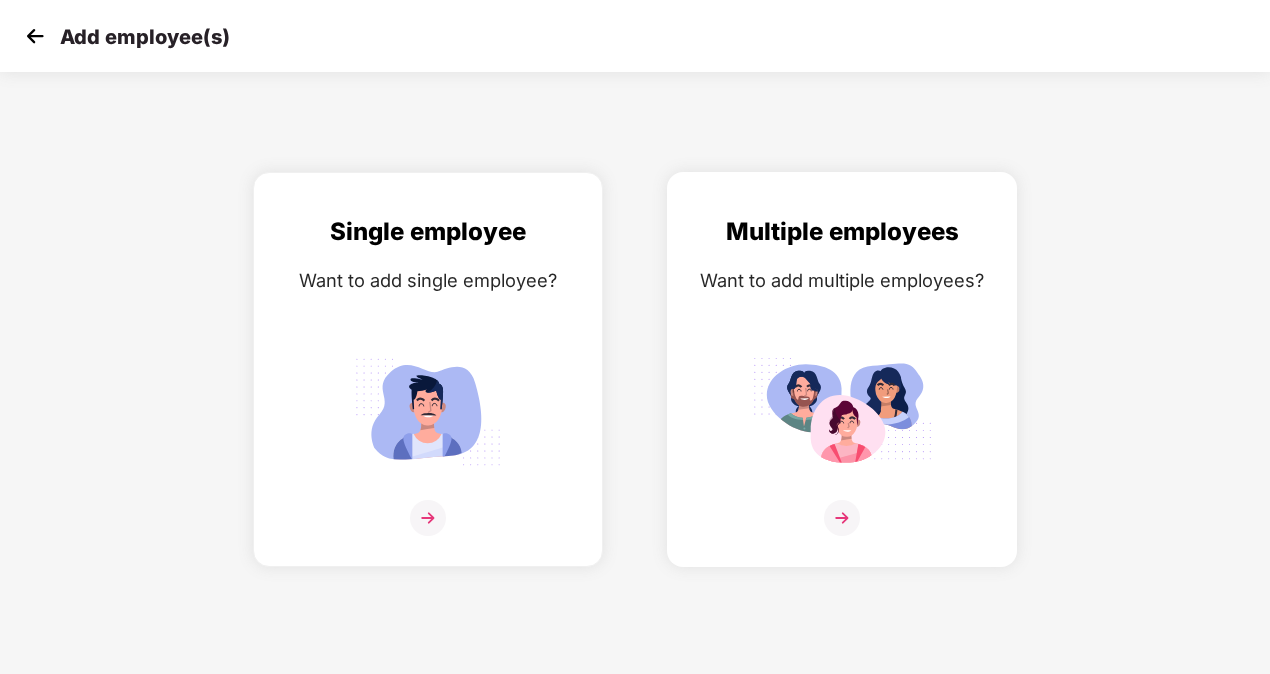 click at bounding box center [842, 411] 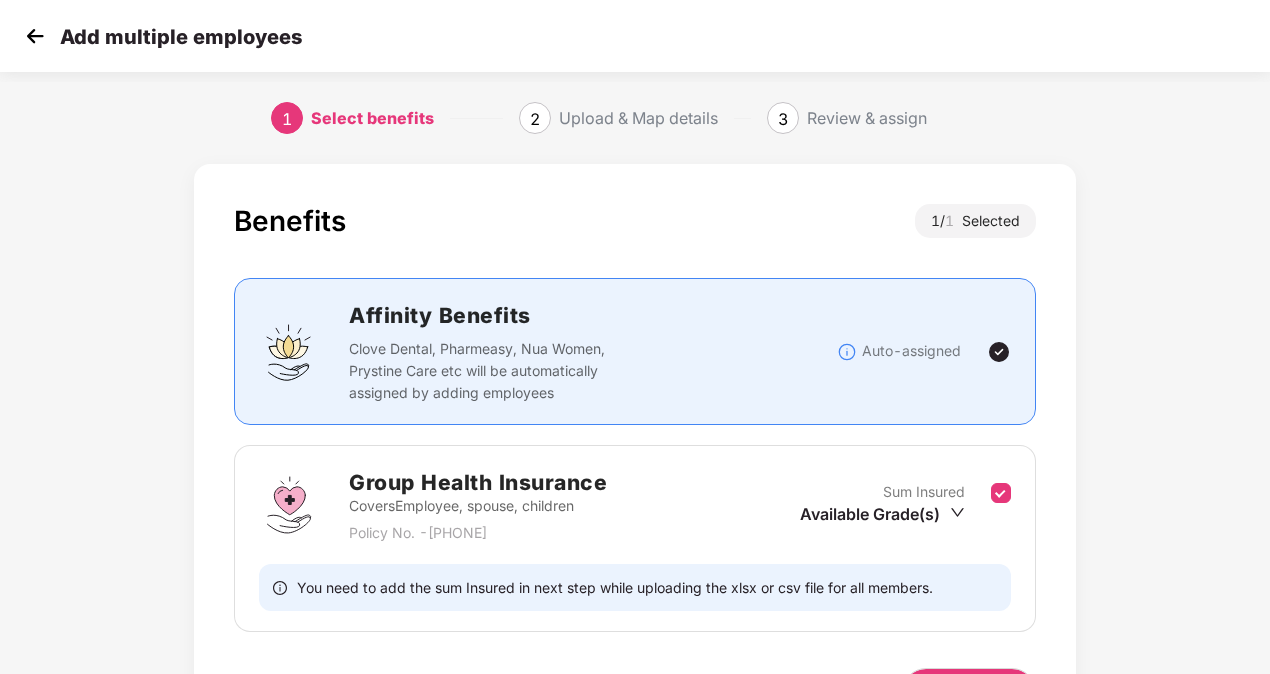 scroll, scrollTop: 130, scrollLeft: 0, axis: vertical 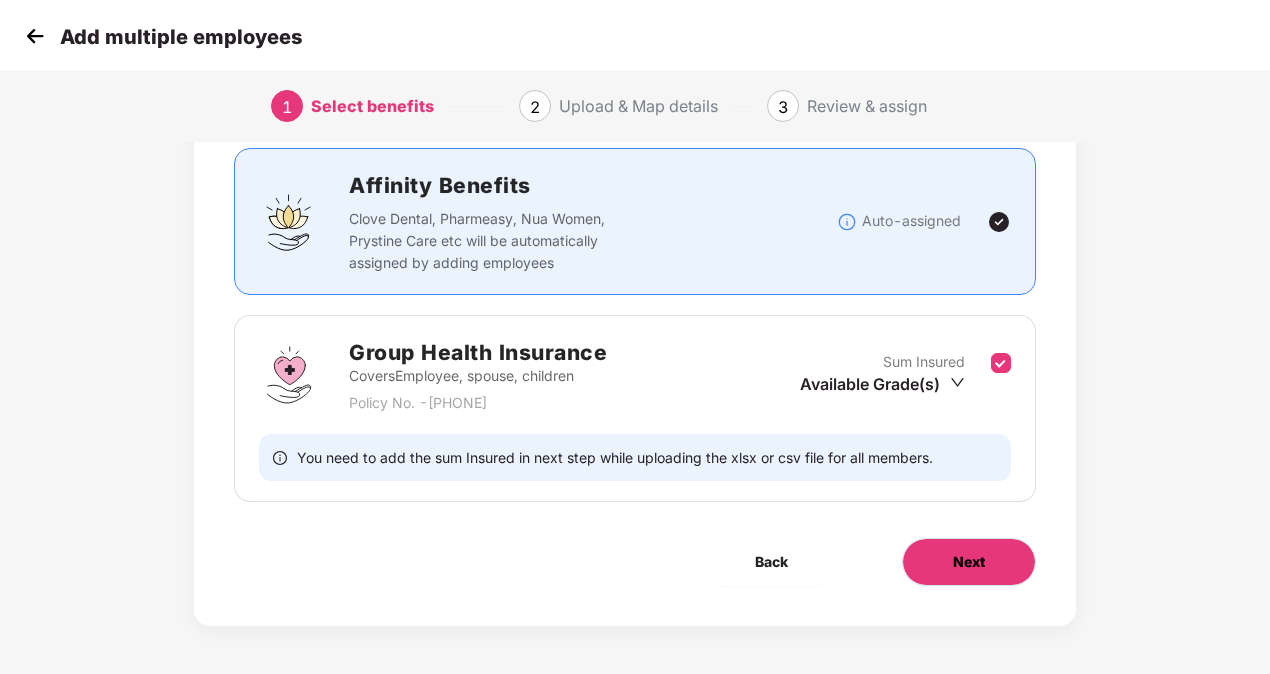 click on "Next" at bounding box center (969, 562) 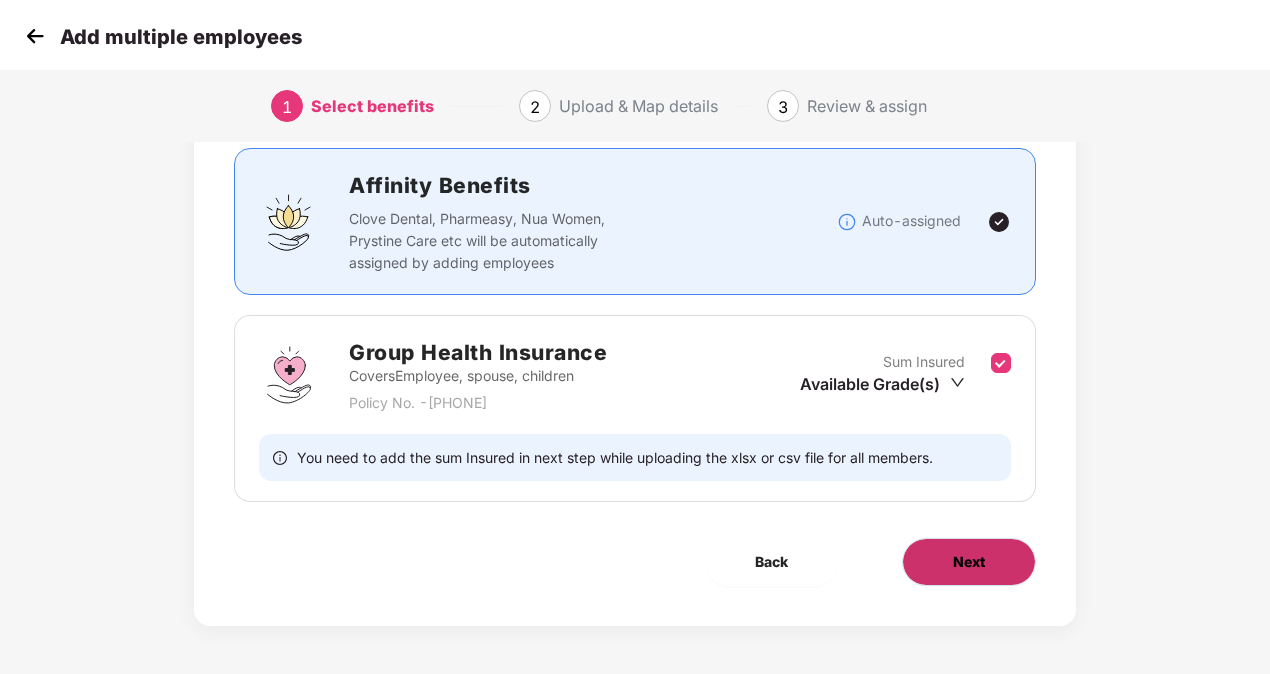 scroll, scrollTop: 0, scrollLeft: 0, axis: both 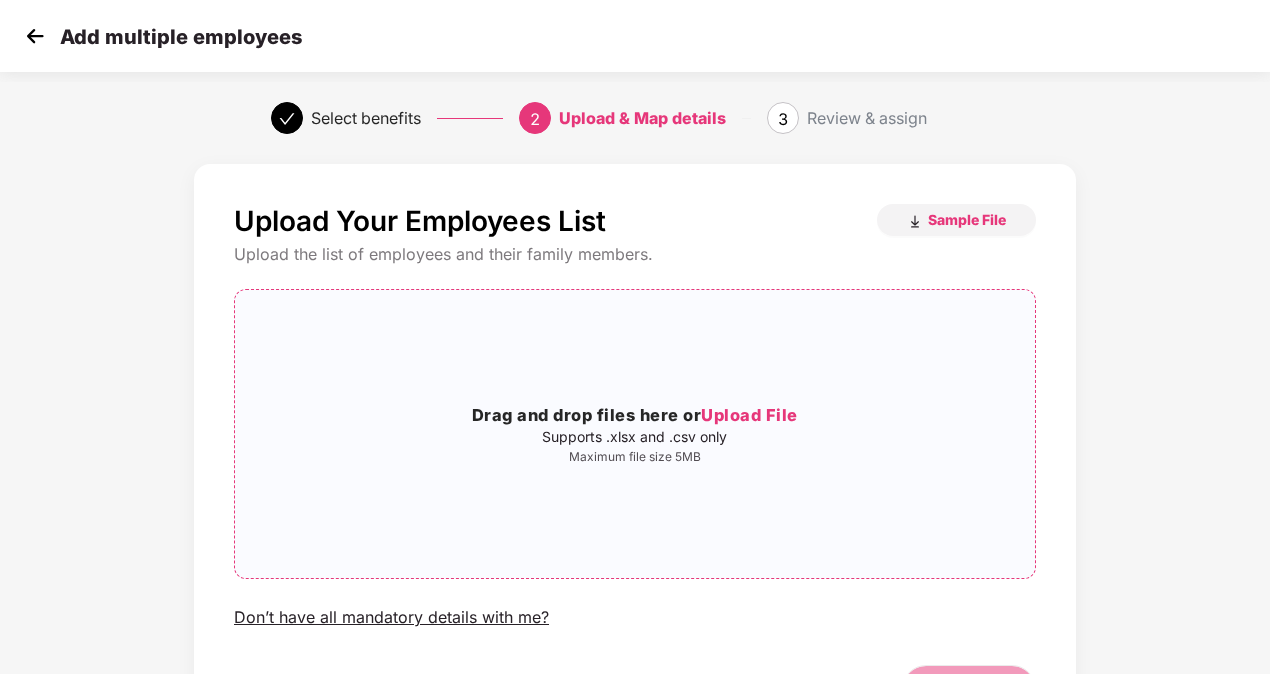 click on "Upload File" at bounding box center [749, 415] 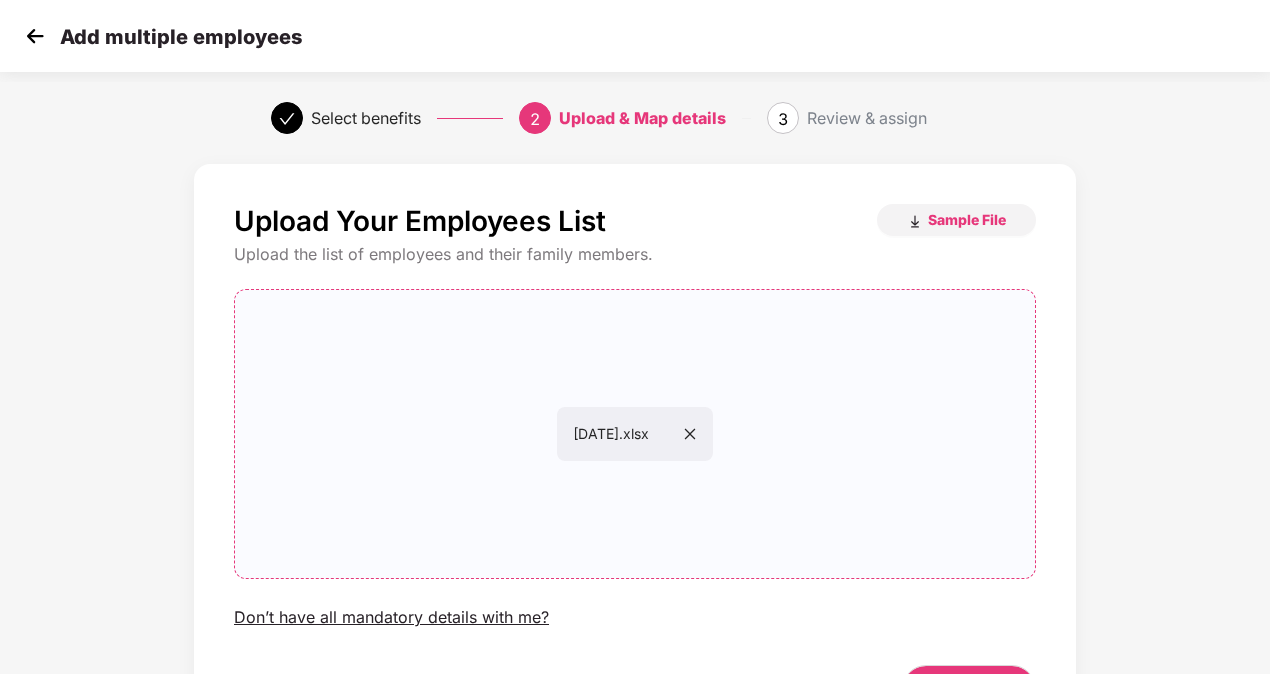 scroll, scrollTop: 129, scrollLeft: 0, axis: vertical 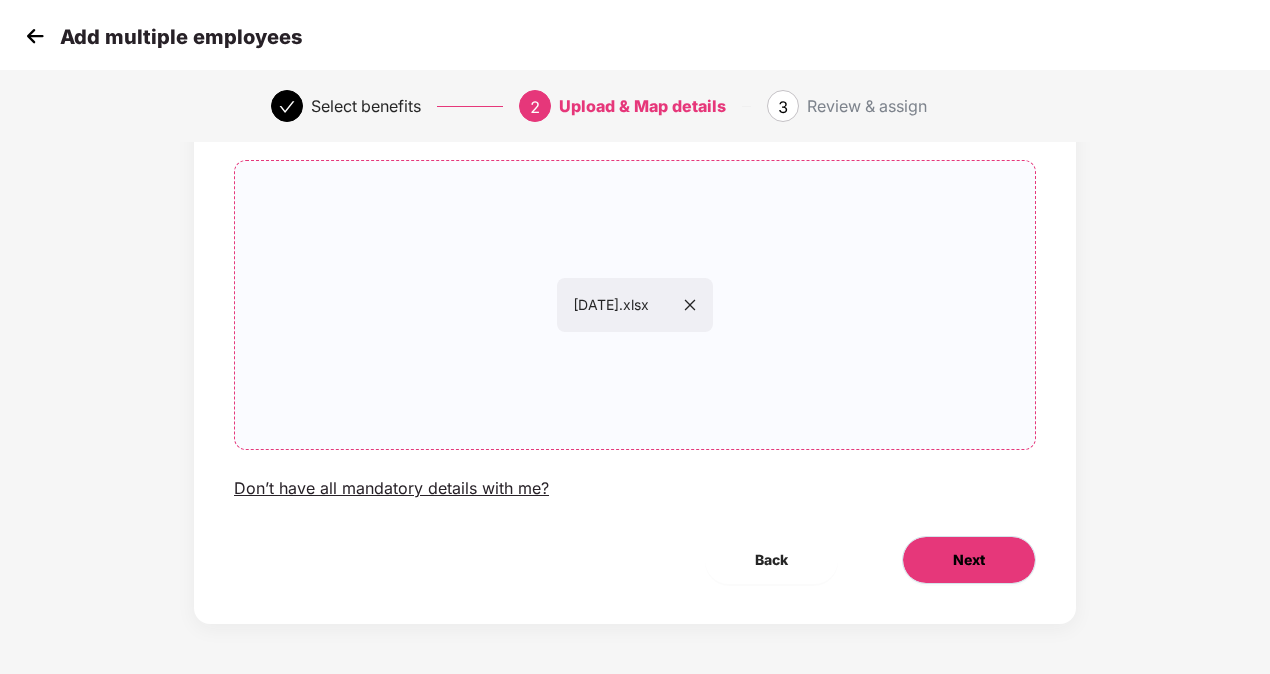 click on "Next" at bounding box center [969, 560] 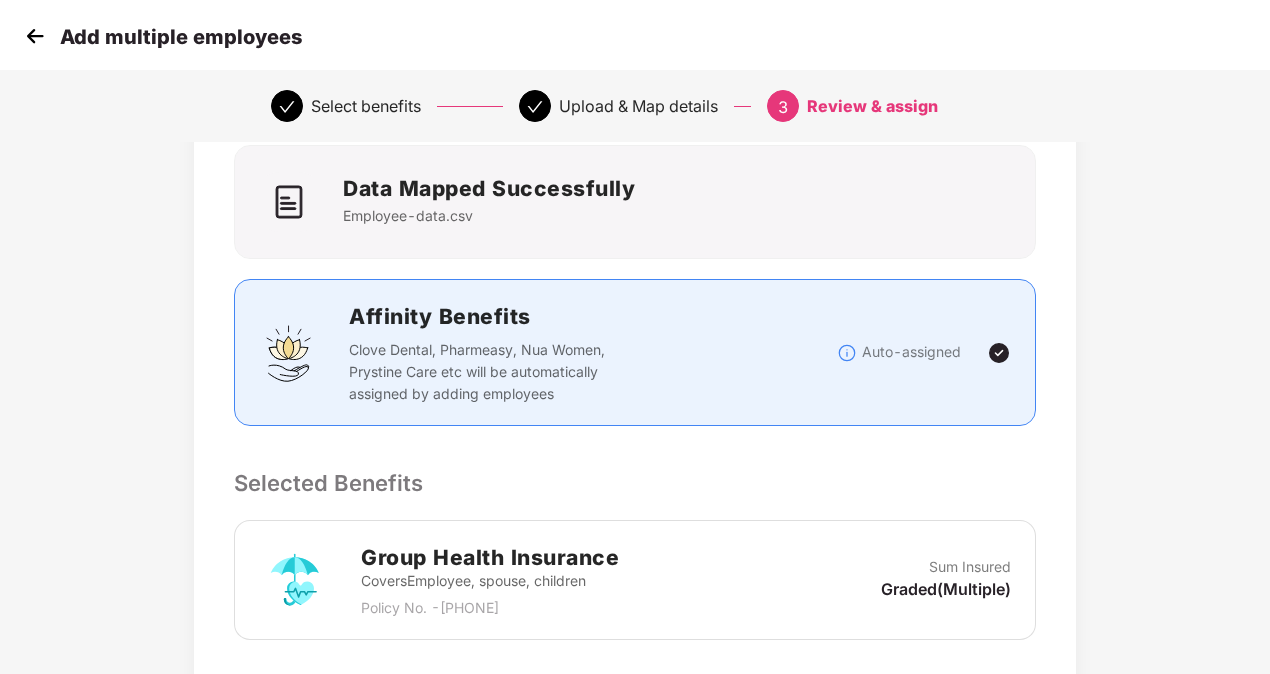 scroll, scrollTop: 0, scrollLeft: 0, axis: both 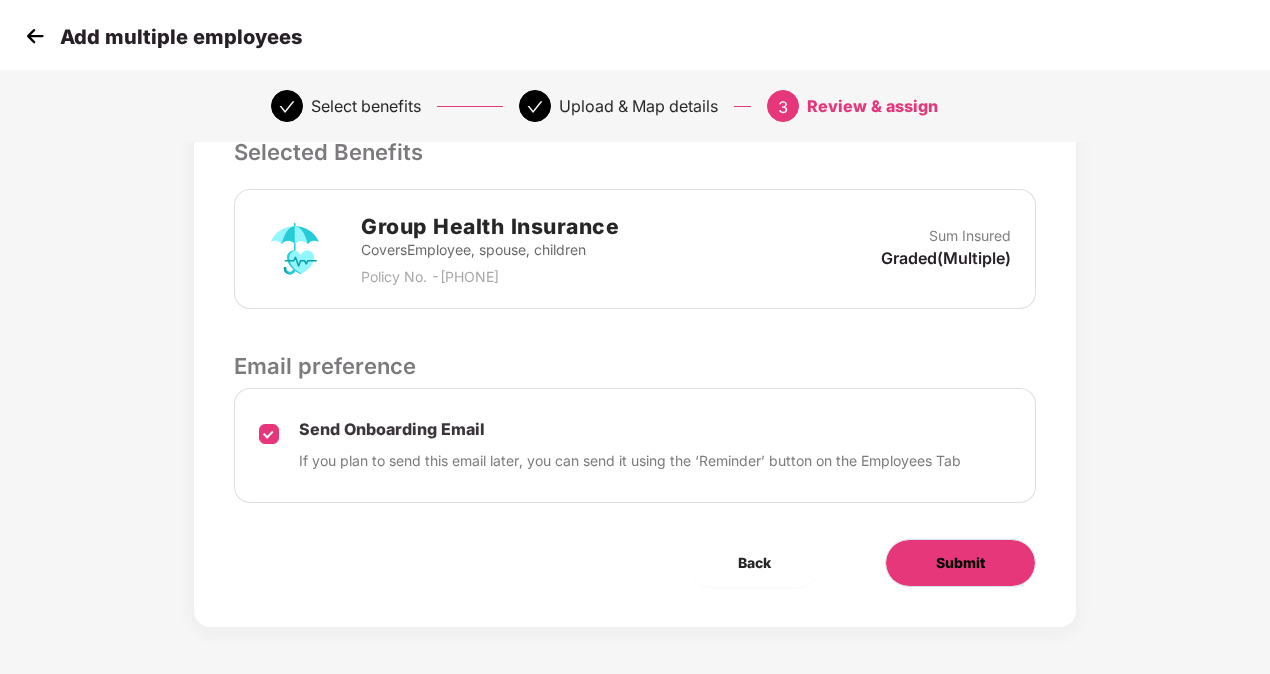 click on "Submit" at bounding box center (960, 563) 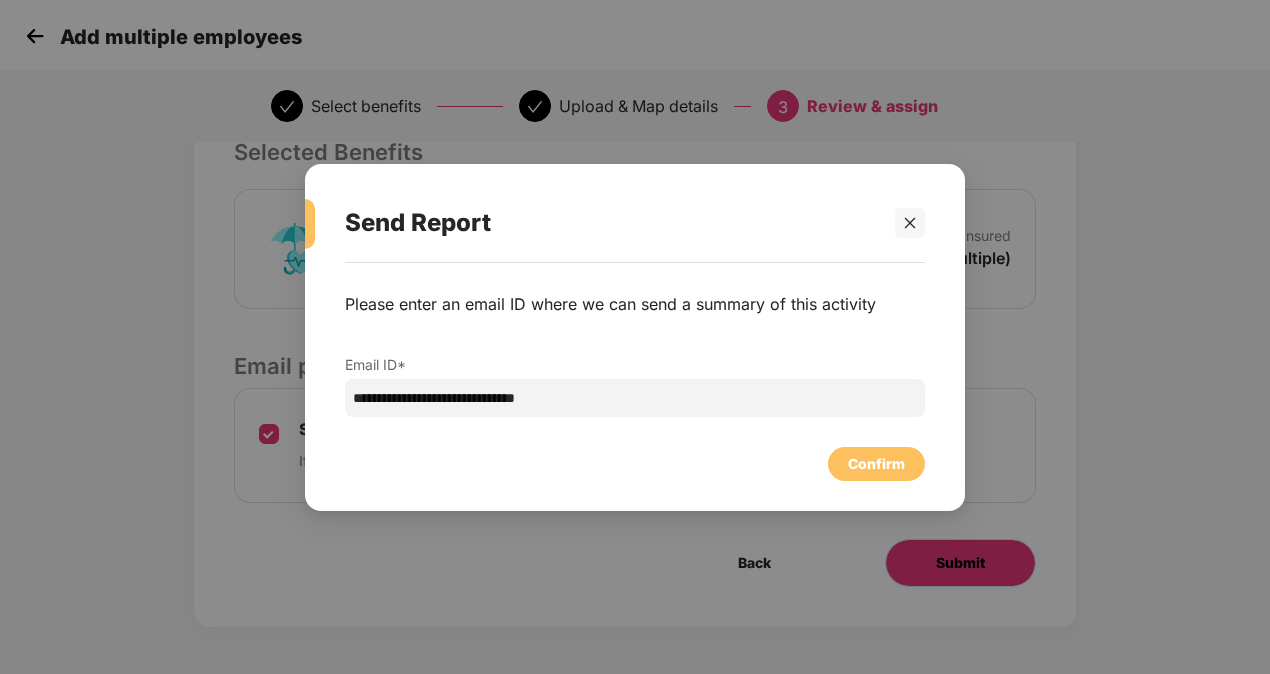 scroll, scrollTop: 0, scrollLeft: 0, axis: both 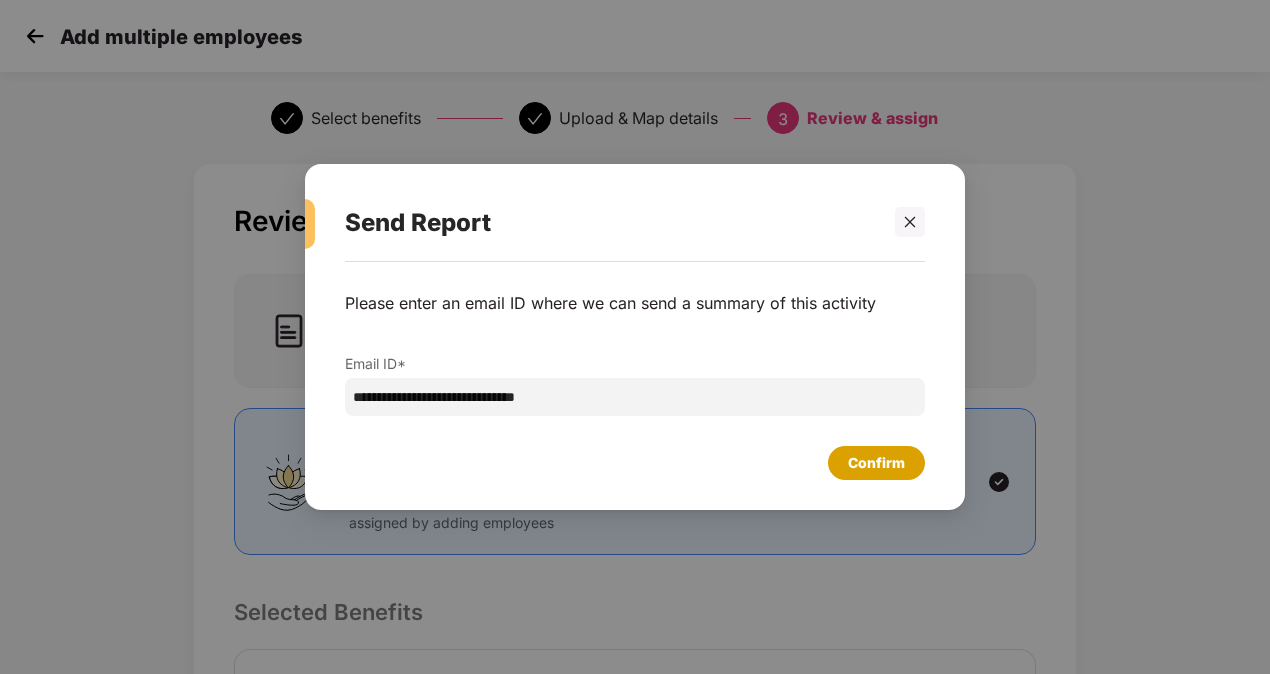 click on "Confirm" at bounding box center [876, 463] 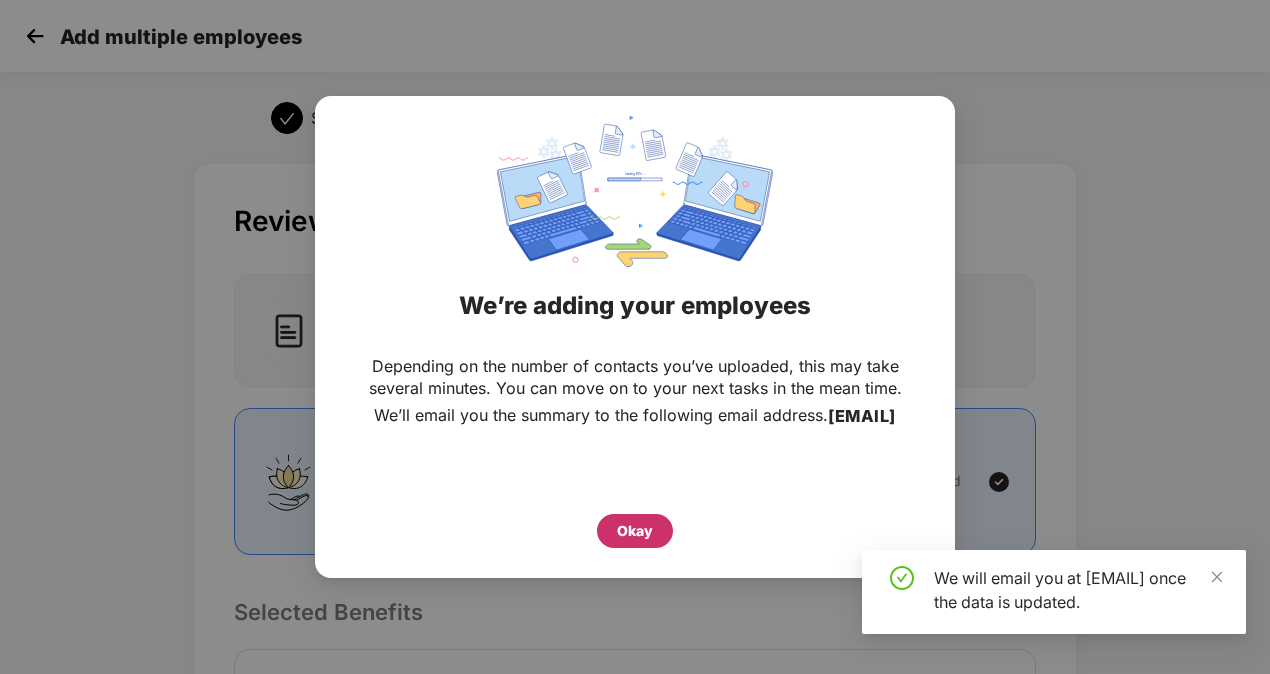 click on "Okay" at bounding box center (635, 531) 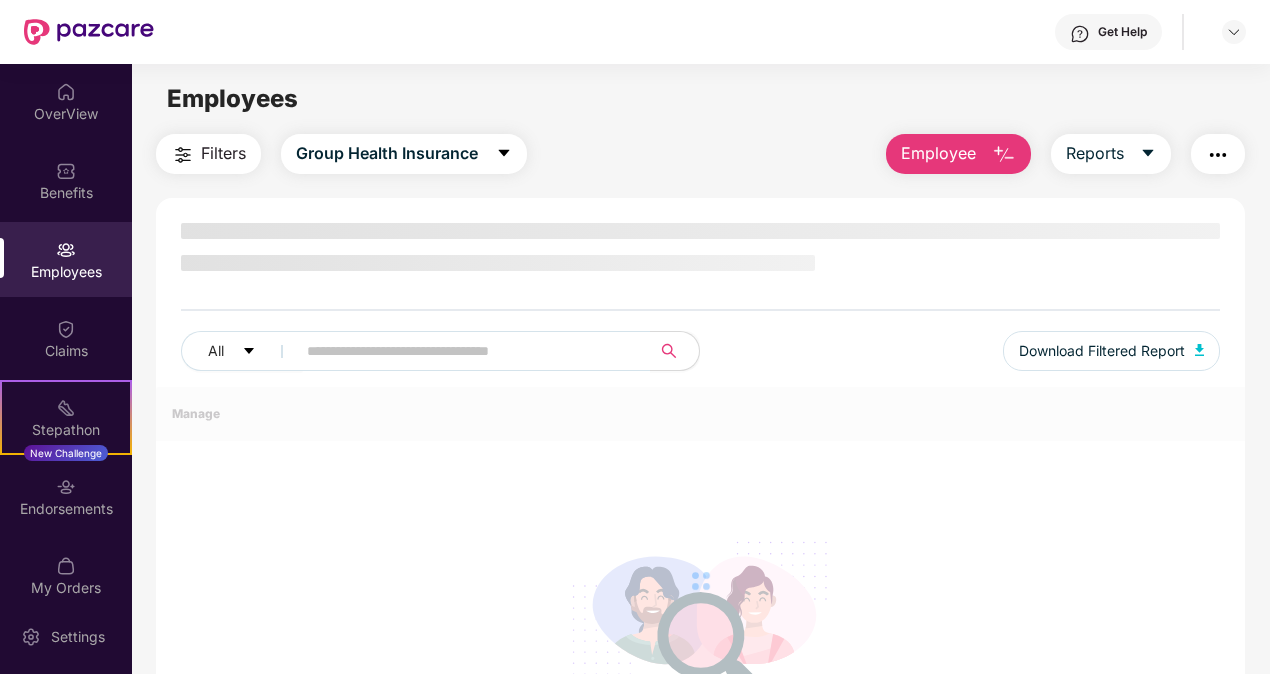 scroll, scrollTop: 0, scrollLeft: 0, axis: both 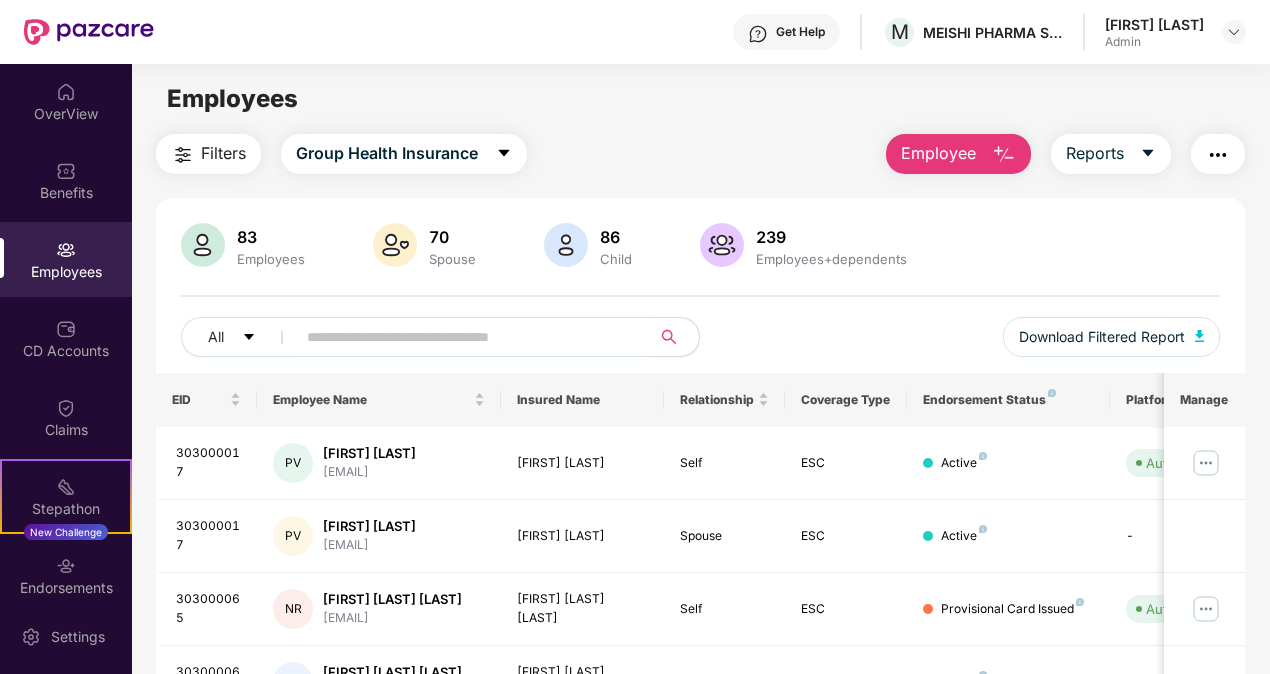 click on "Employee" at bounding box center [938, 153] 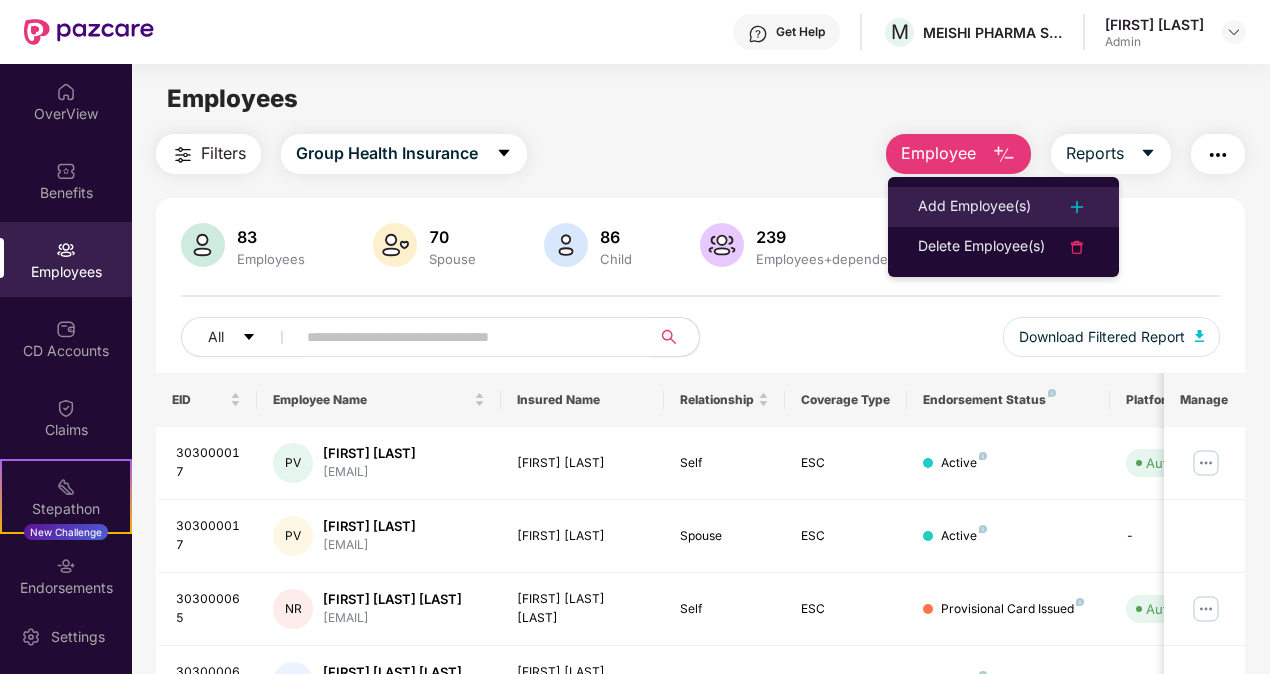 click on "Add Employee(s)" at bounding box center [974, 207] 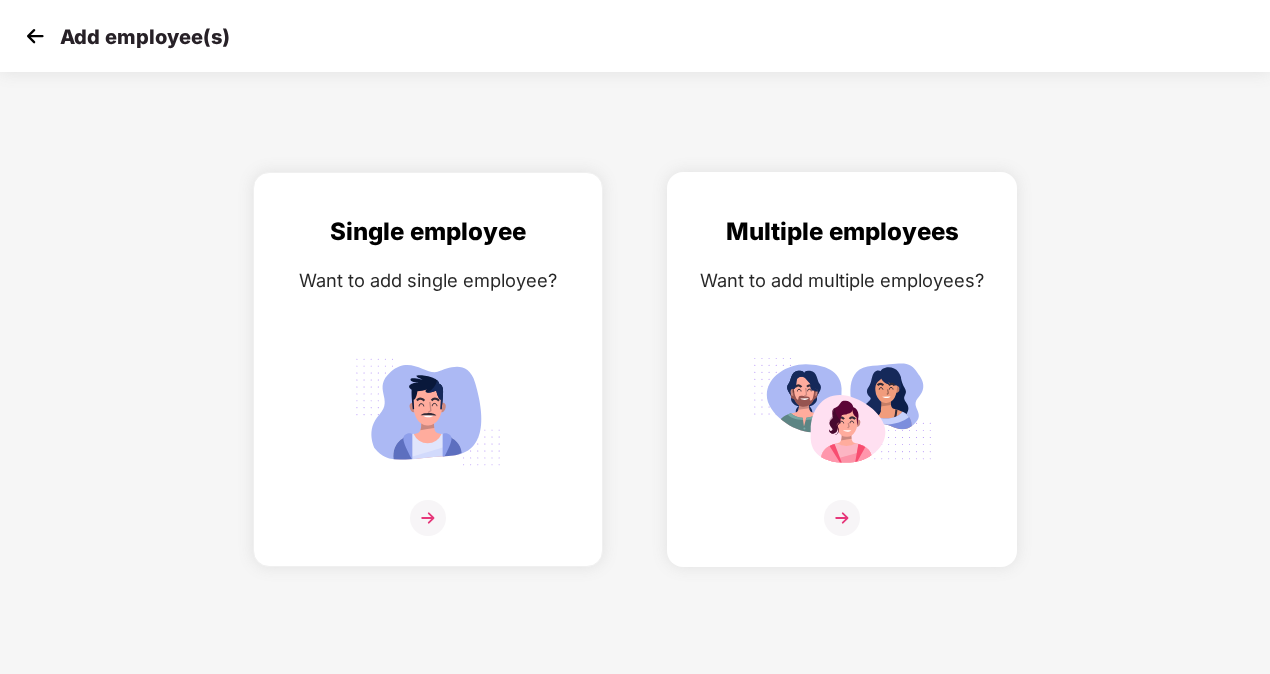 click at bounding box center [842, 411] 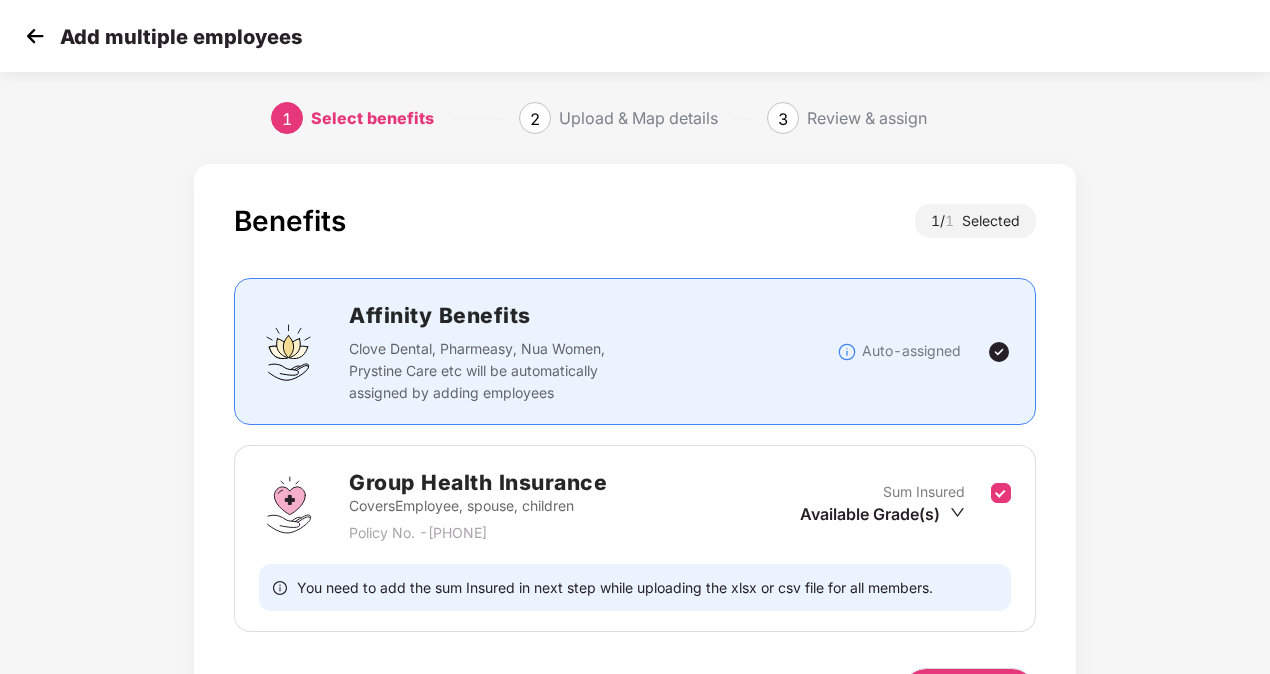 scroll, scrollTop: 130, scrollLeft: 0, axis: vertical 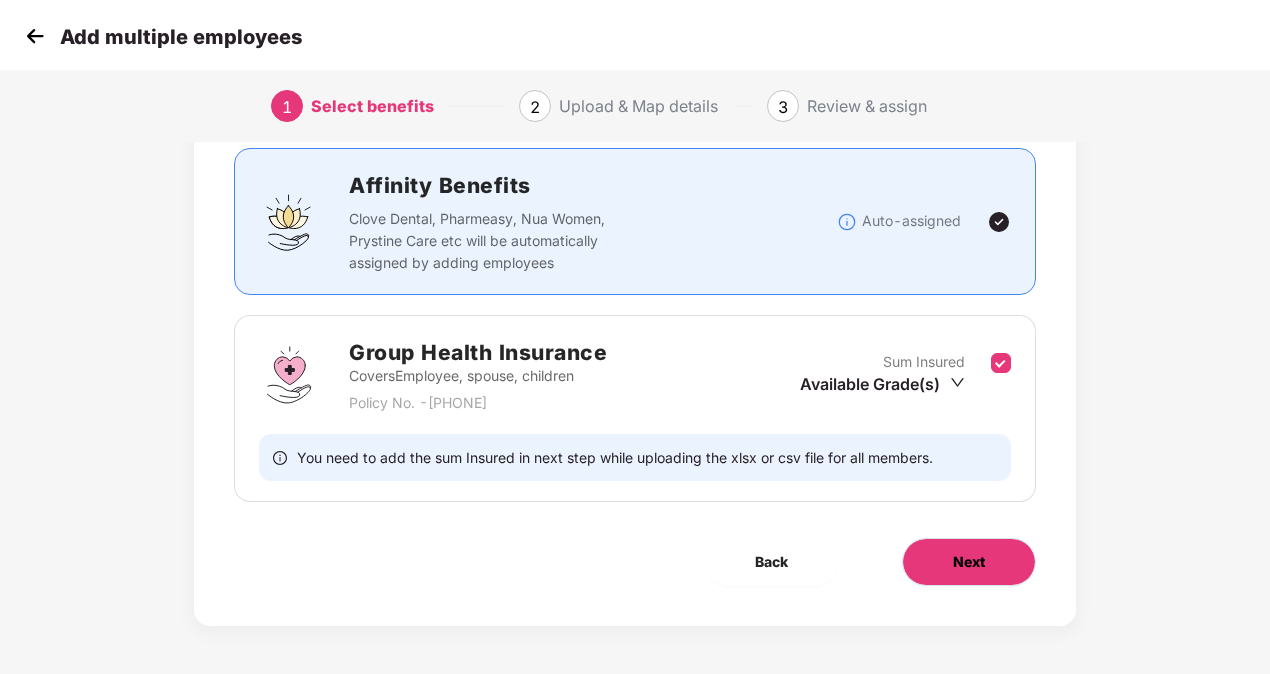 click on "Next" at bounding box center (969, 562) 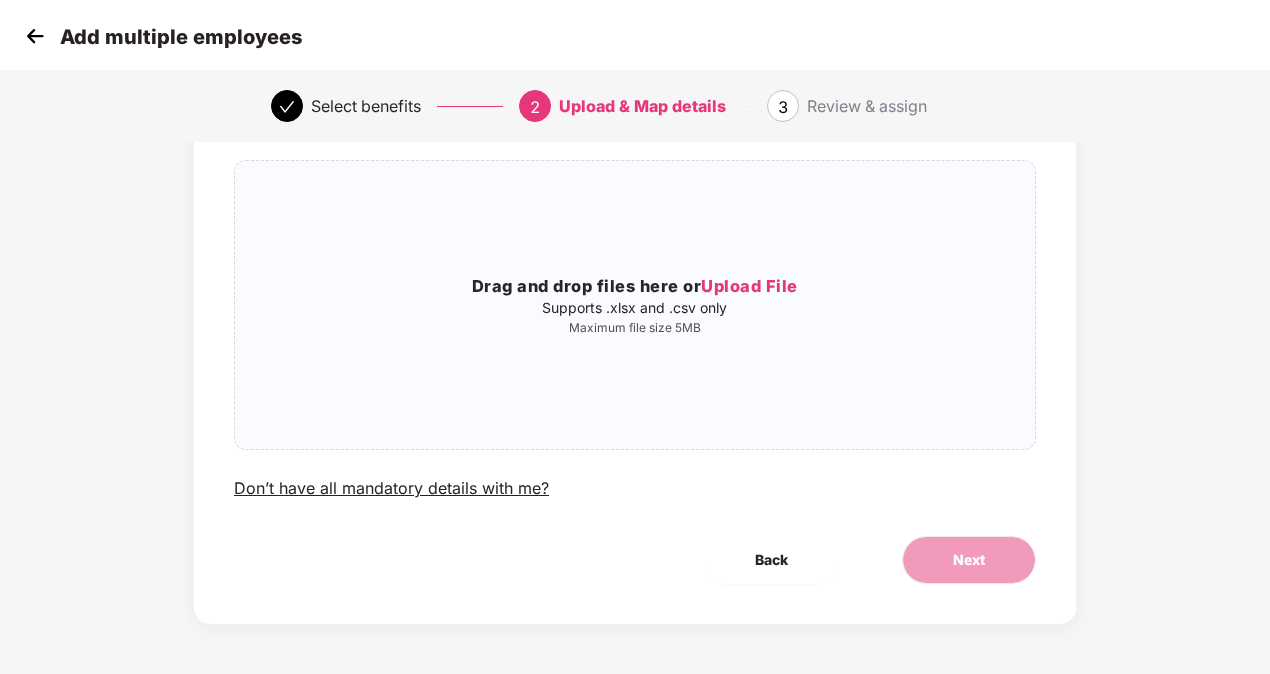 scroll, scrollTop: 0, scrollLeft: 0, axis: both 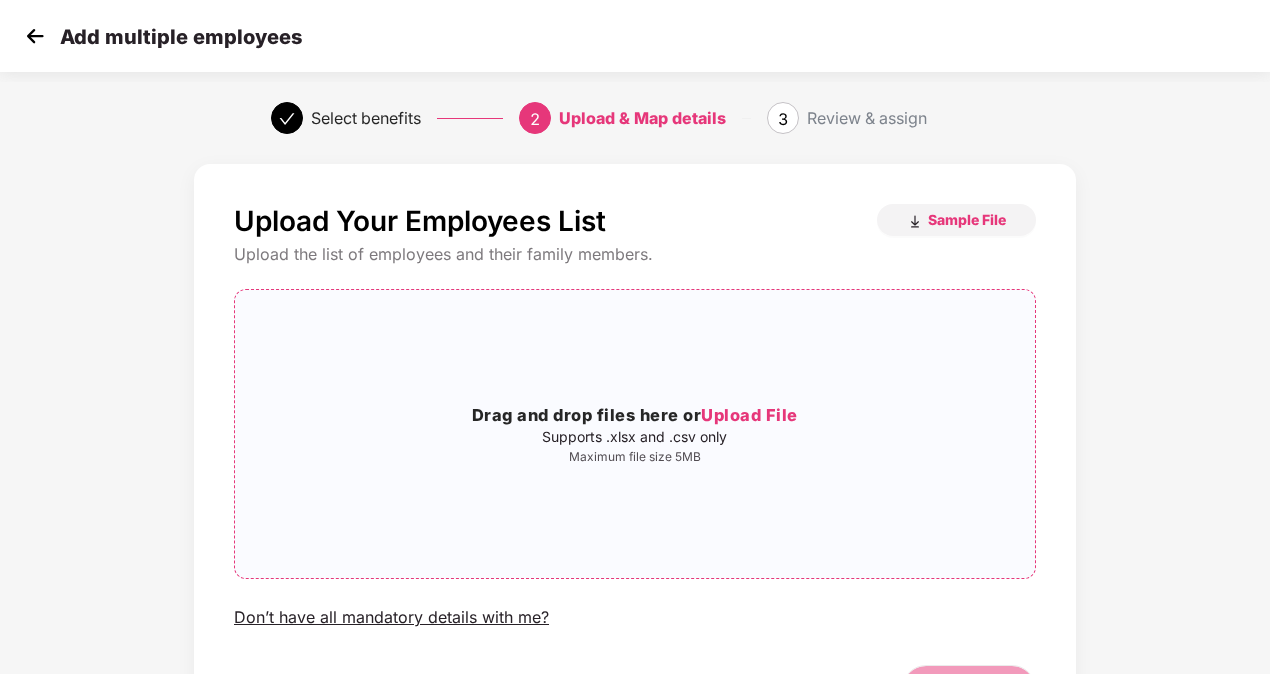 click on "Upload File" at bounding box center (749, 415) 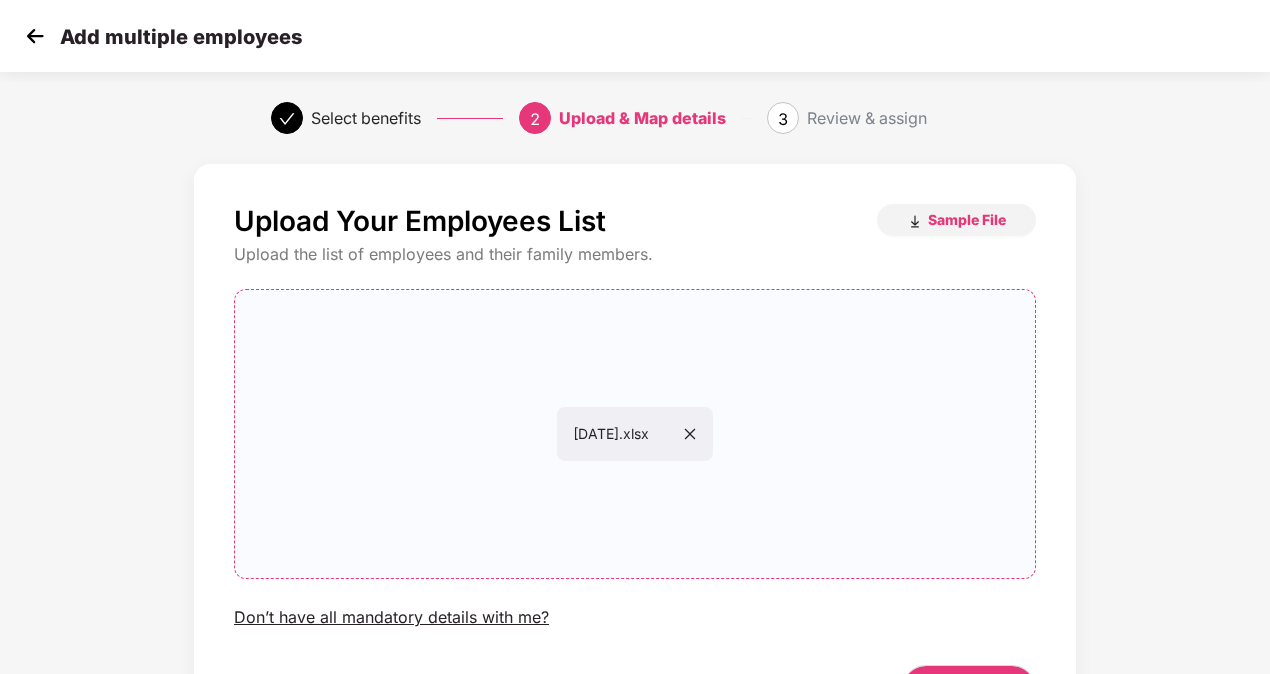scroll, scrollTop: 129, scrollLeft: 0, axis: vertical 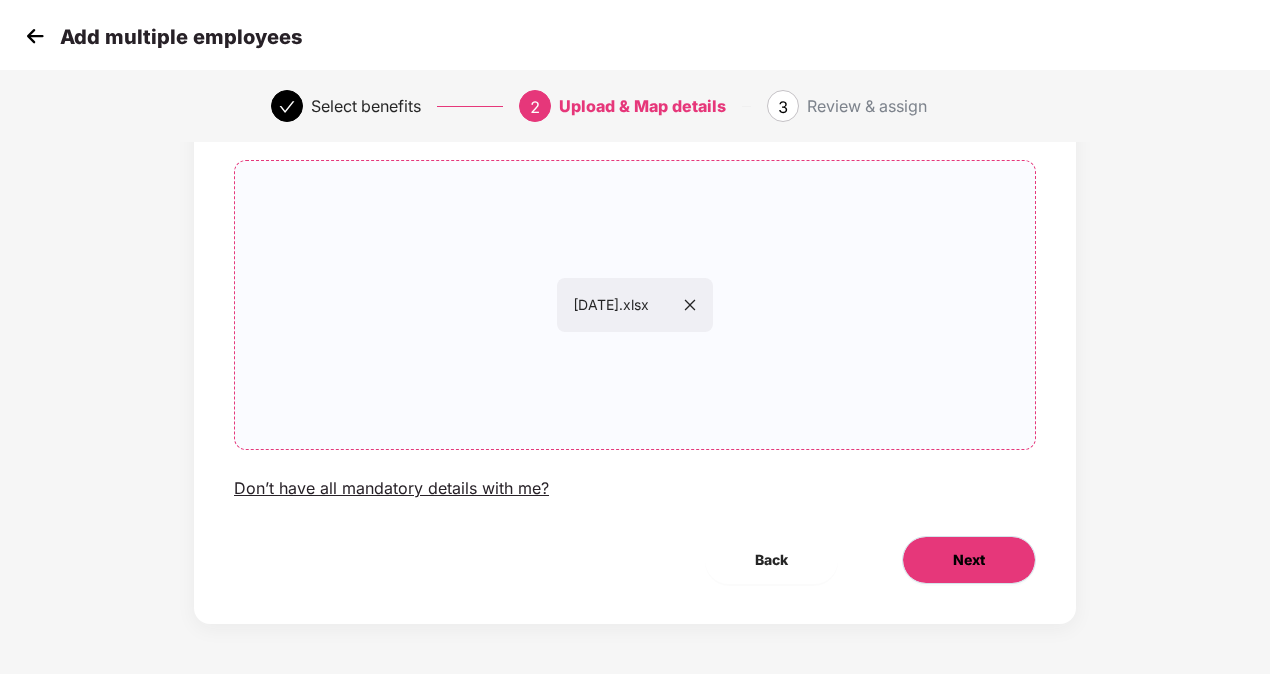 click on "Next" at bounding box center [969, 560] 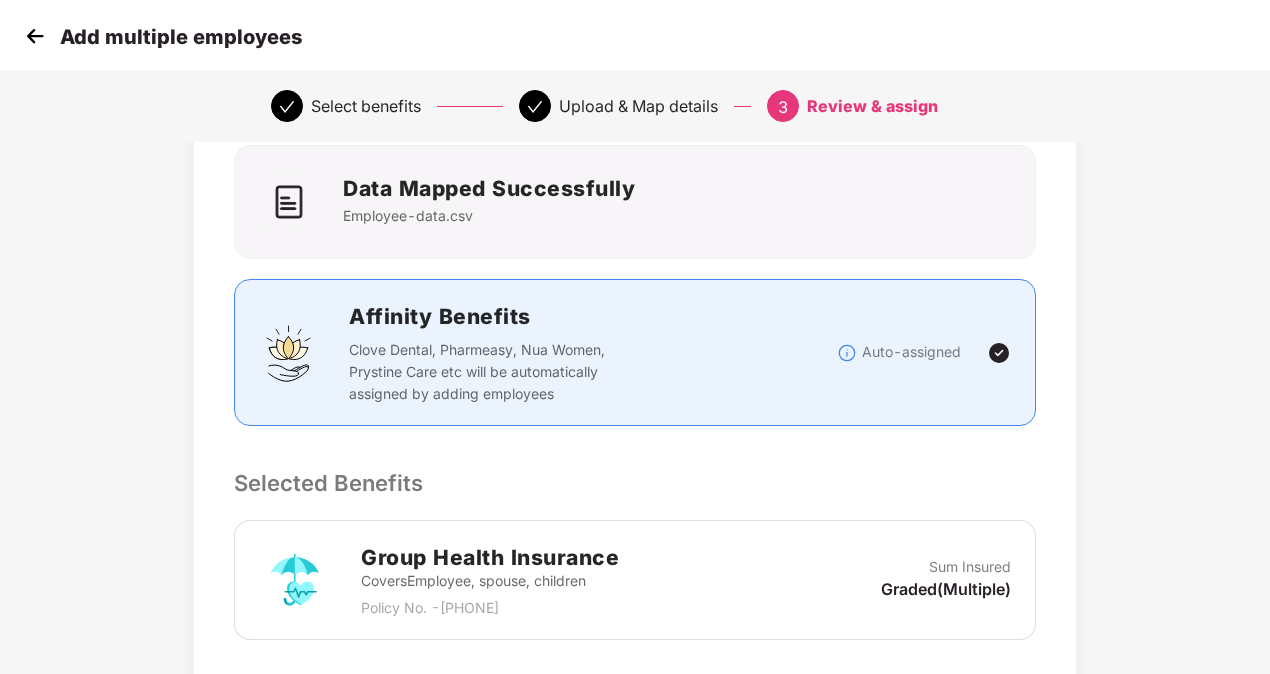 scroll, scrollTop: 0, scrollLeft: 0, axis: both 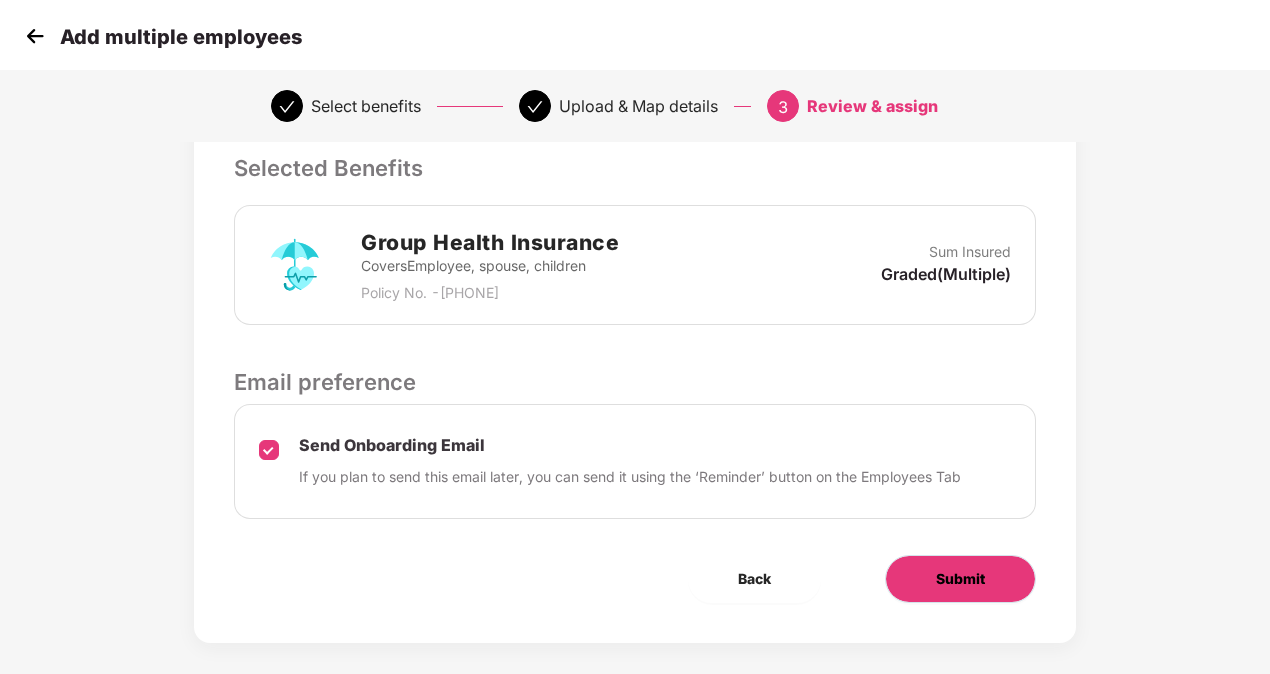 click on "Submit" at bounding box center [960, 579] 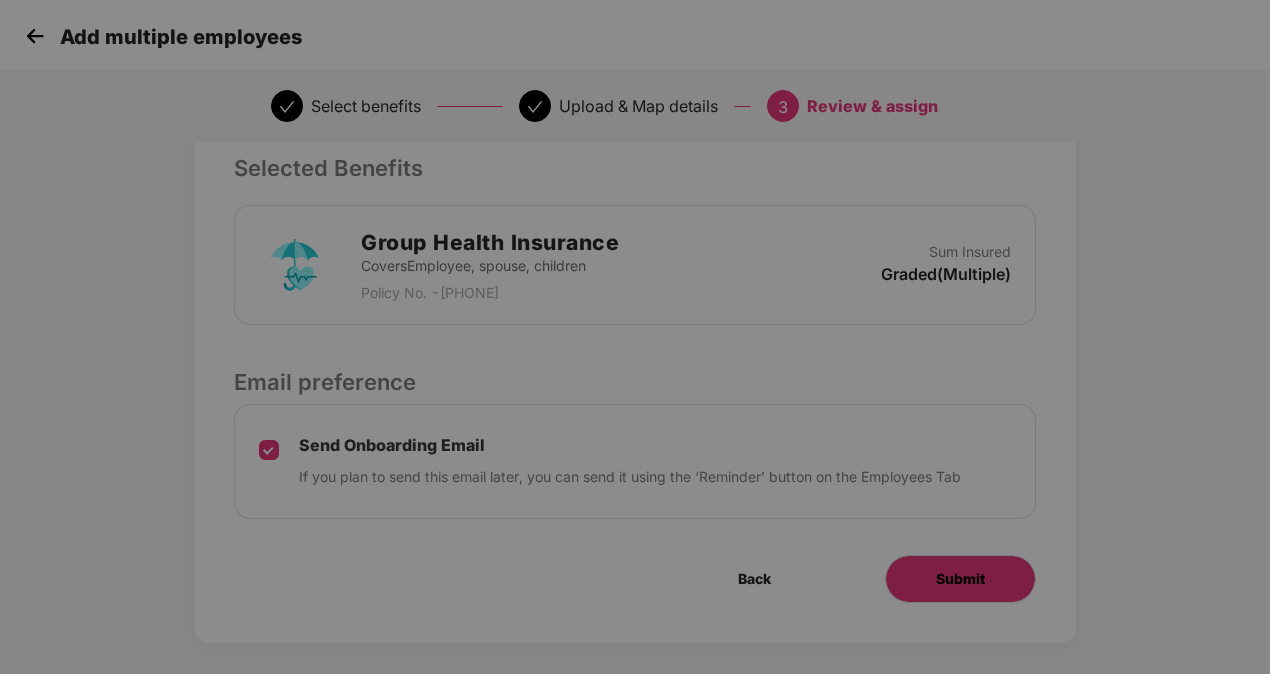 scroll, scrollTop: 0, scrollLeft: 0, axis: both 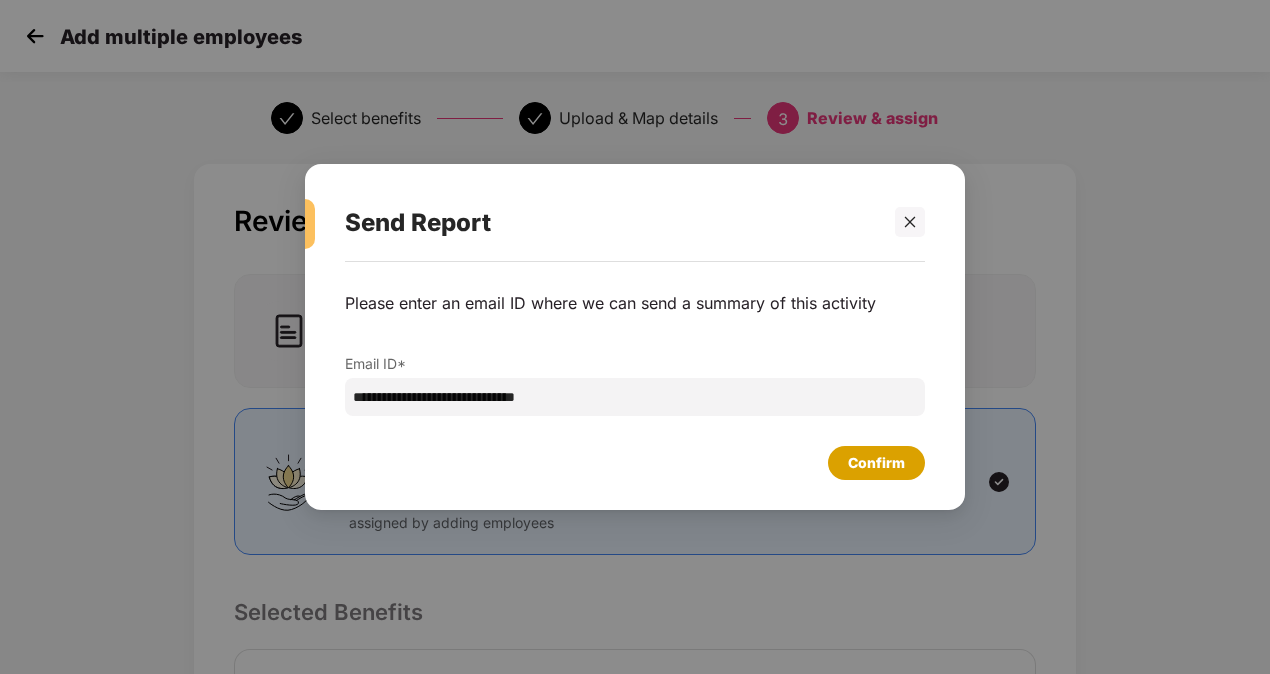 click on "Confirm" at bounding box center [876, 463] 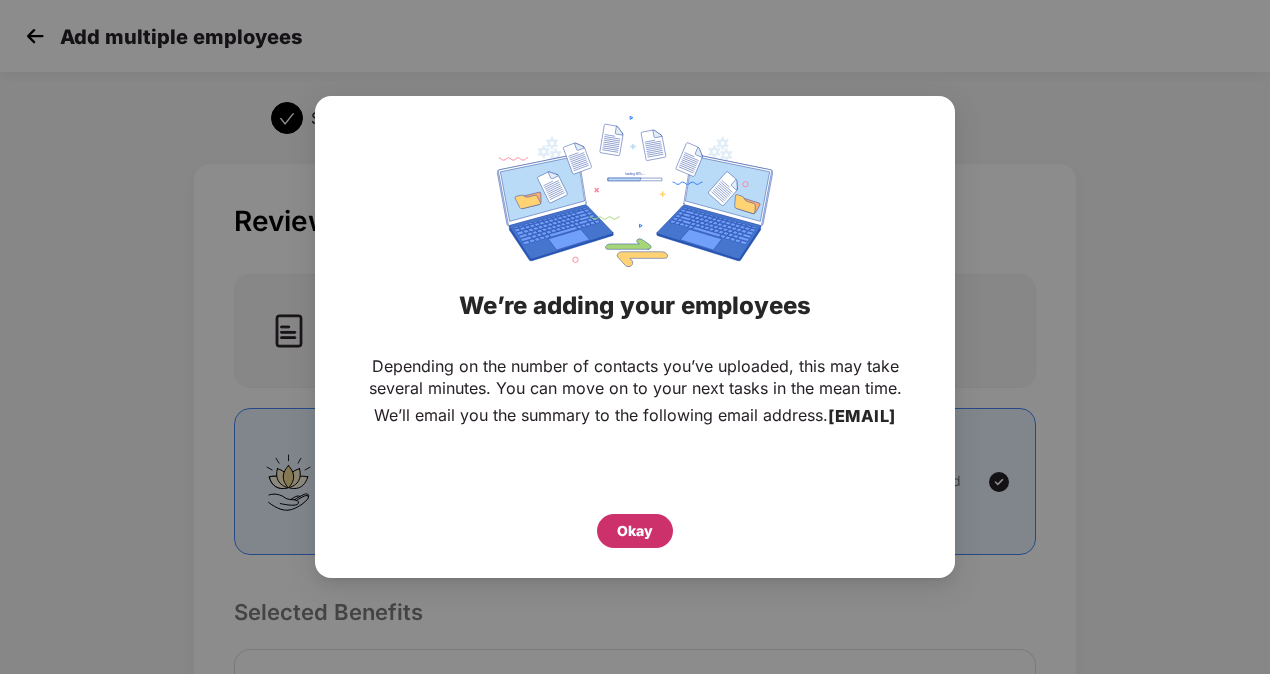 click on "Okay" at bounding box center [635, 531] 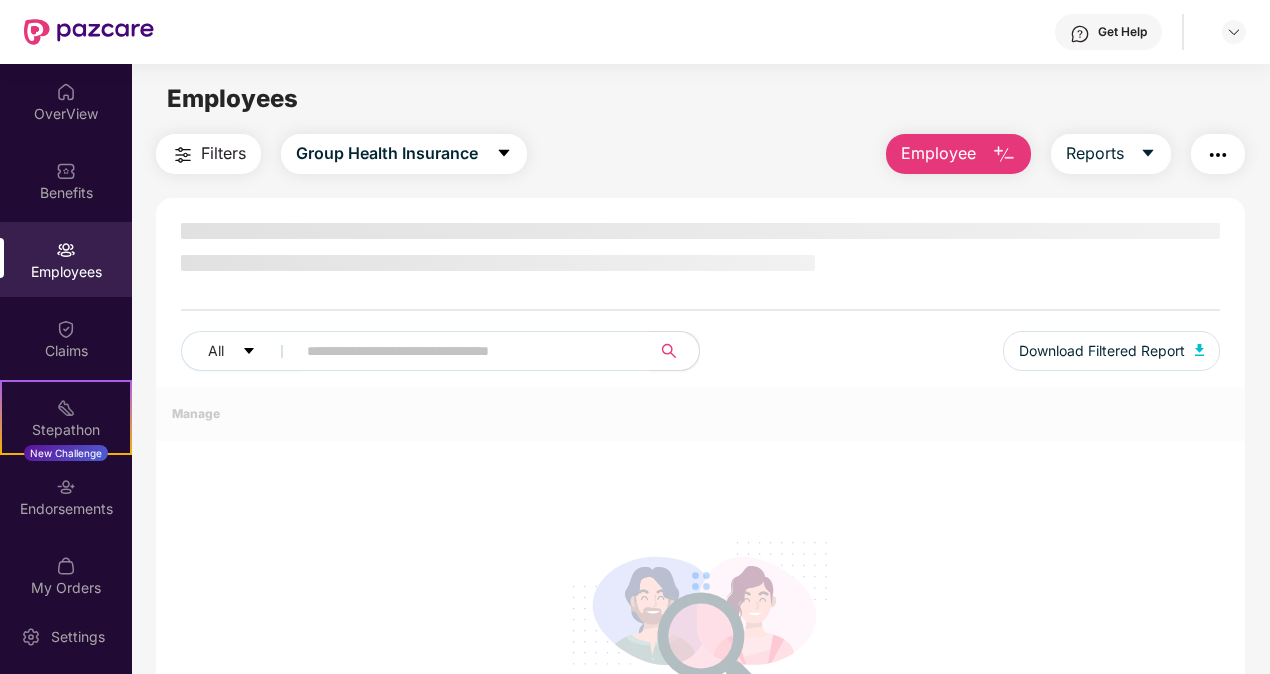 scroll, scrollTop: 0, scrollLeft: 0, axis: both 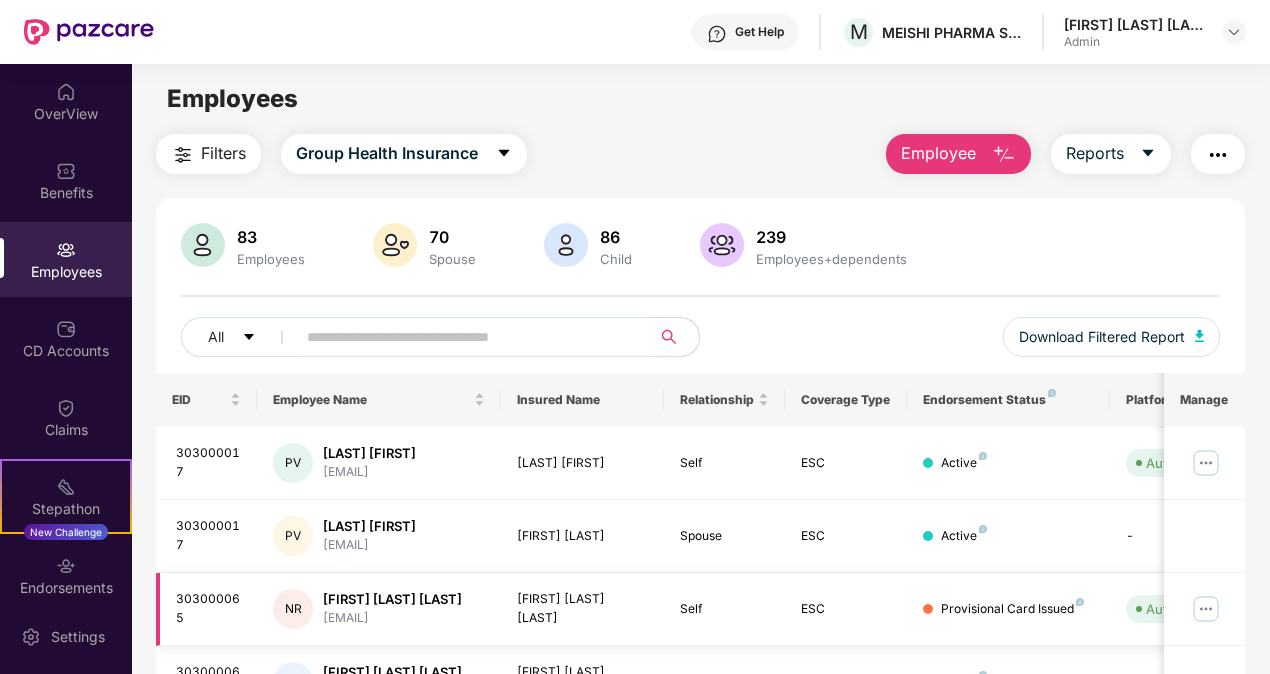 click on "Self" at bounding box center (725, 609) 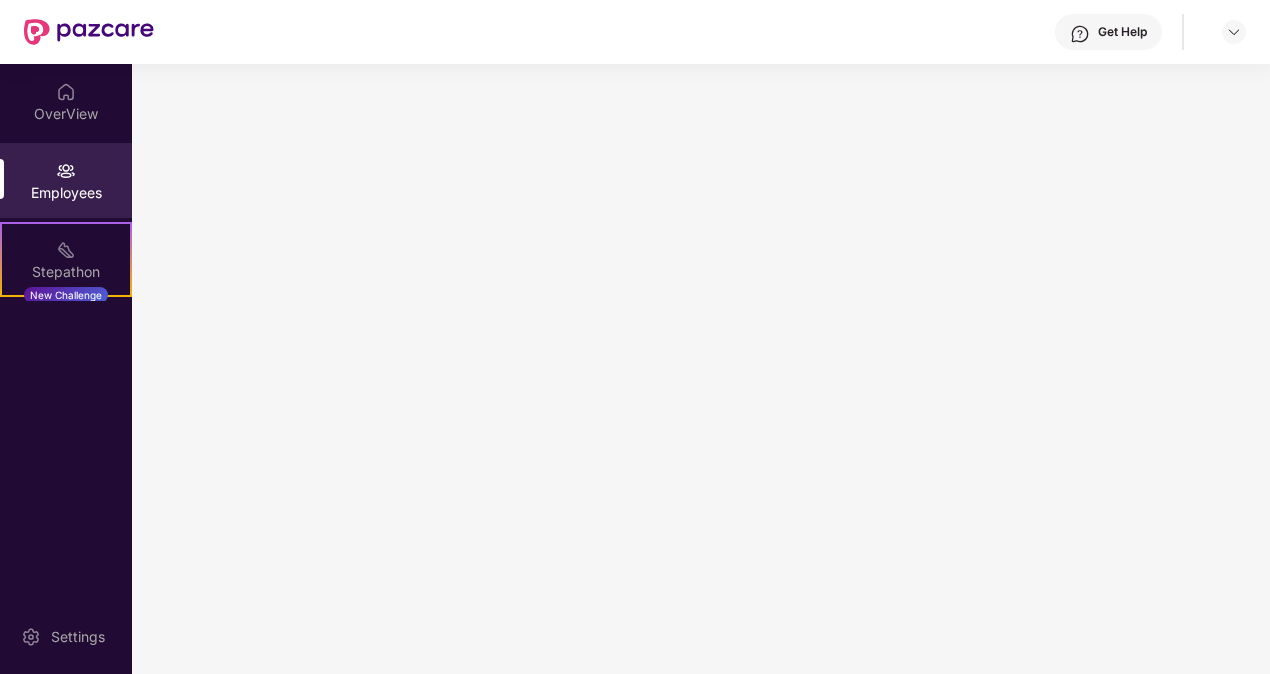 scroll, scrollTop: 0, scrollLeft: 0, axis: both 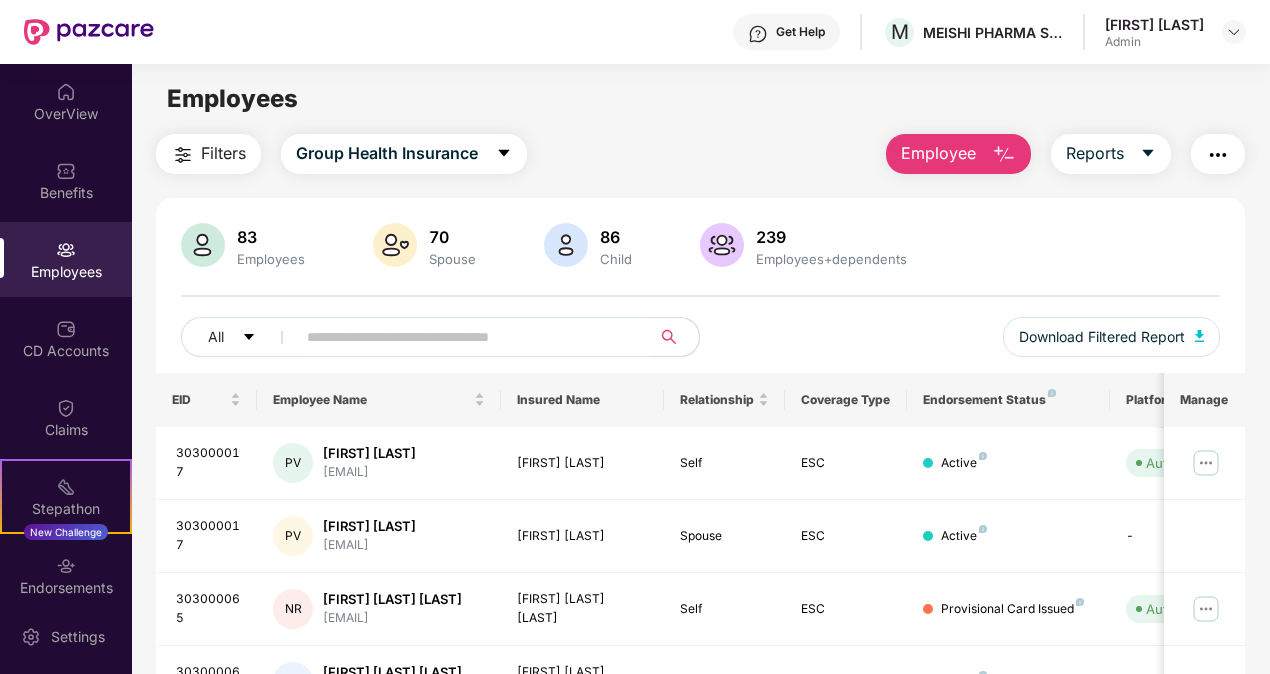 click at bounding box center (1004, 155) 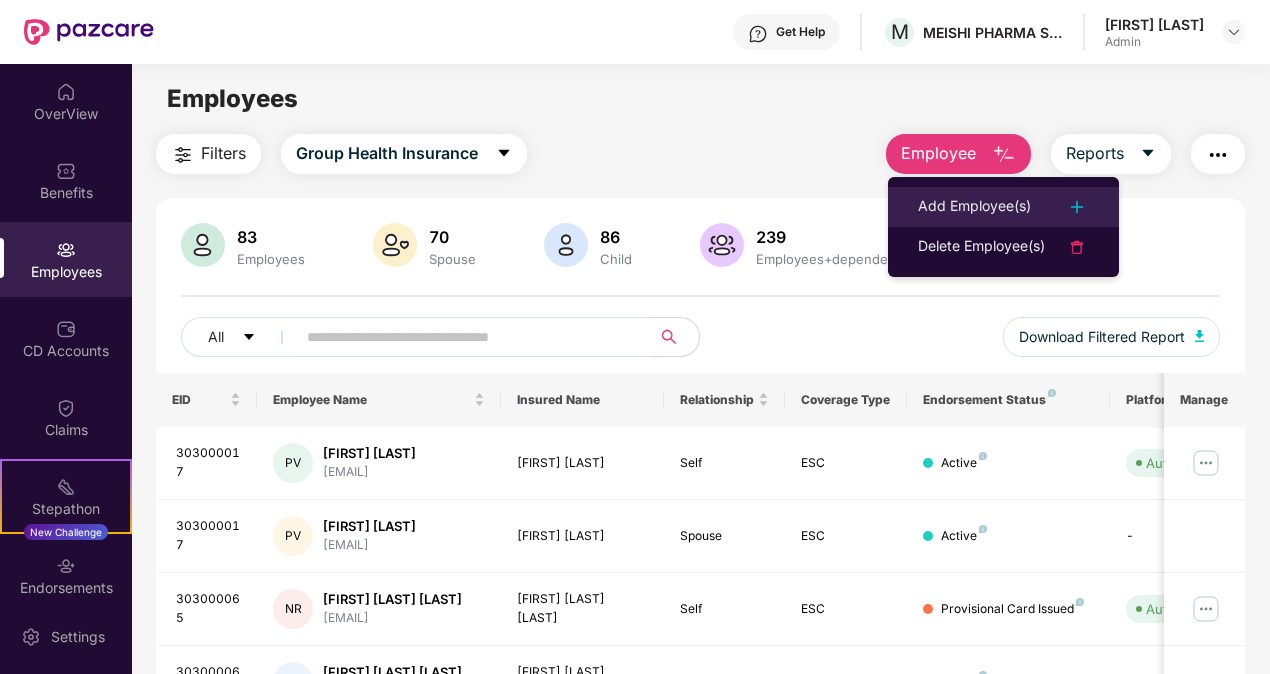 click on "Add Employee(s)" at bounding box center (974, 207) 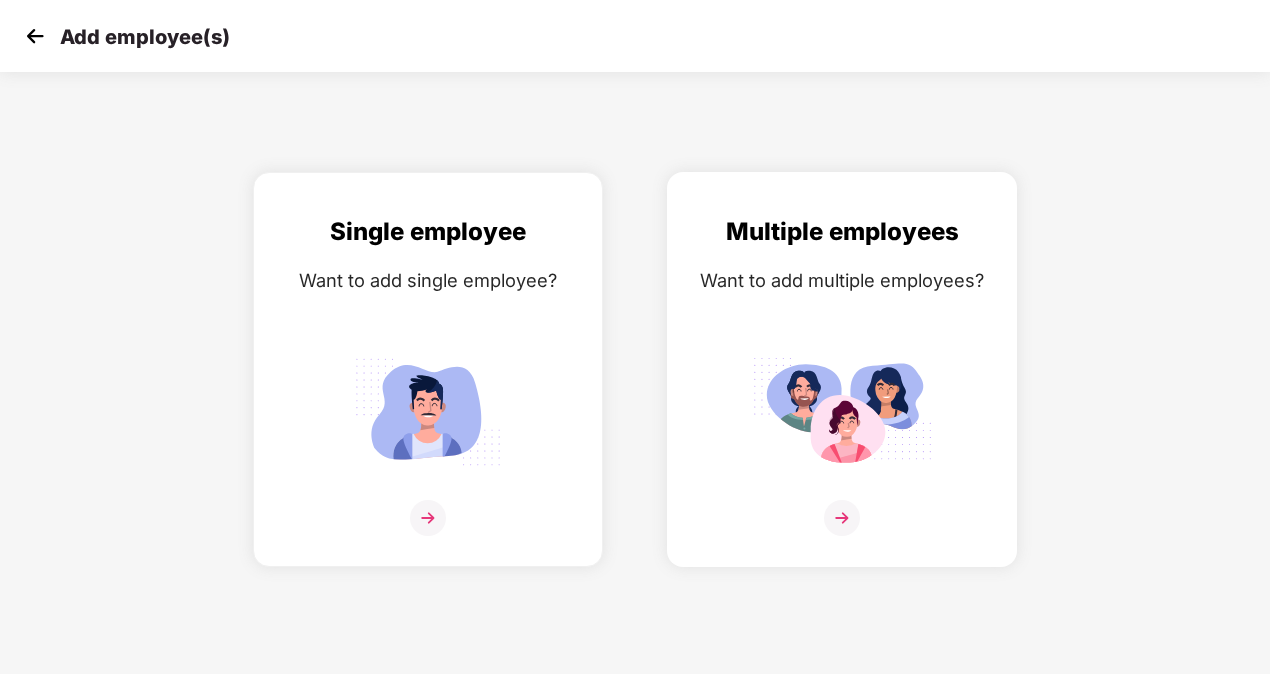 click at bounding box center [842, 411] 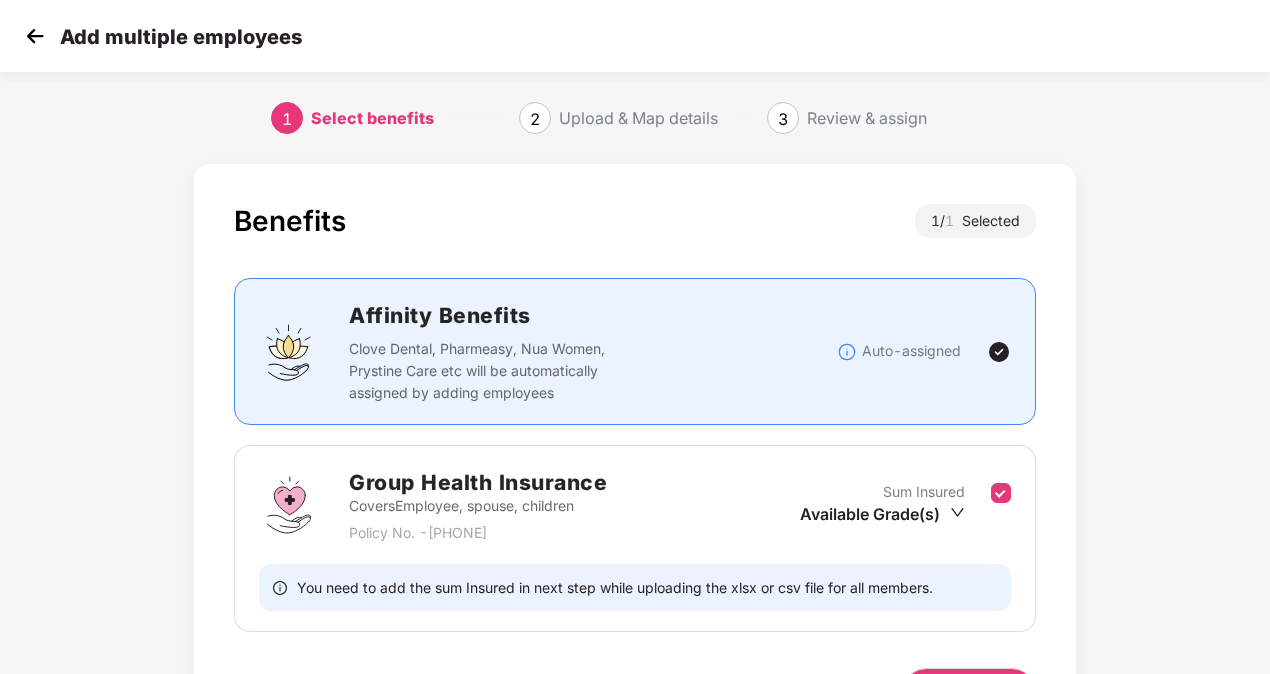 scroll, scrollTop: 130, scrollLeft: 0, axis: vertical 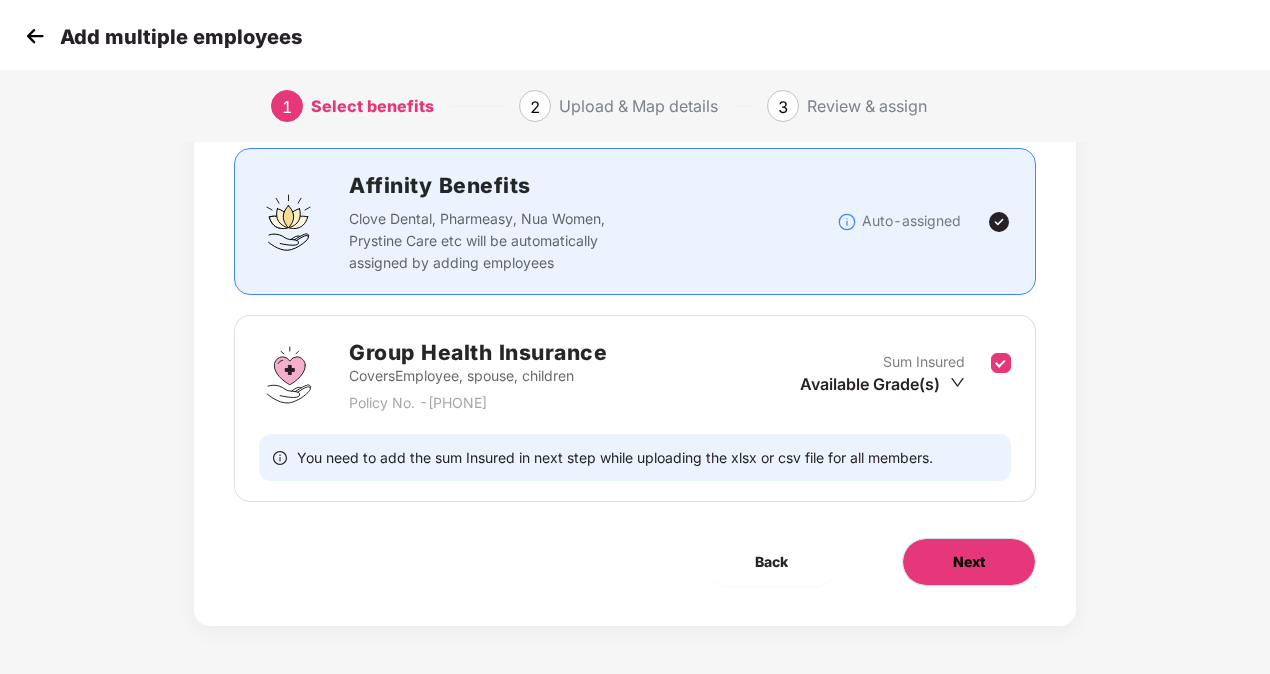 click on "Next" at bounding box center (969, 562) 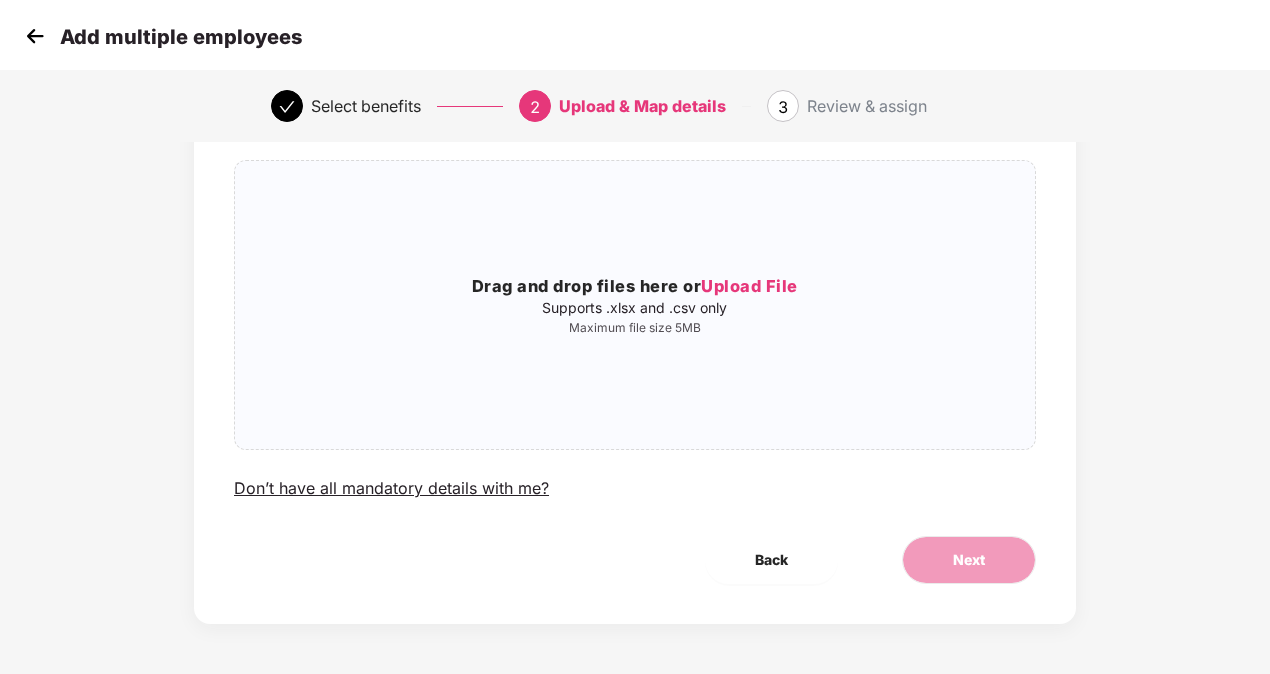 scroll, scrollTop: 0, scrollLeft: 0, axis: both 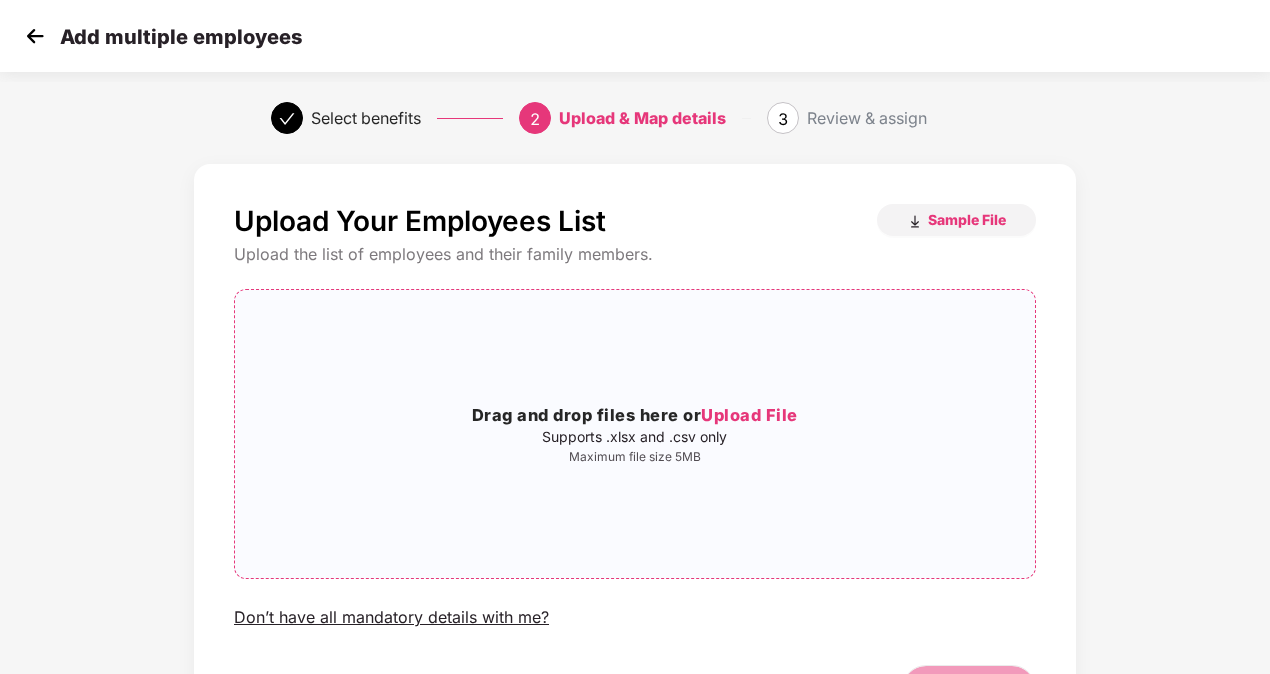 click on "Drag and drop files here or  Upload File" at bounding box center [635, 416] 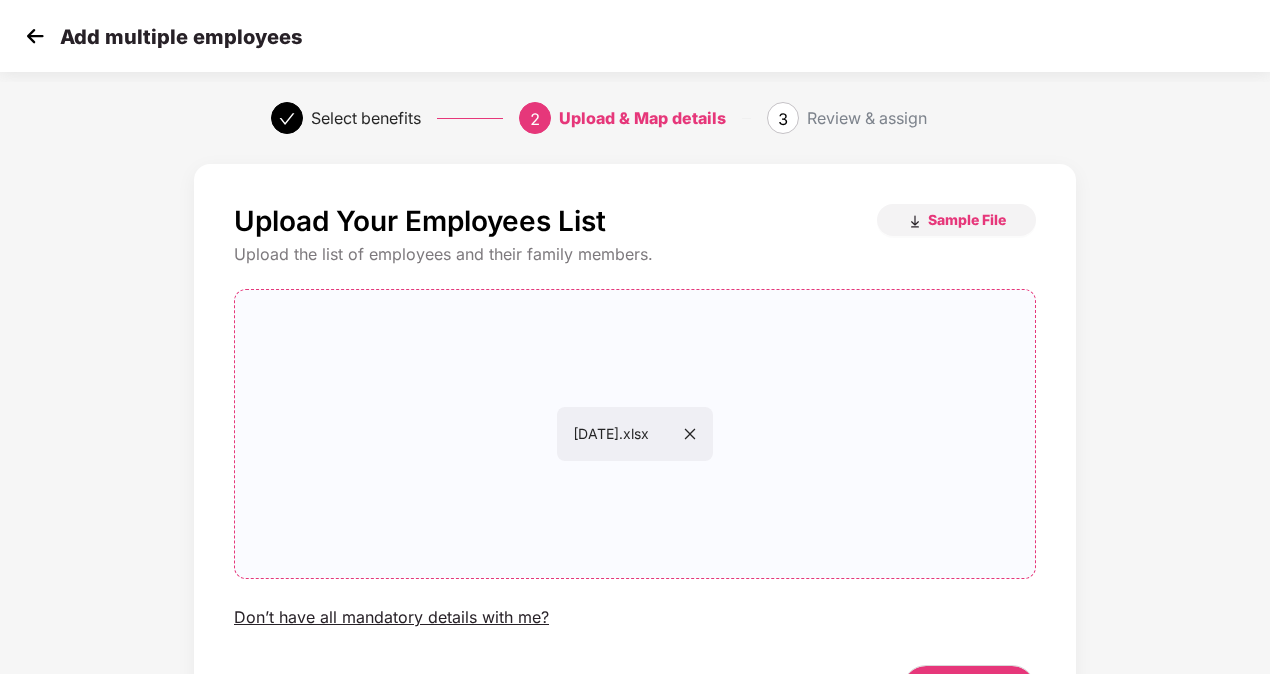 scroll, scrollTop: 129, scrollLeft: 0, axis: vertical 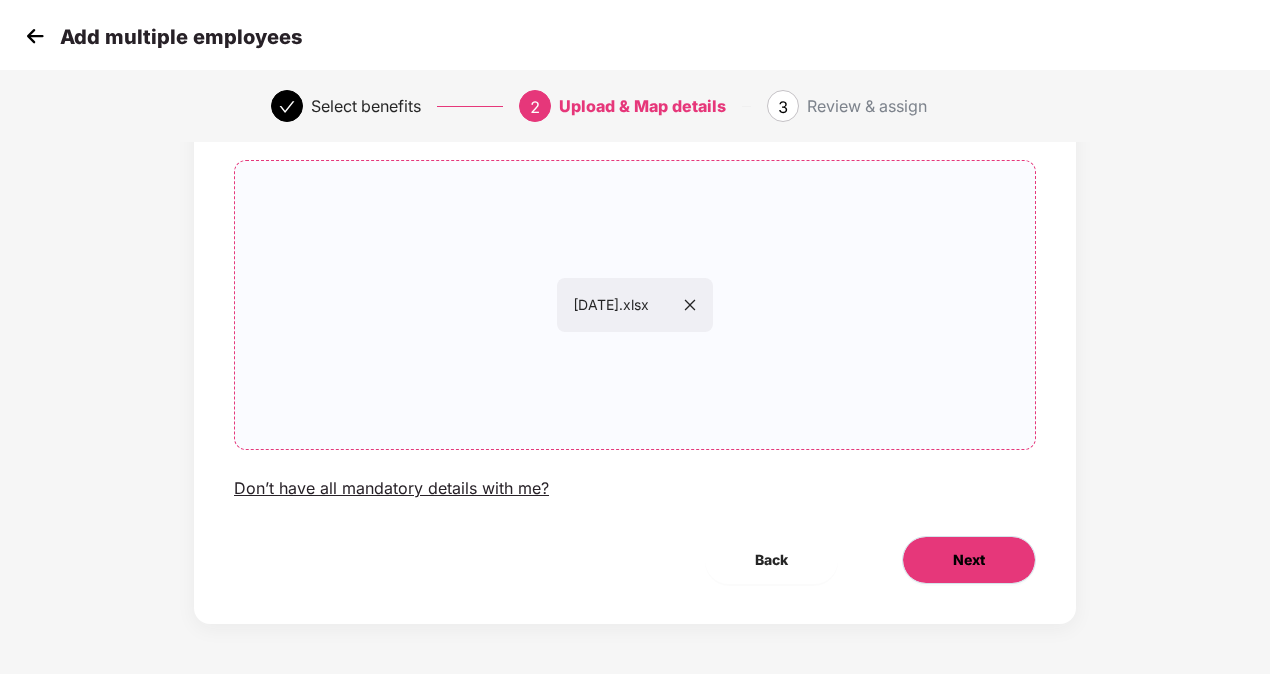 click on "Next" at bounding box center [969, 560] 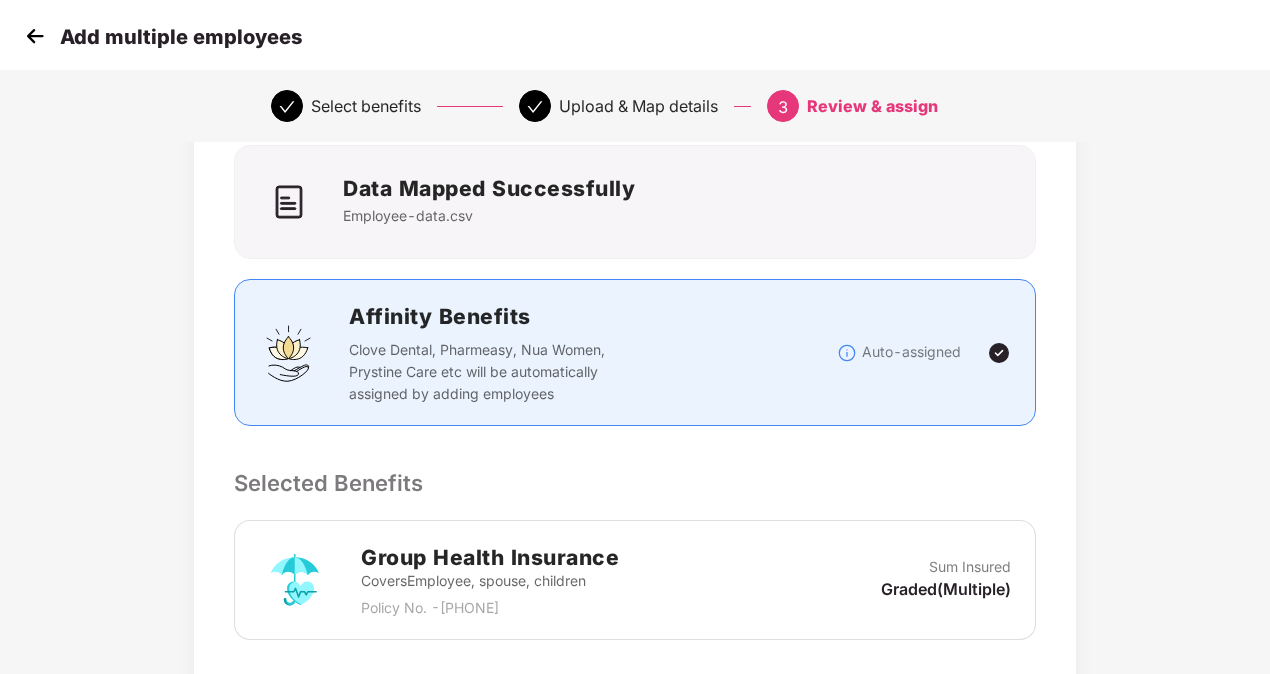 scroll, scrollTop: 0, scrollLeft: 0, axis: both 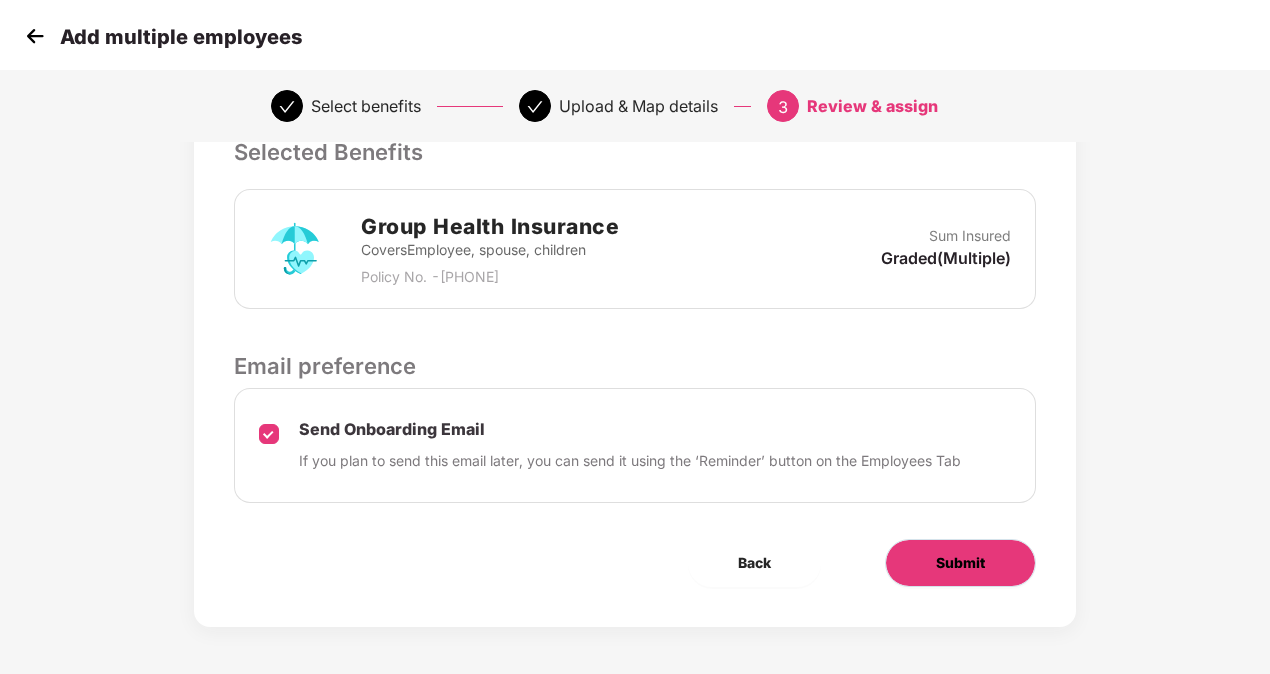 click on "Submit" at bounding box center [960, 563] 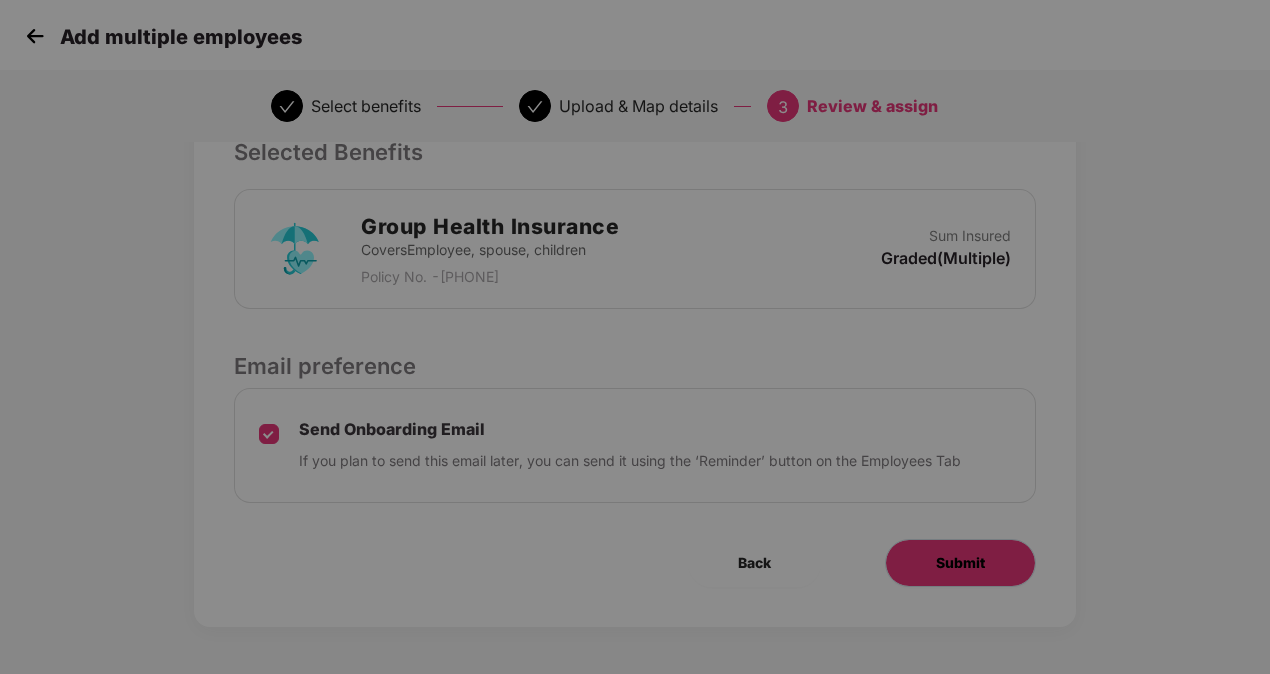 scroll, scrollTop: 0, scrollLeft: 0, axis: both 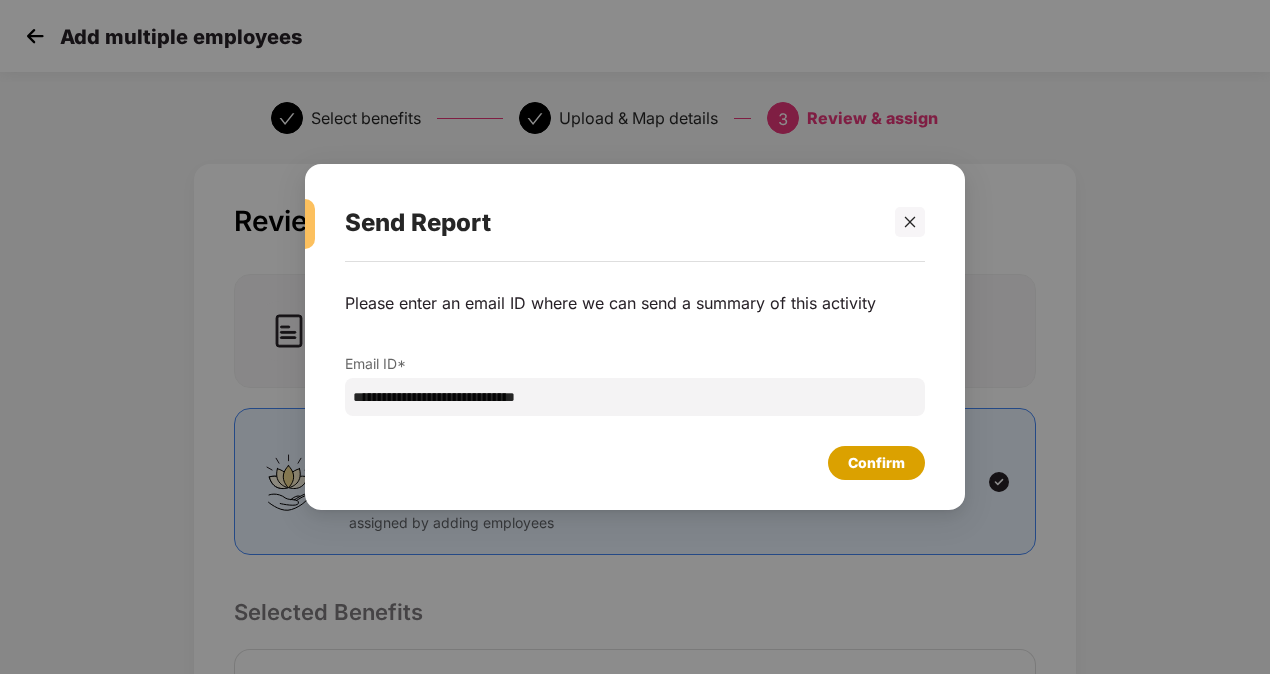 click on "Confirm" at bounding box center (876, 463) 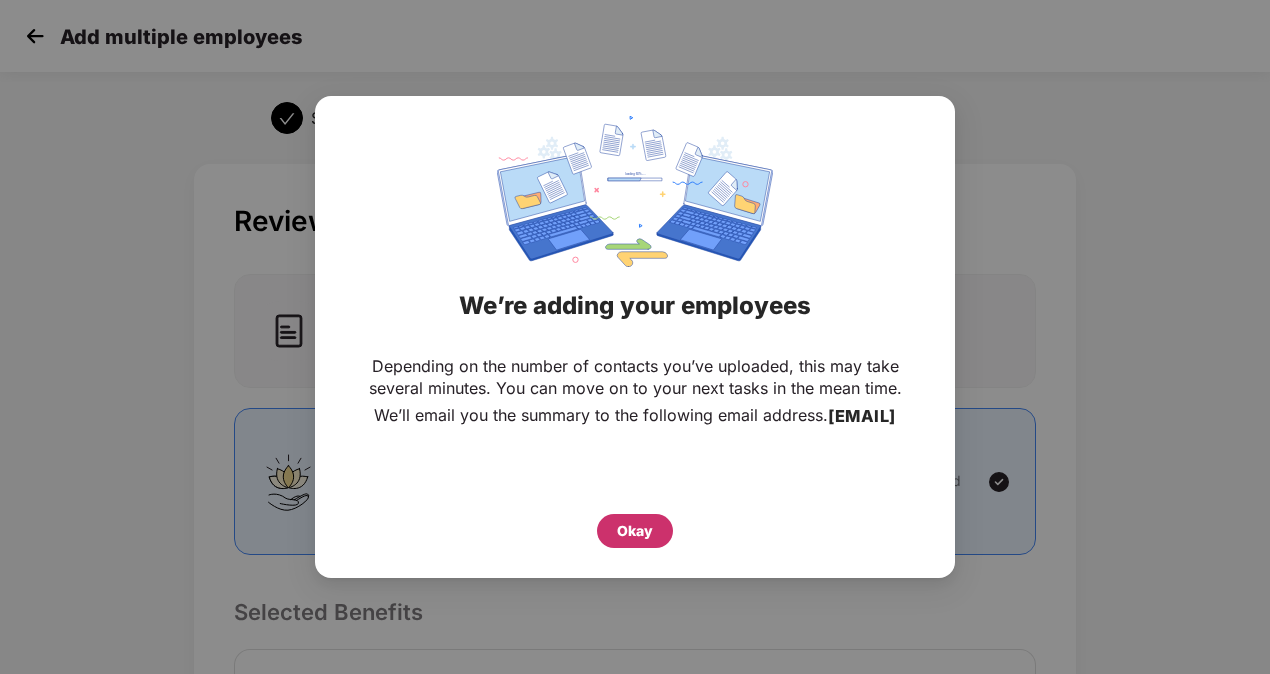 click on "Okay" at bounding box center [635, 531] 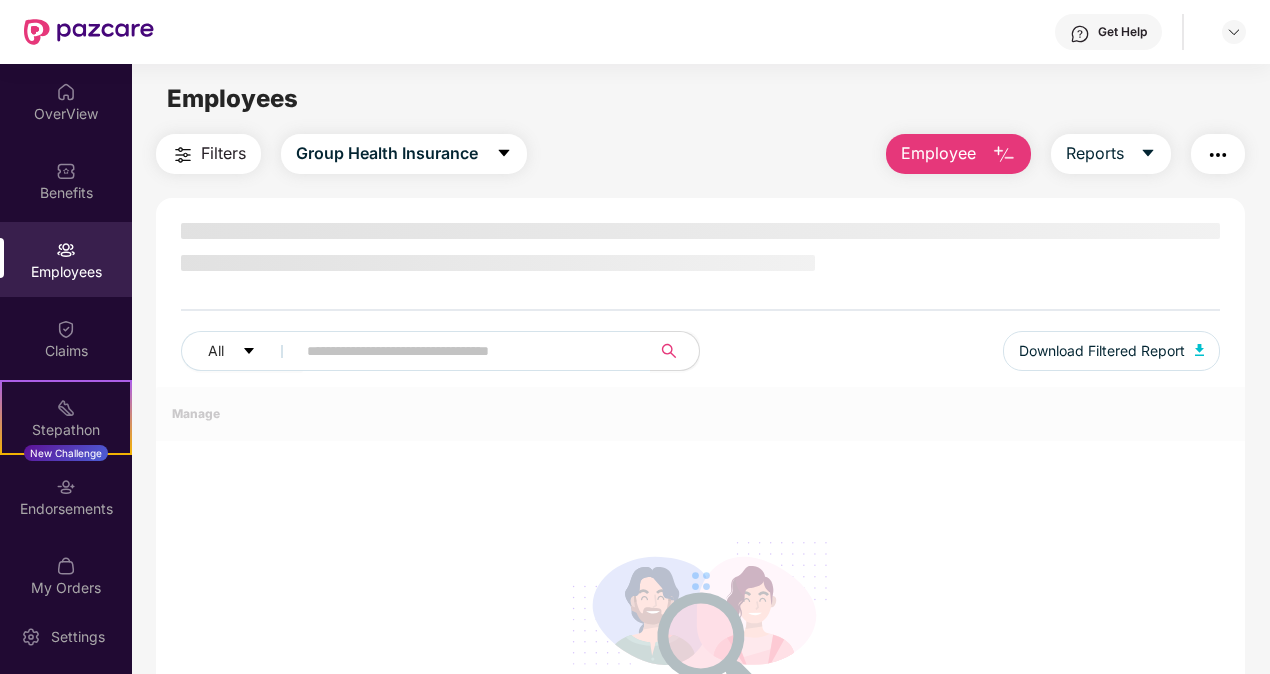 scroll, scrollTop: 0, scrollLeft: 0, axis: both 